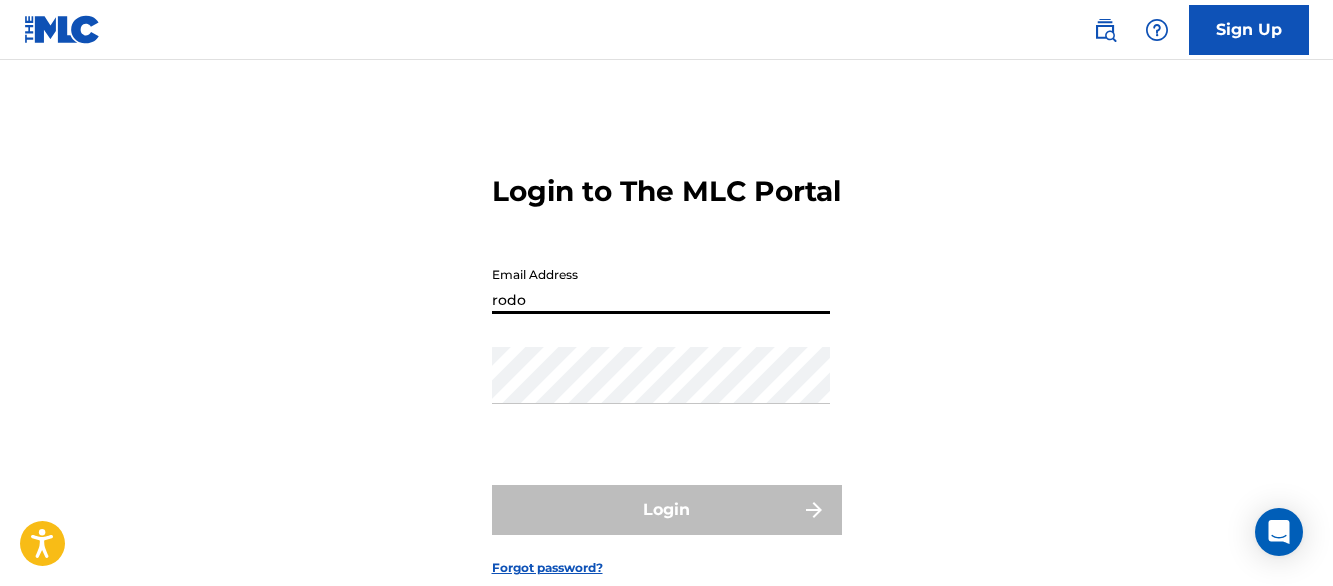 scroll, scrollTop: 0, scrollLeft: 0, axis: both 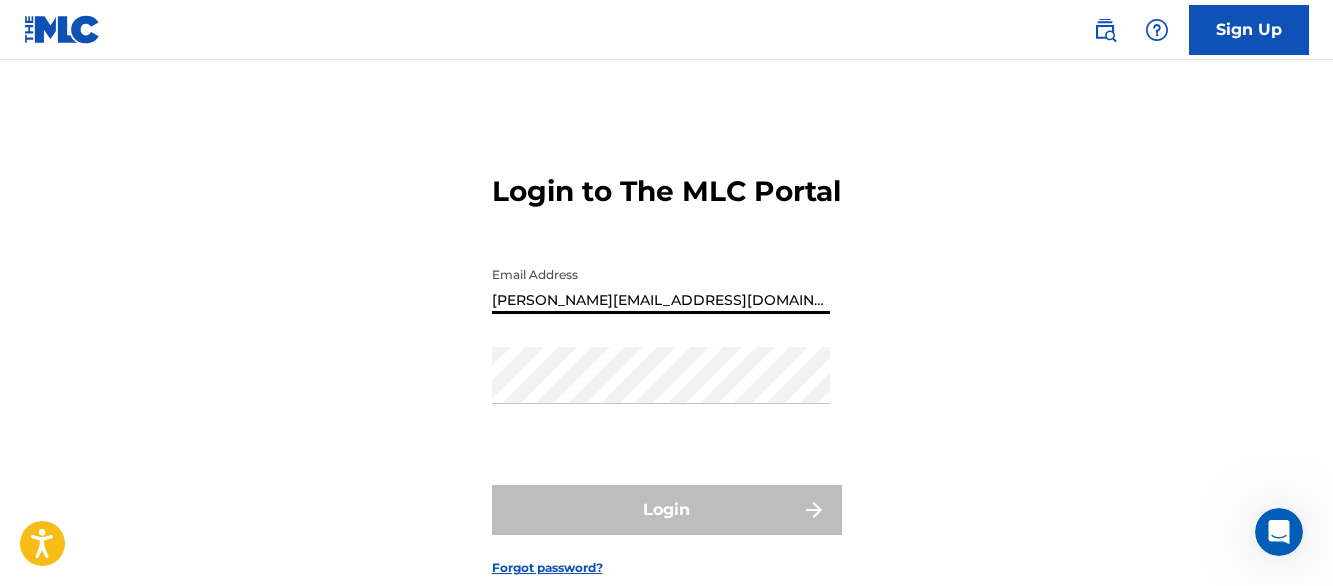 type on "[PERSON_NAME][EMAIL_ADDRESS][DOMAIN_NAME]" 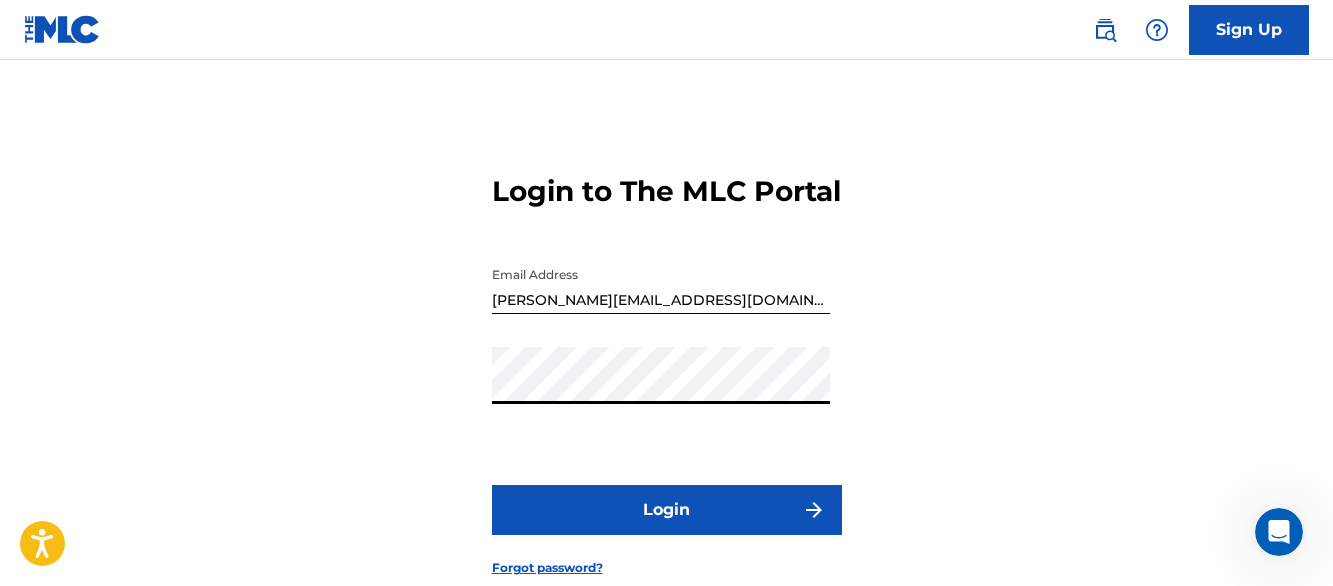 click on "Login" at bounding box center [667, 510] 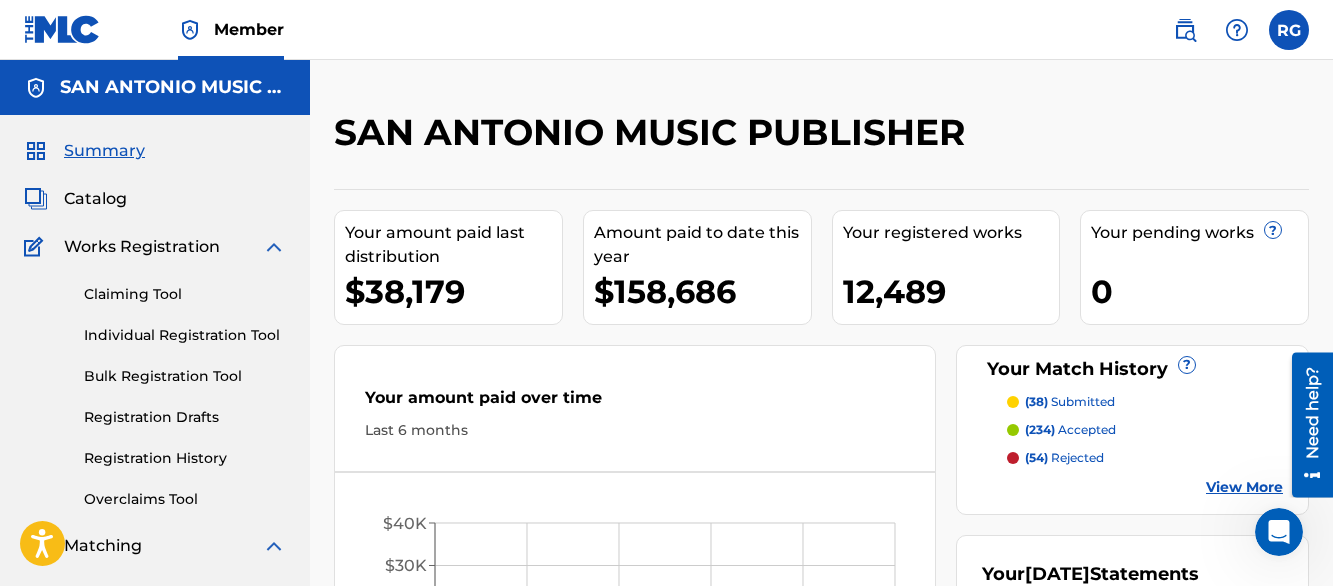 scroll, scrollTop: 0, scrollLeft: 0, axis: both 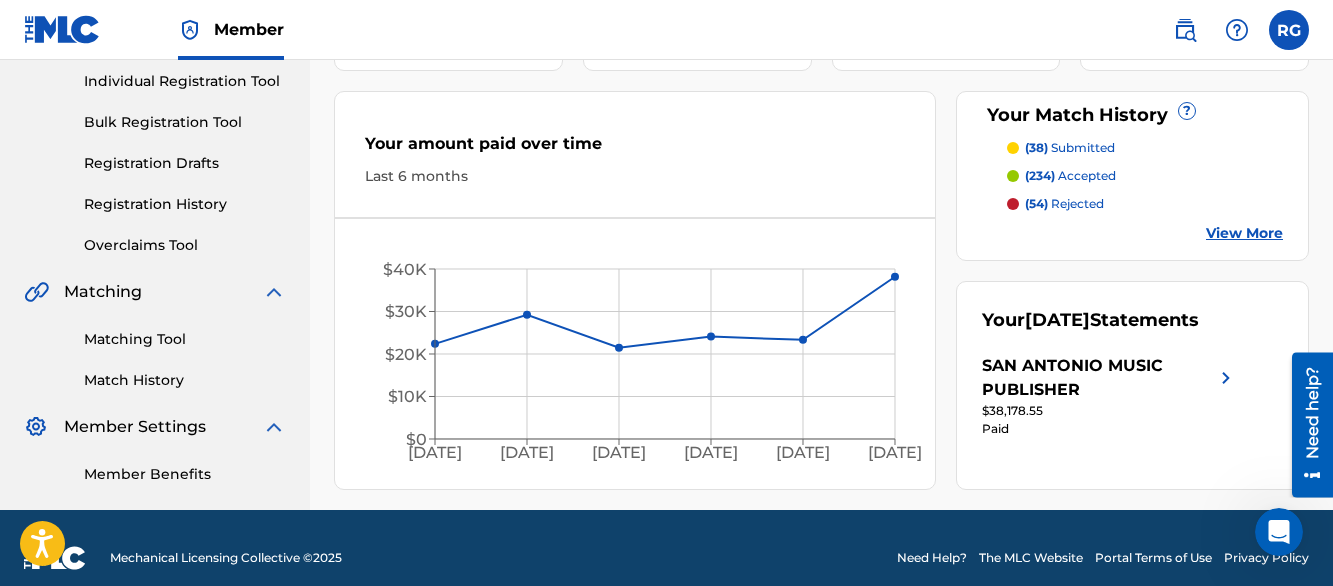 click on "Matching Tool" at bounding box center [185, 339] 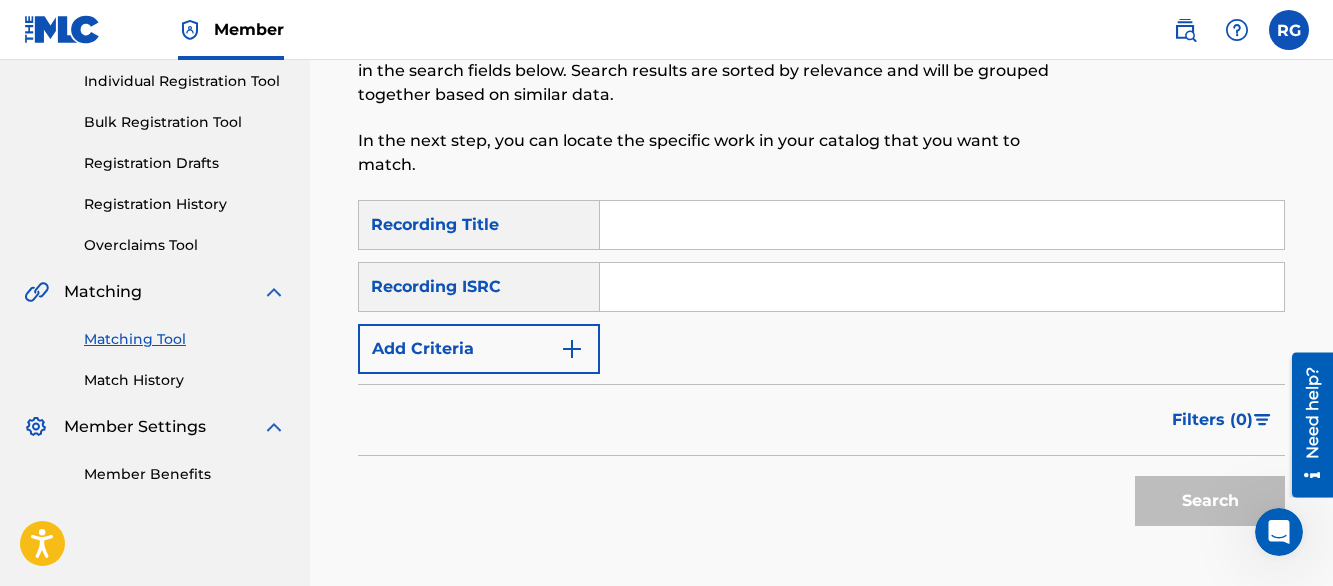 scroll, scrollTop: 0, scrollLeft: 0, axis: both 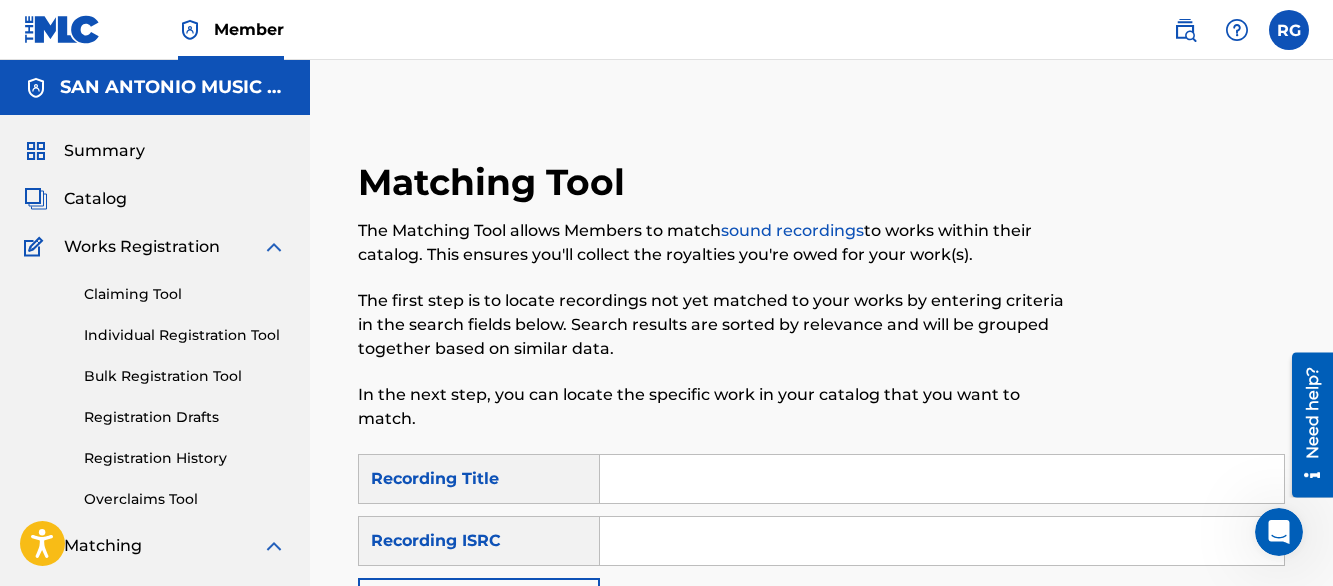 click at bounding box center [942, 479] 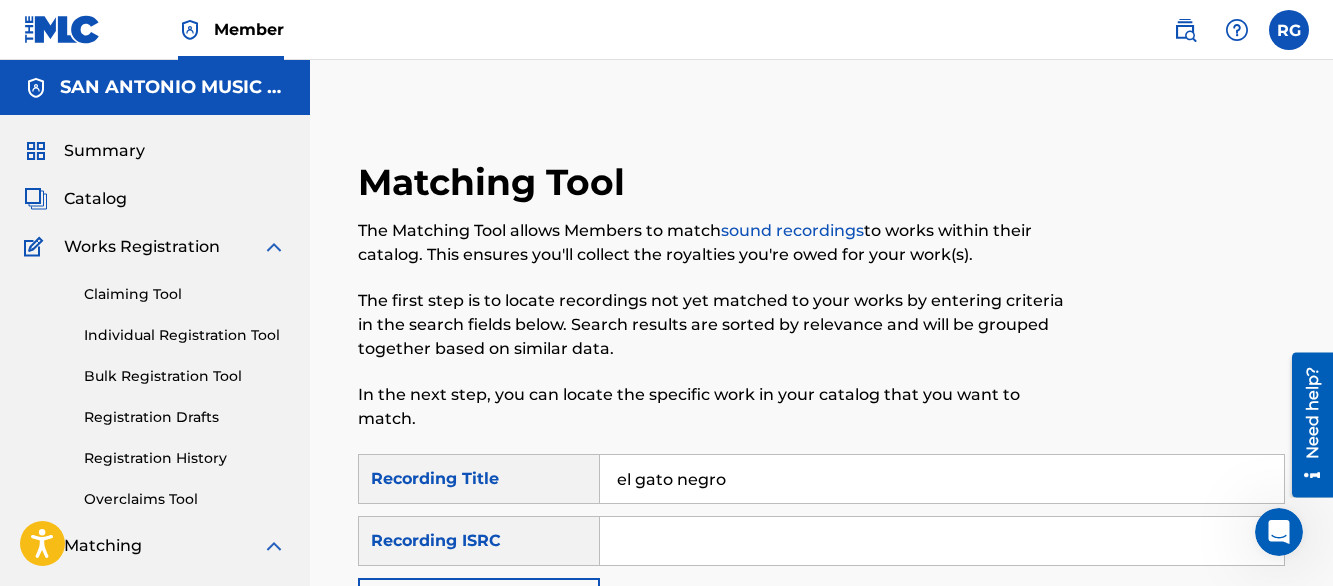 type on "el gato negro" 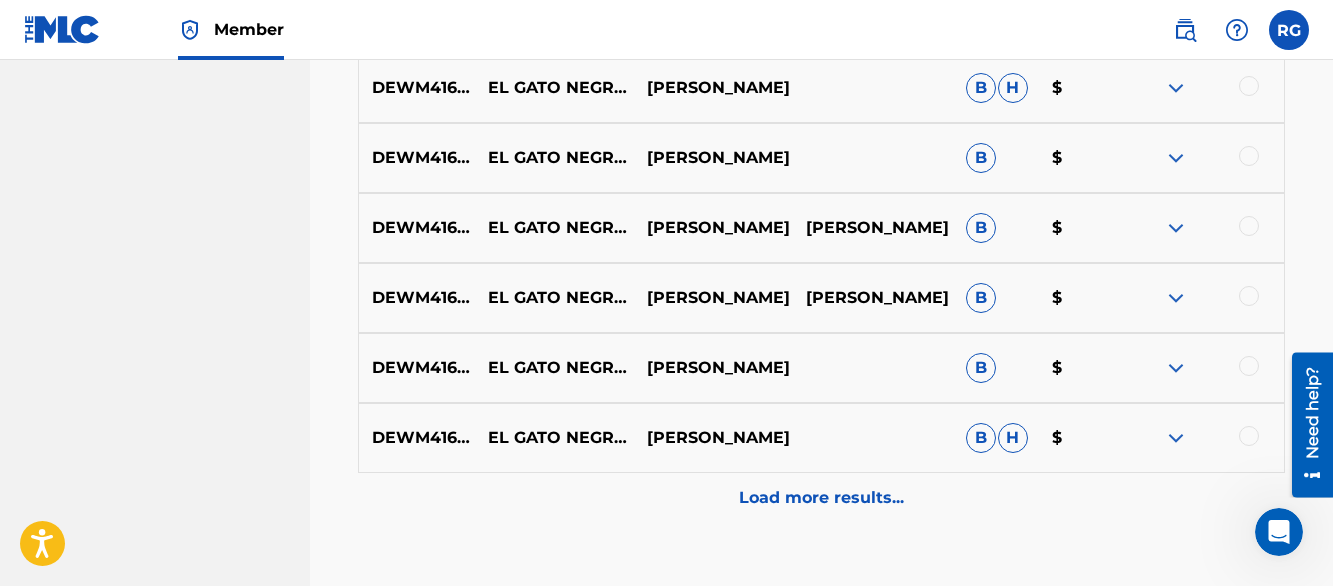 scroll, scrollTop: 1166, scrollLeft: 0, axis: vertical 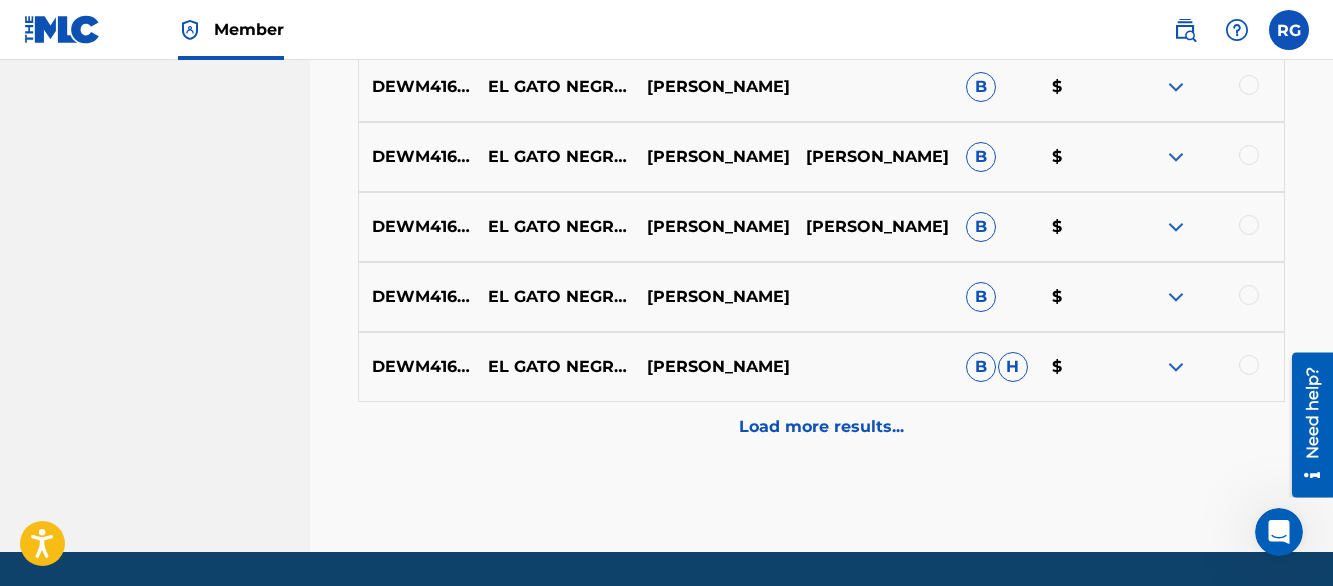 click on "Load more results..." at bounding box center [821, 427] 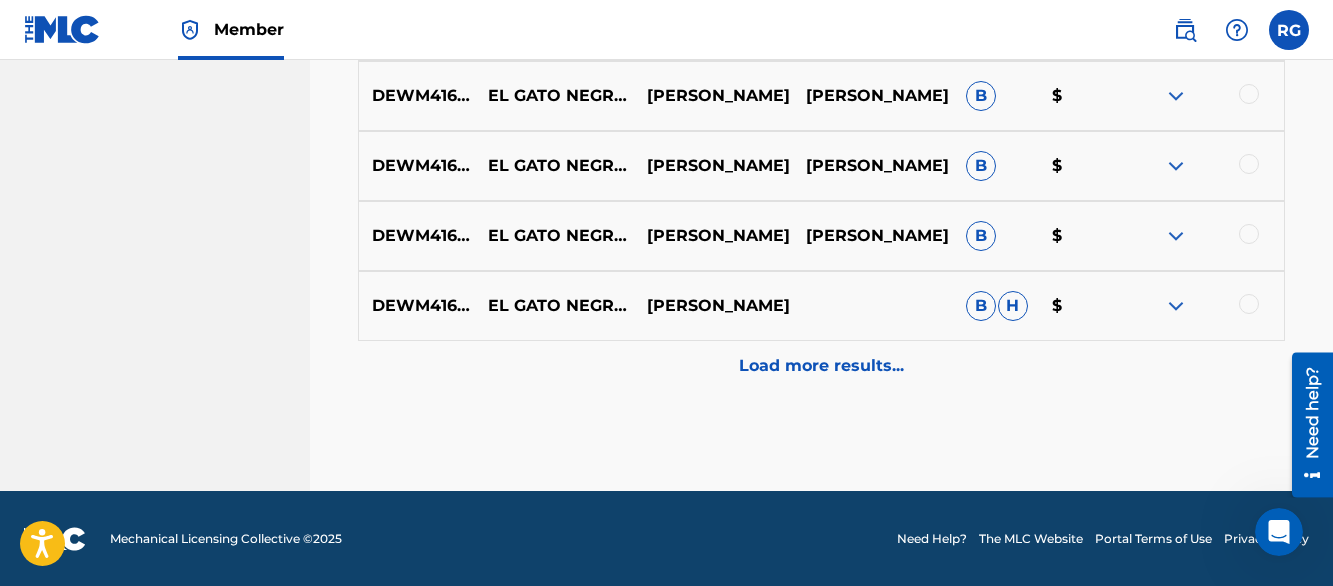 scroll, scrollTop: 1928, scrollLeft: 0, axis: vertical 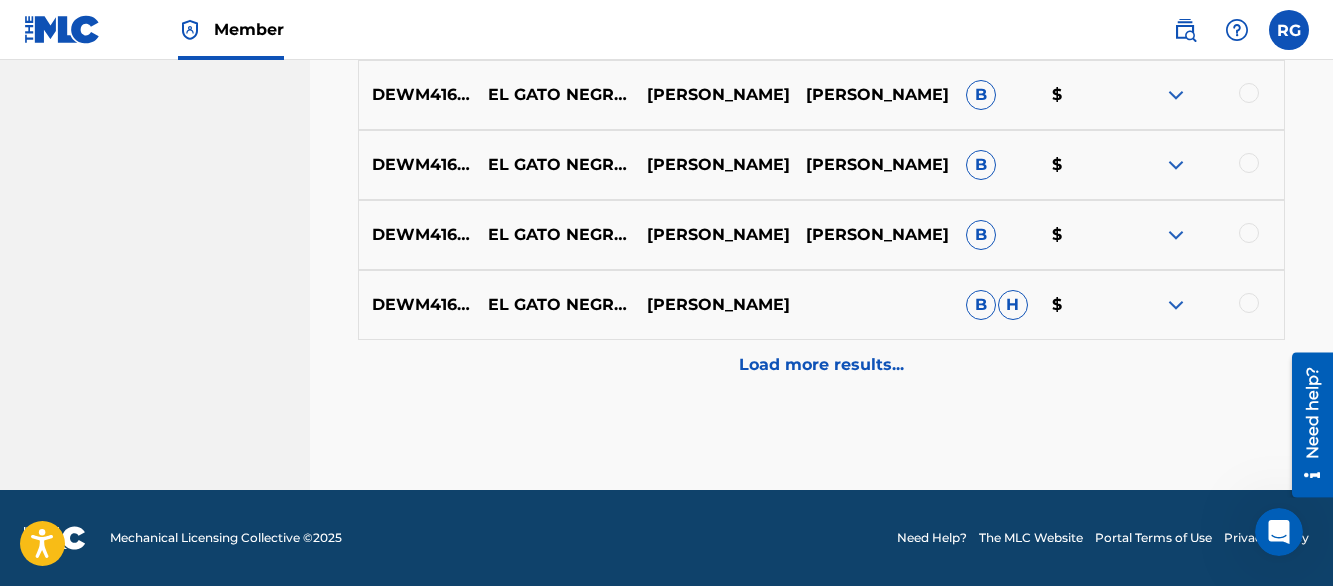 click on "Load more results..." at bounding box center (821, 365) 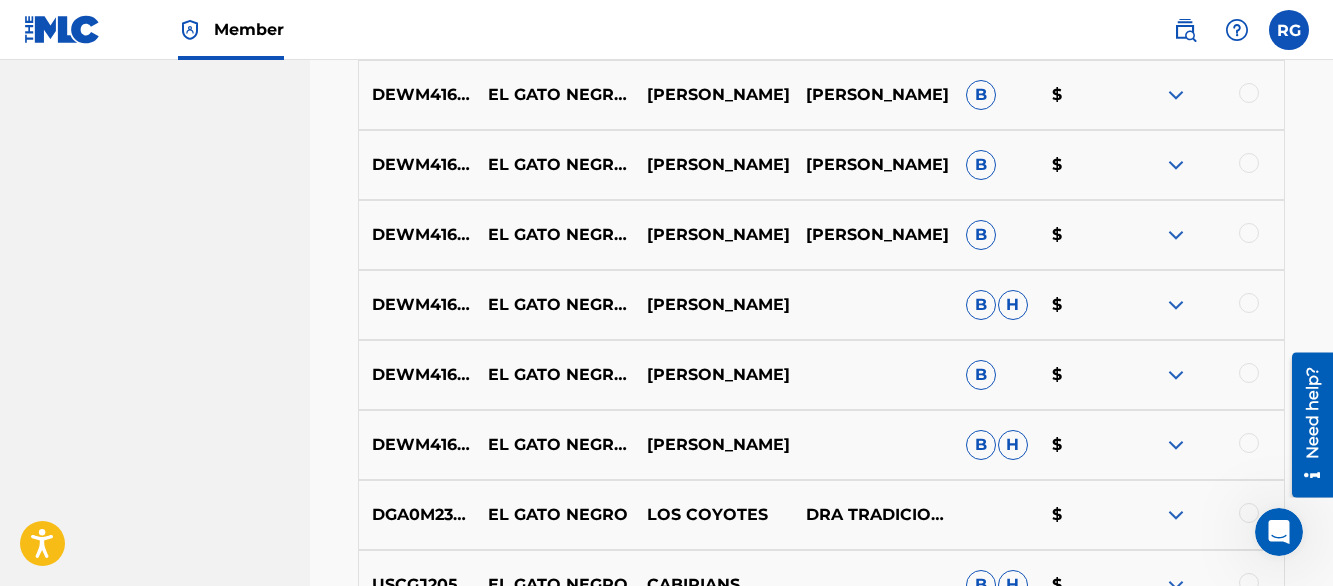 scroll, scrollTop: 2628, scrollLeft: 0, axis: vertical 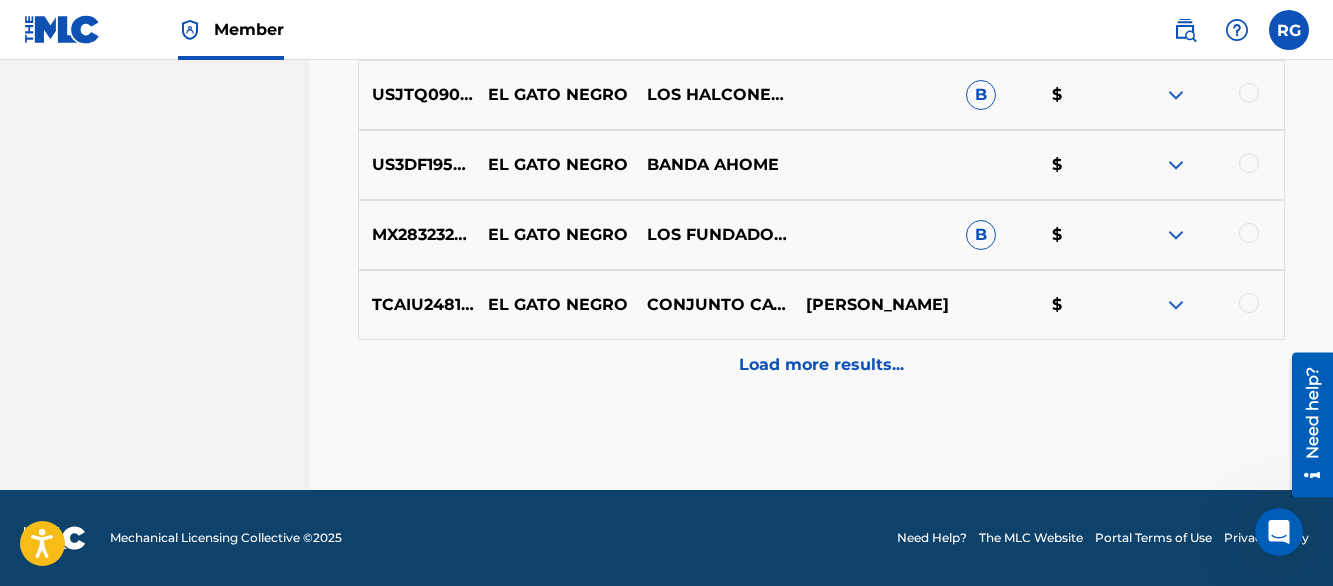 click on "Load more results..." at bounding box center (821, 365) 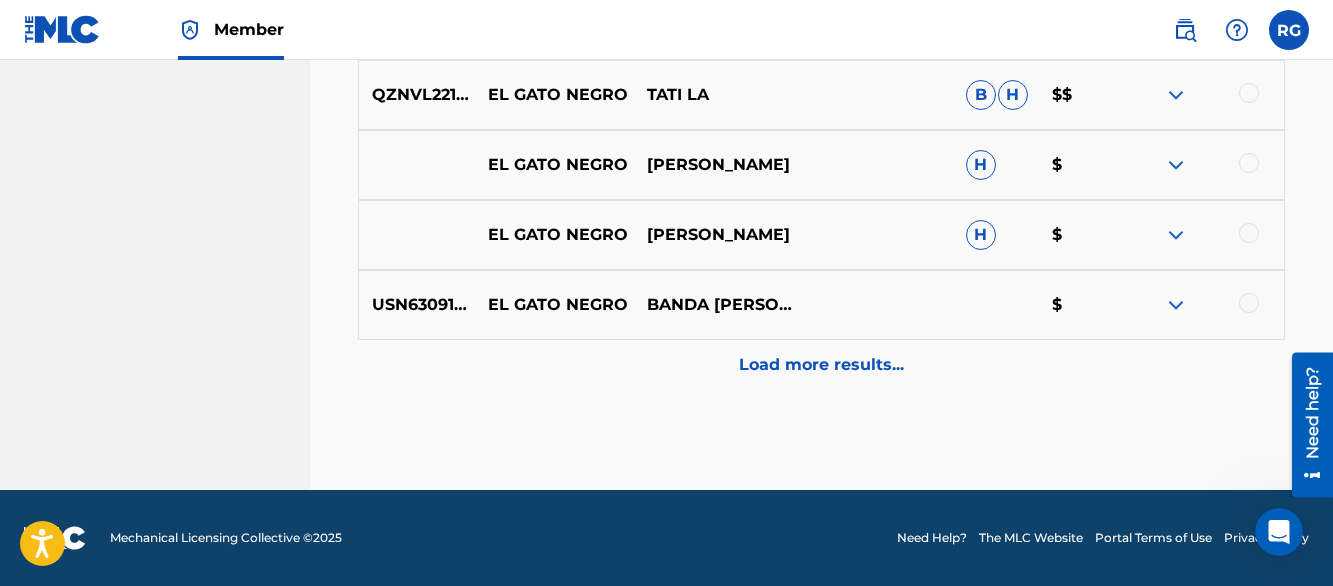 click on "Load more results..." at bounding box center (821, 365) 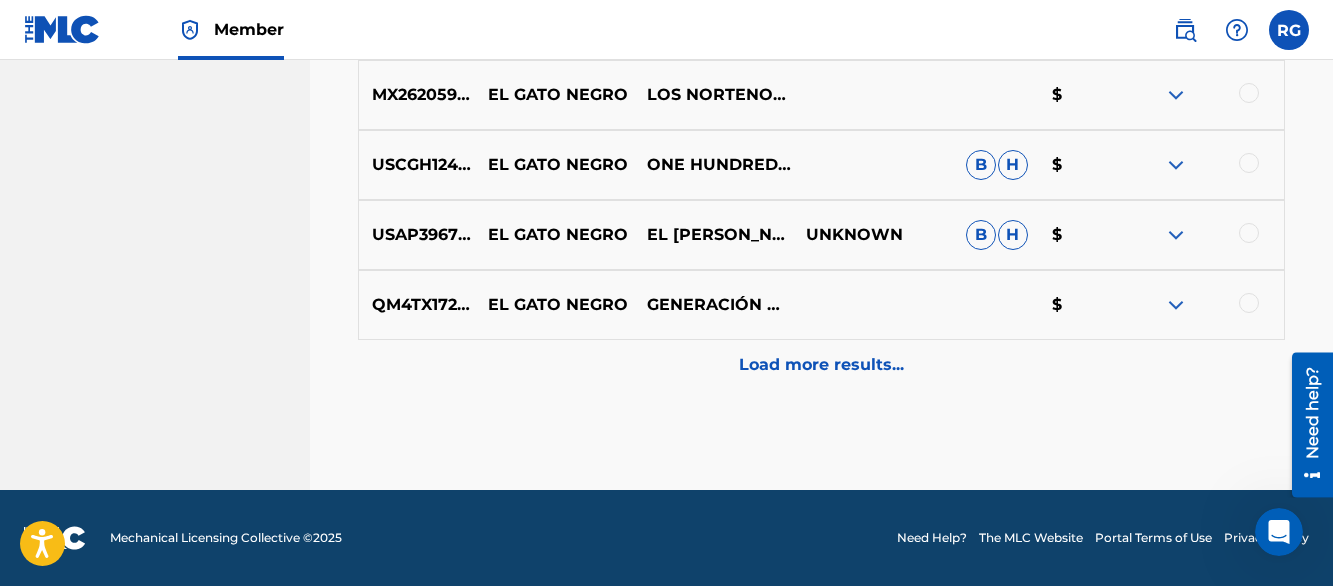 click on "Load more results..." at bounding box center (821, 365) 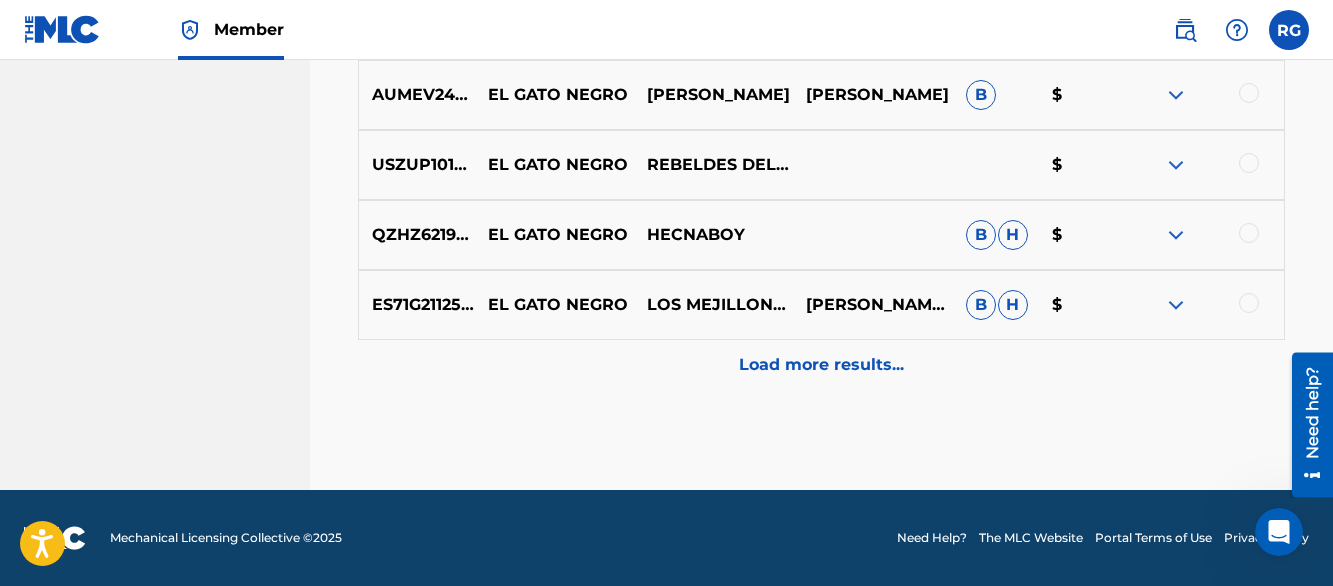 click on "Load more results..." at bounding box center [821, 365] 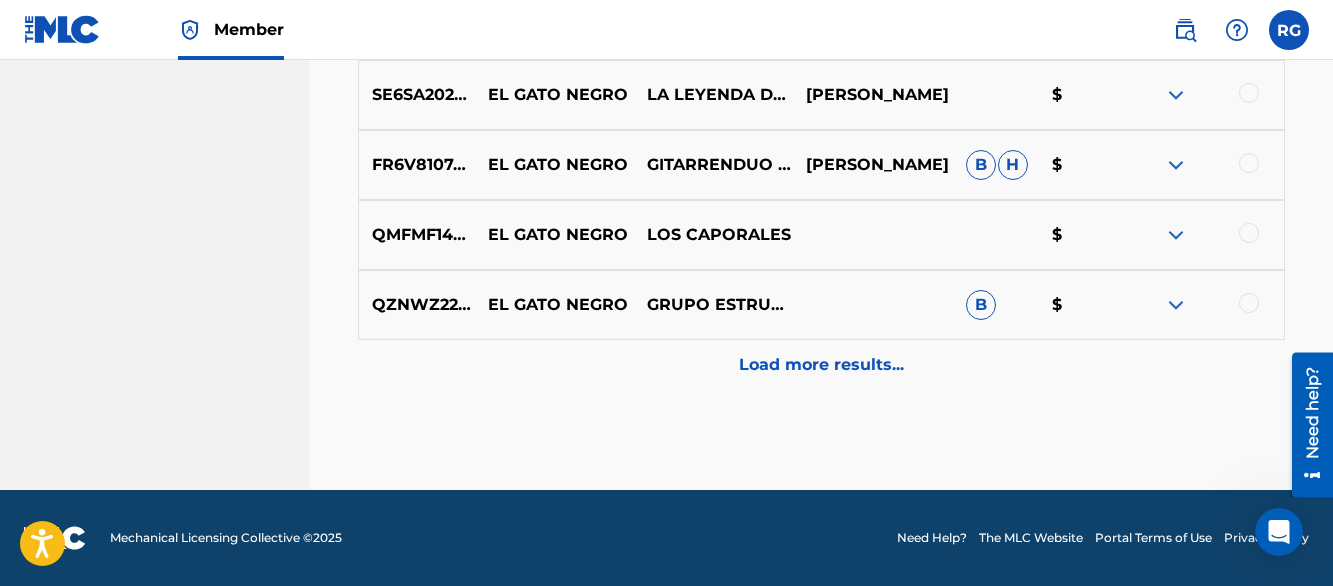 click on "Load more results..." at bounding box center (821, 365) 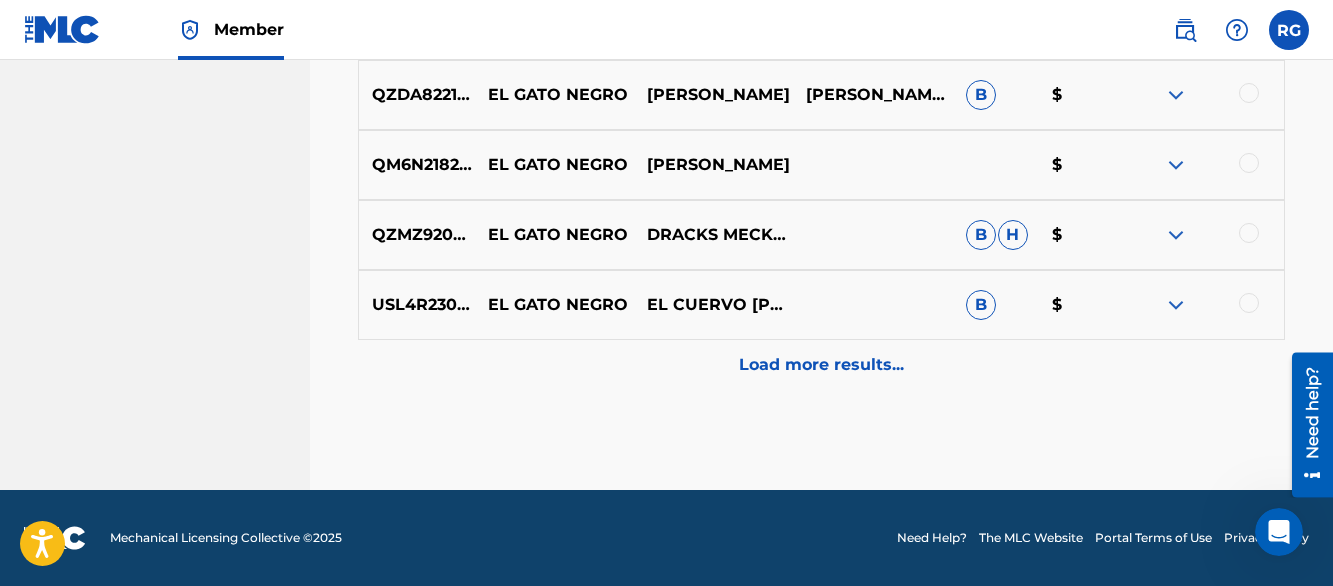 click on "Load more results..." at bounding box center [821, 365] 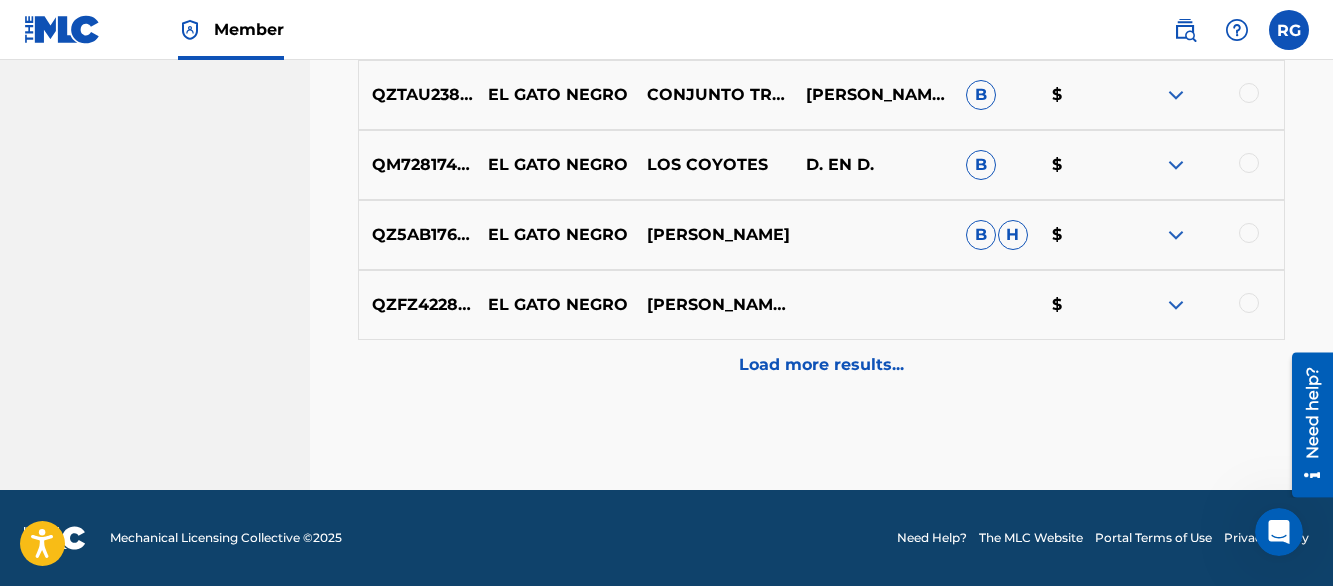 click on "Load more results..." at bounding box center [821, 365] 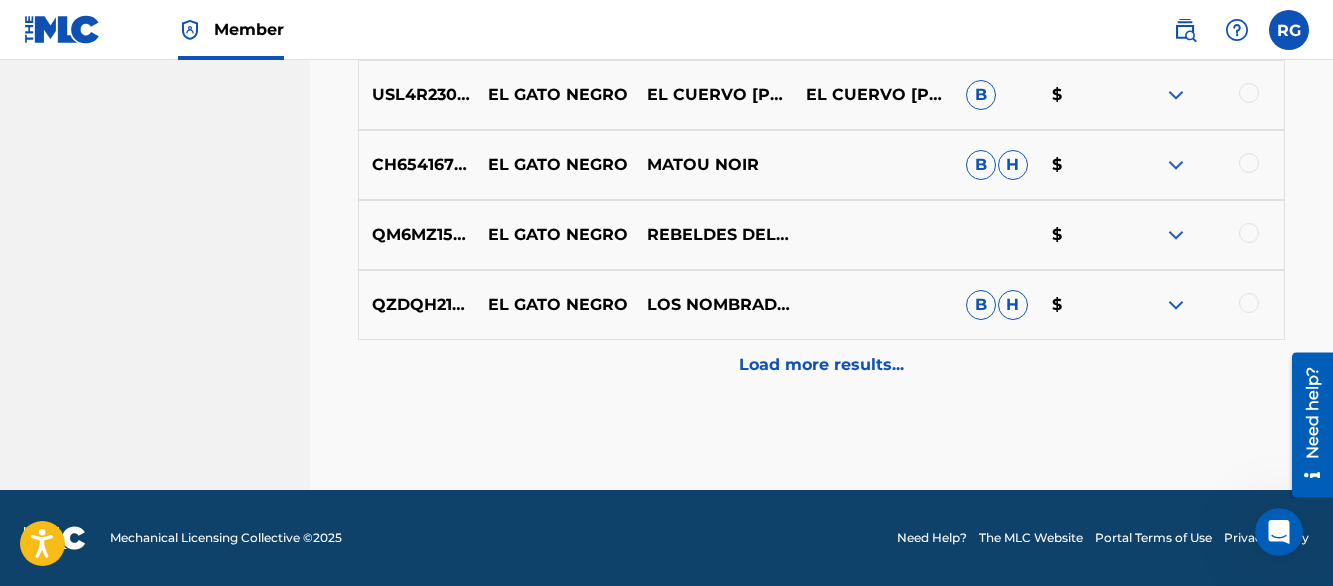 click on "Load more results..." at bounding box center (821, 365) 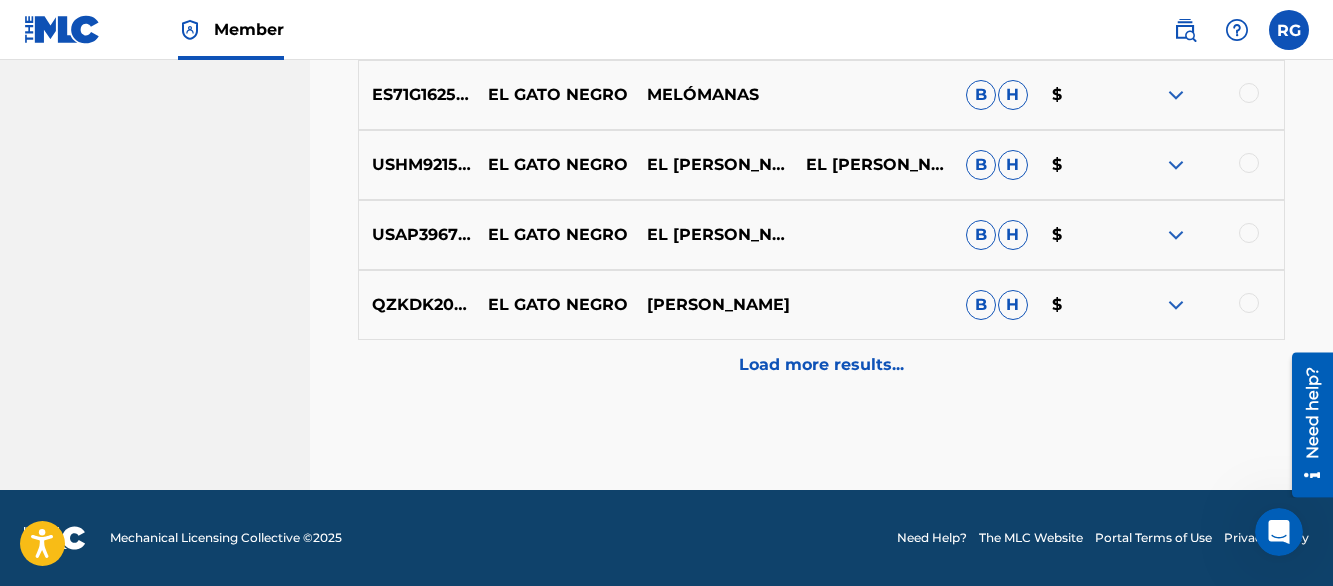 click on "Load more results..." at bounding box center (821, 365) 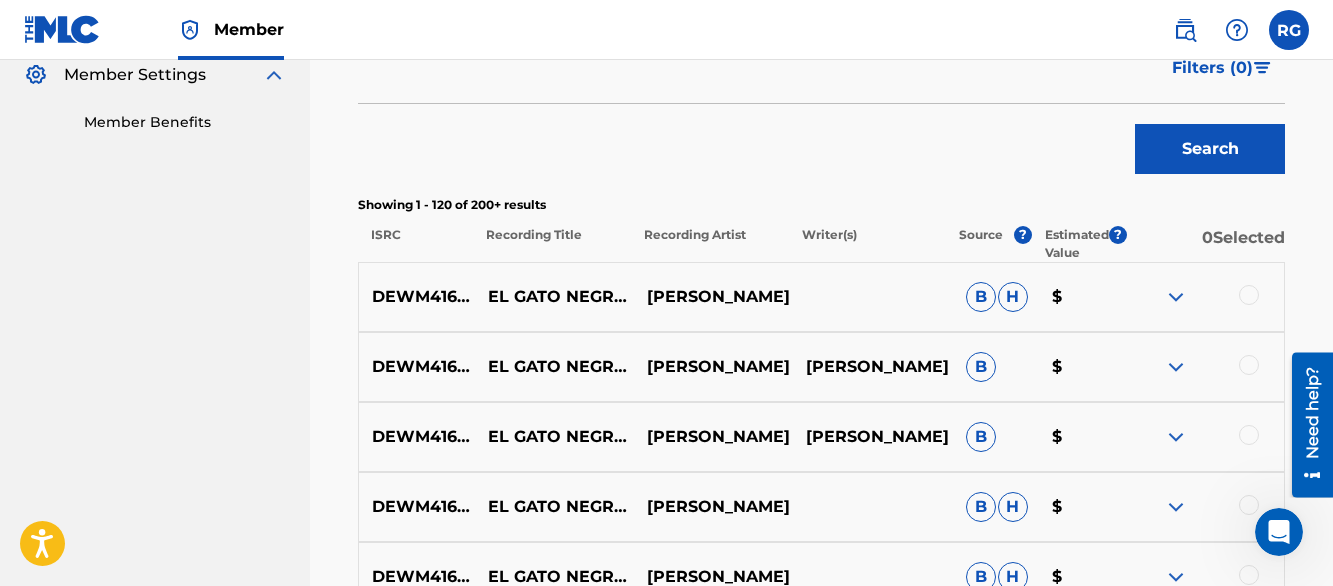 scroll, scrollTop: 8228, scrollLeft: 0, axis: vertical 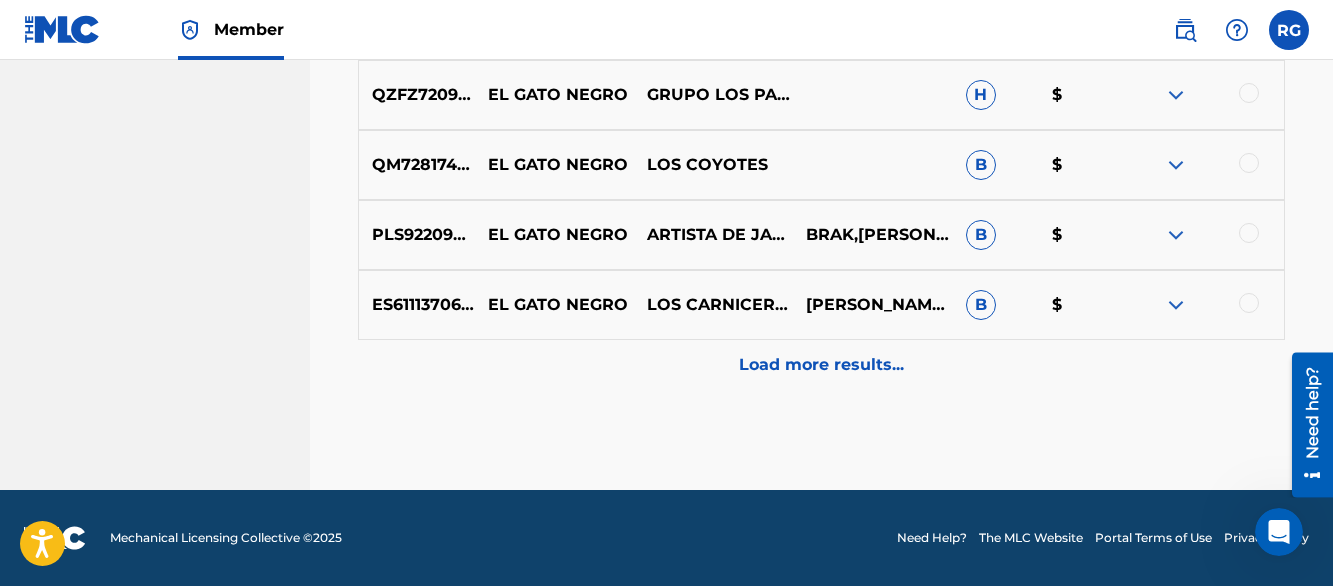 click on "Load more results..." at bounding box center (821, 365) 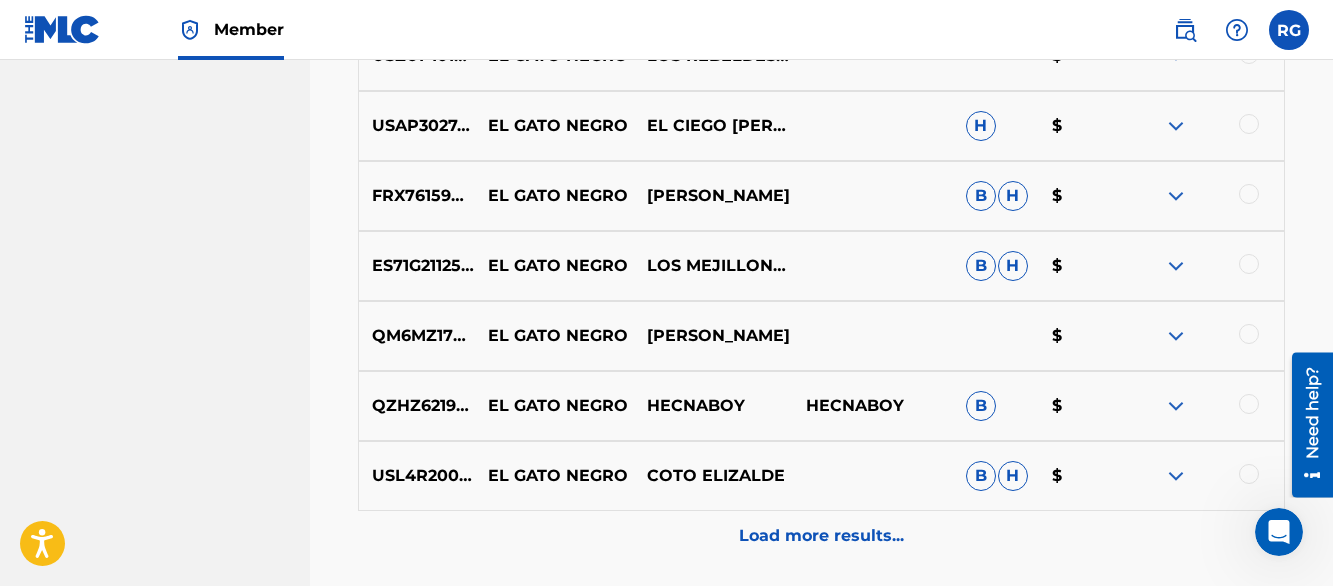 scroll, scrollTop: 9628, scrollLeft: 0, axis: vertical 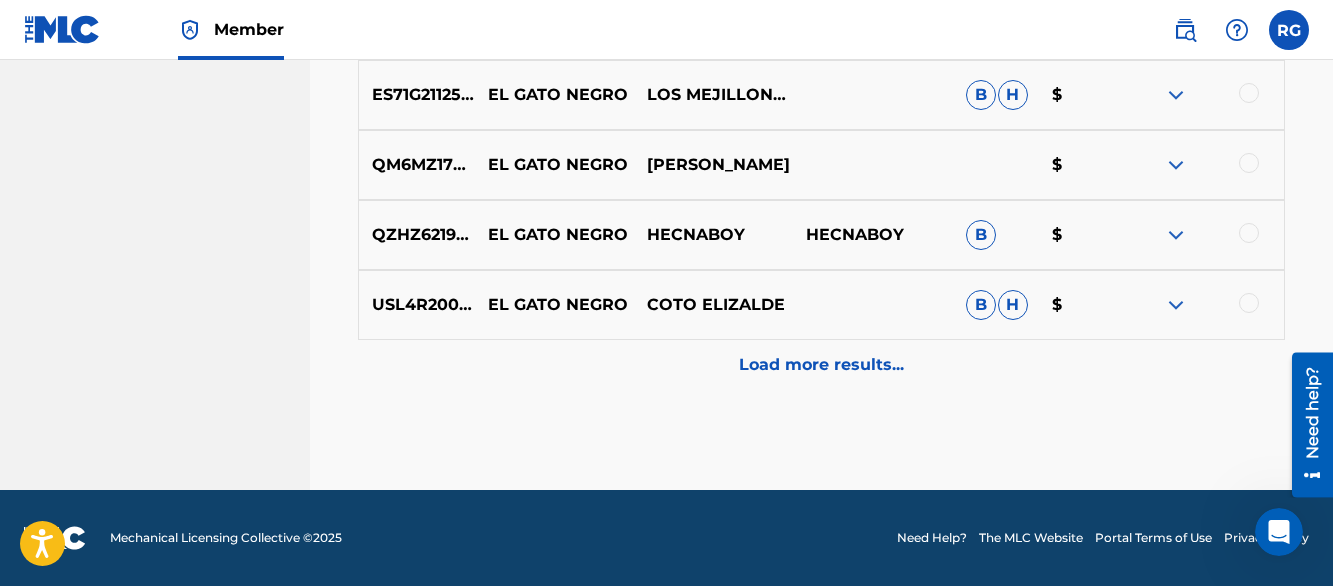 click on "Load more results..." at bounding box center (821, 365) 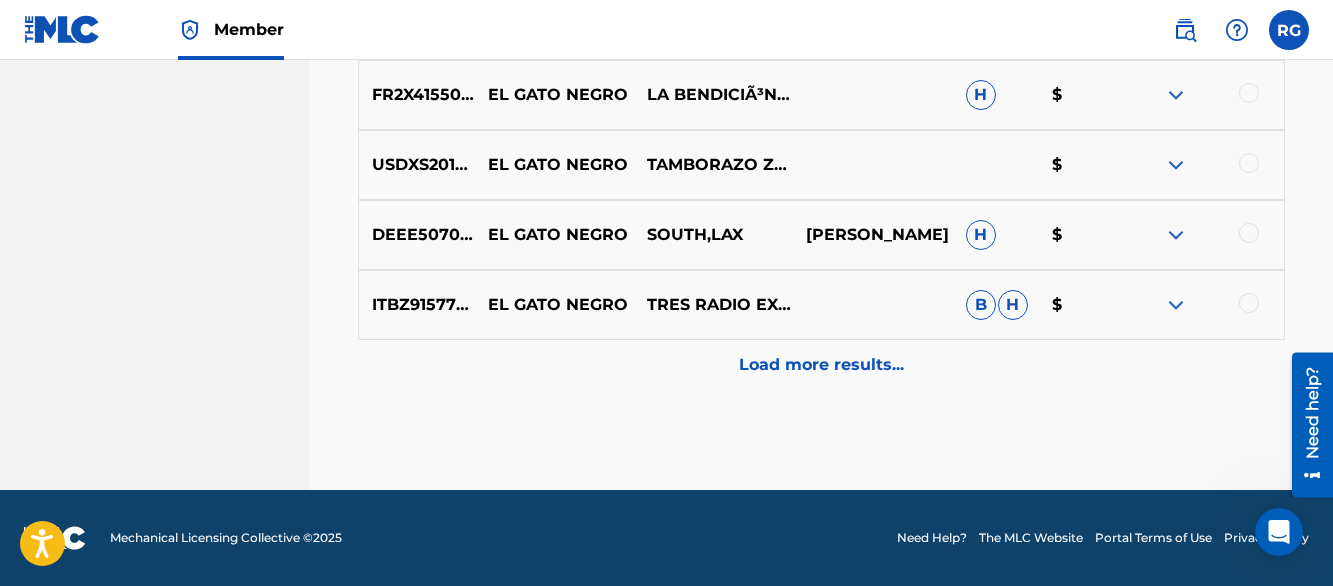 click on "Load more results..." at bounding box center [821, 365] 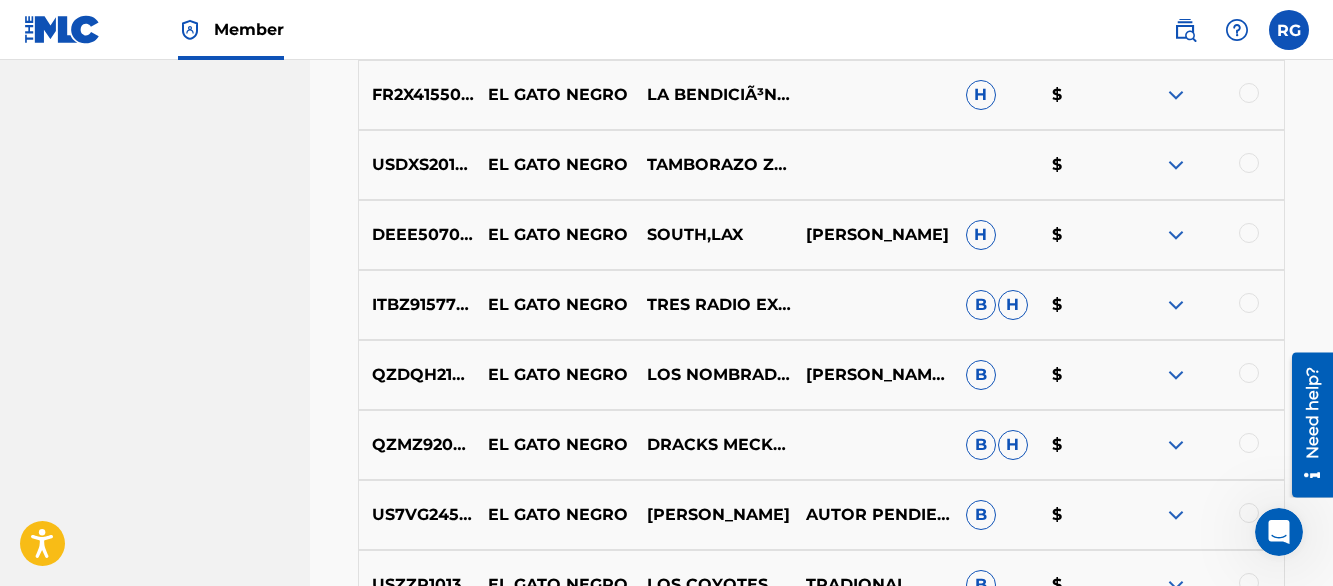 scroll, scrollTop: 11028, scrollLeft: 0, axis: vertical 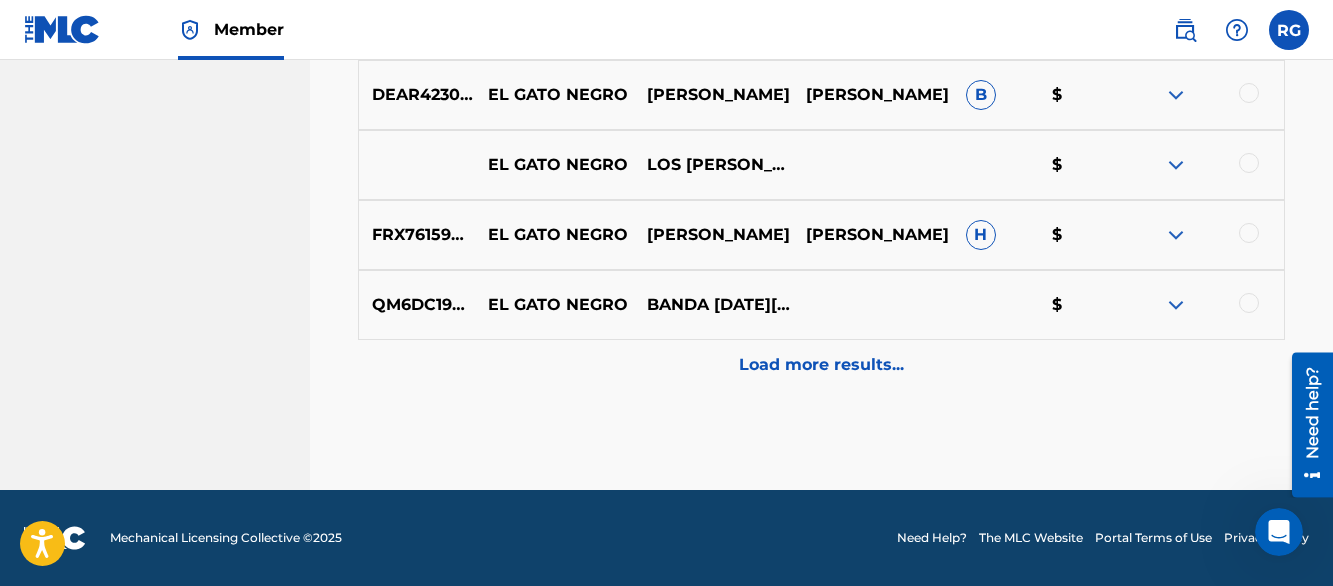 click on "Load more results..." at bounding box center [821, 365] 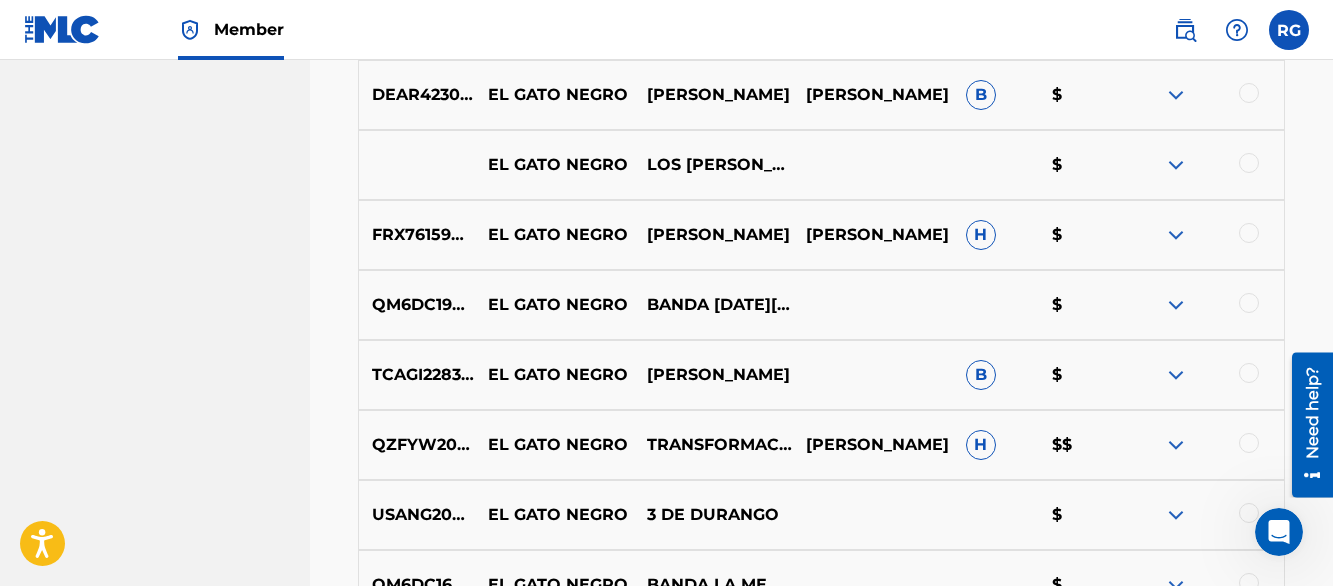 scroll, scrollTop: 11728, scrollLeft: 0, axis: vertical 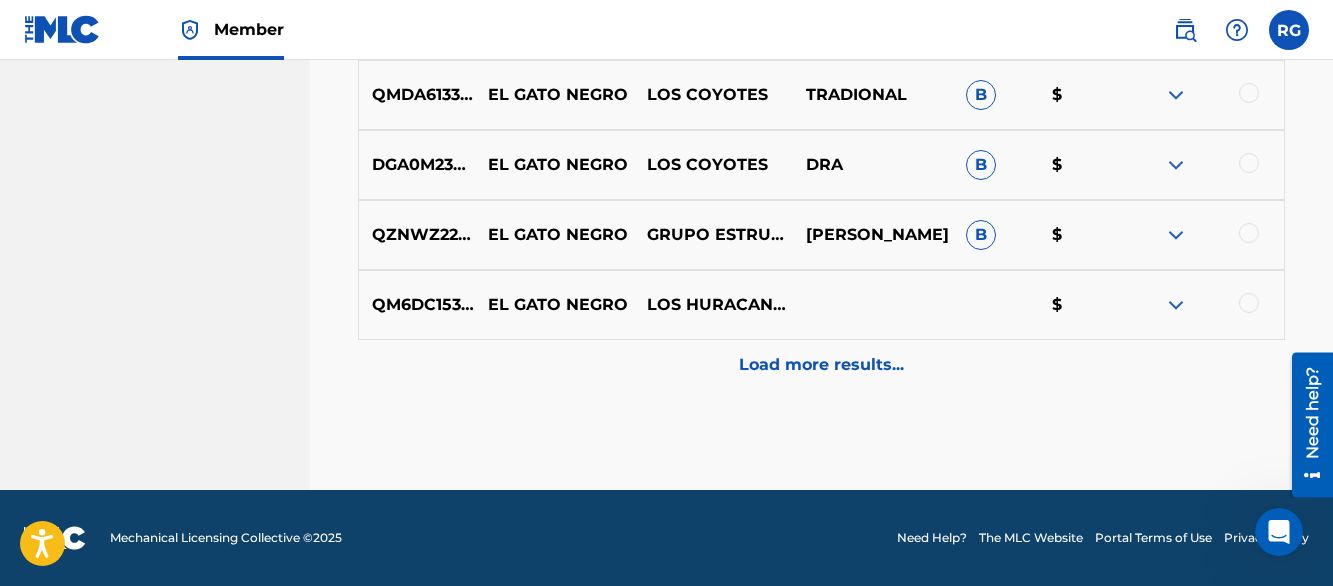 click on "Load more results..." at bounding box center (821, 365) 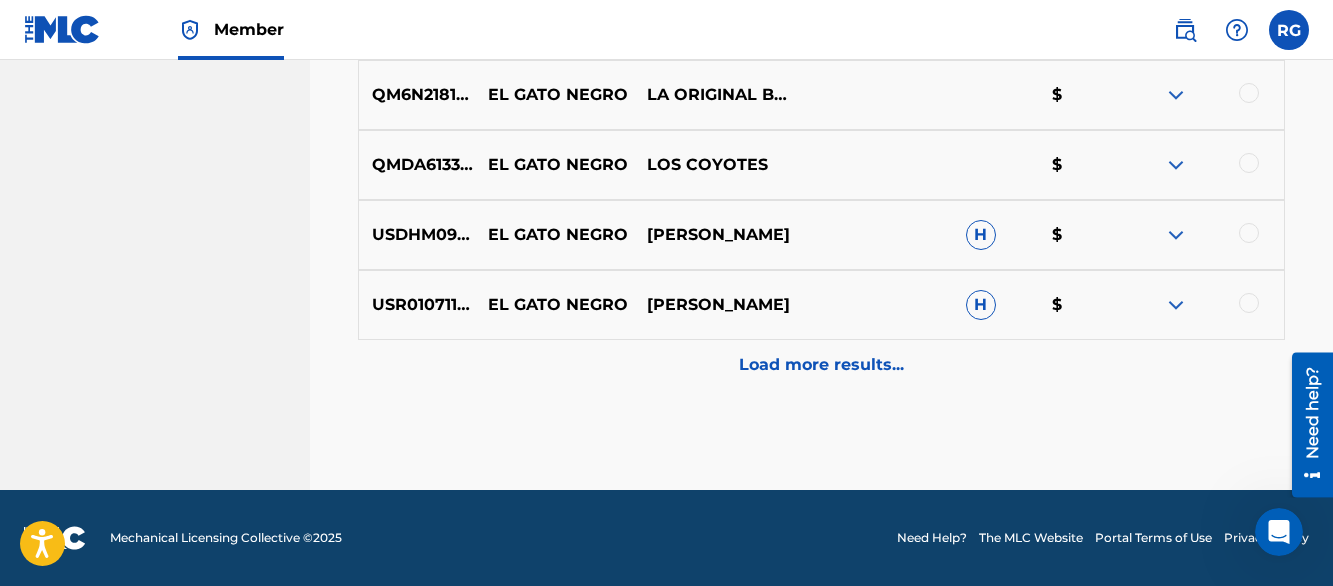 click on "Load more results..." at bounding box center (821, 365) 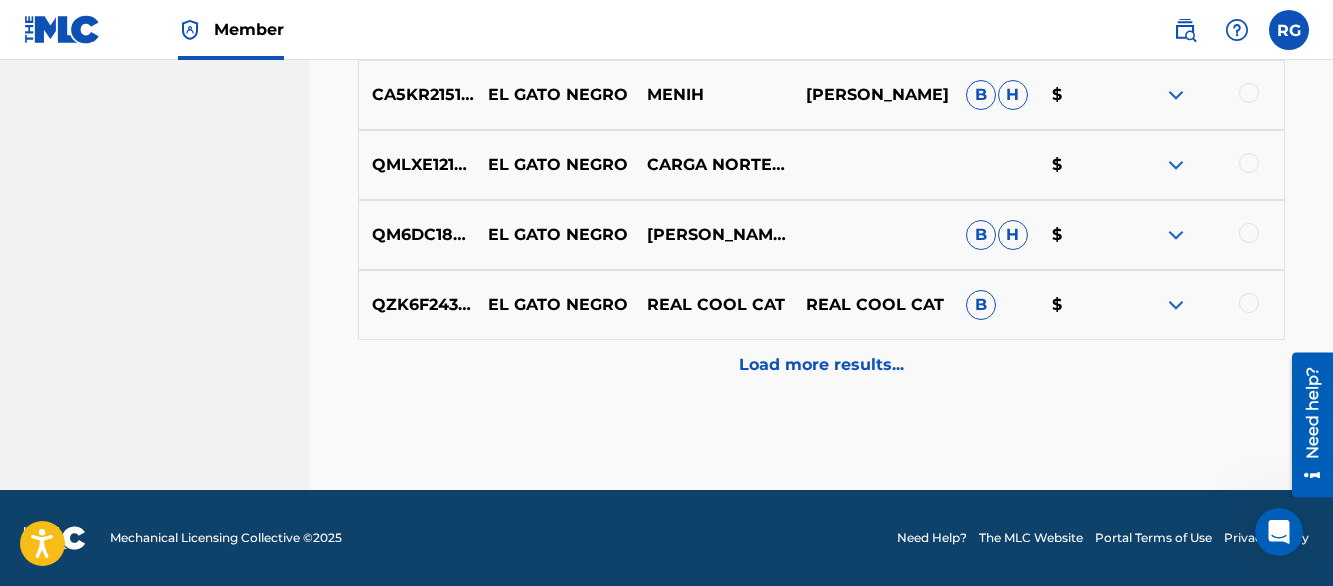 click on "Load more results..." at bounding box center (821, 365) 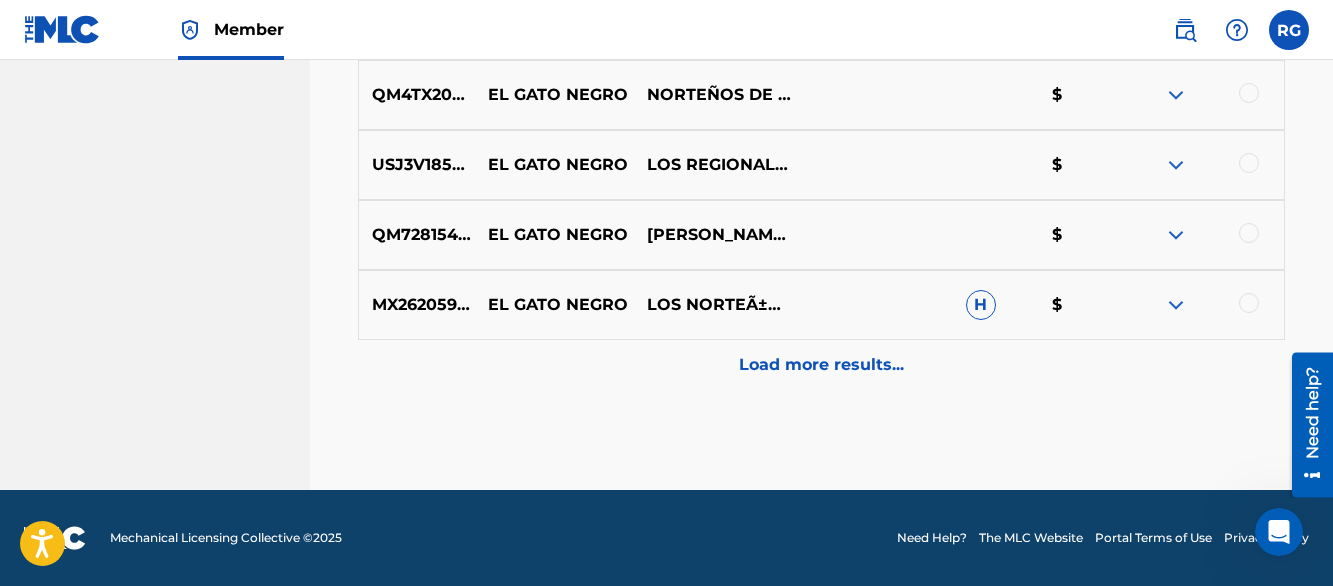 click on "Load more results..." at bounding box center (821, 365) 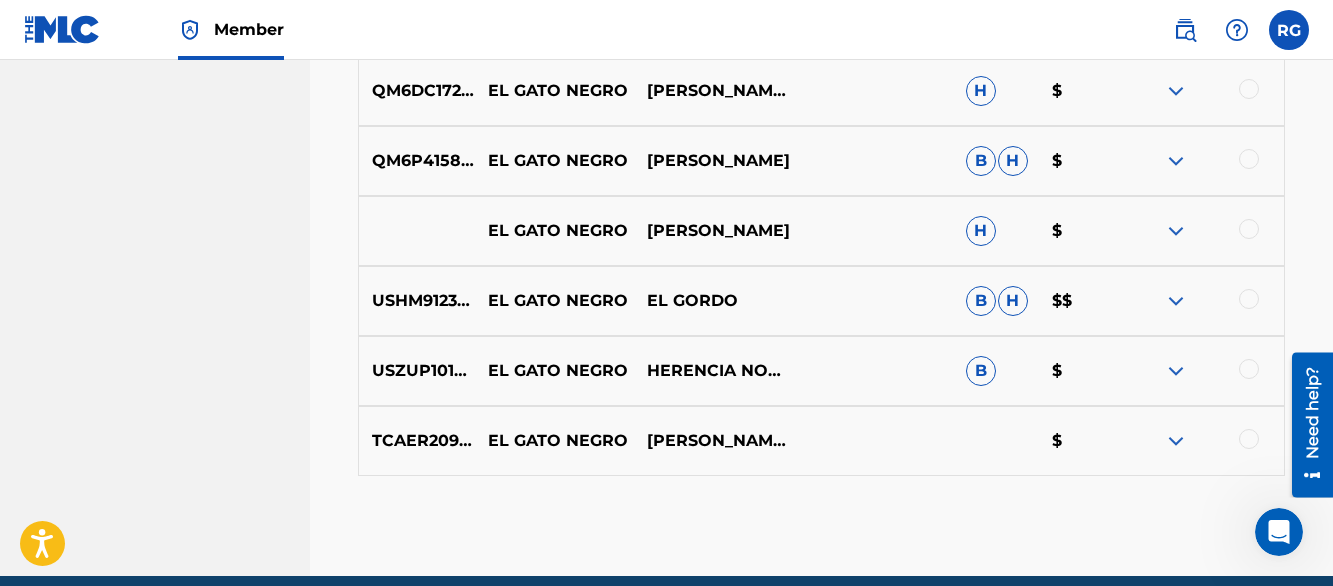 scroll, scrollTop: 14478, scrollLeft: 0, axis: vertical 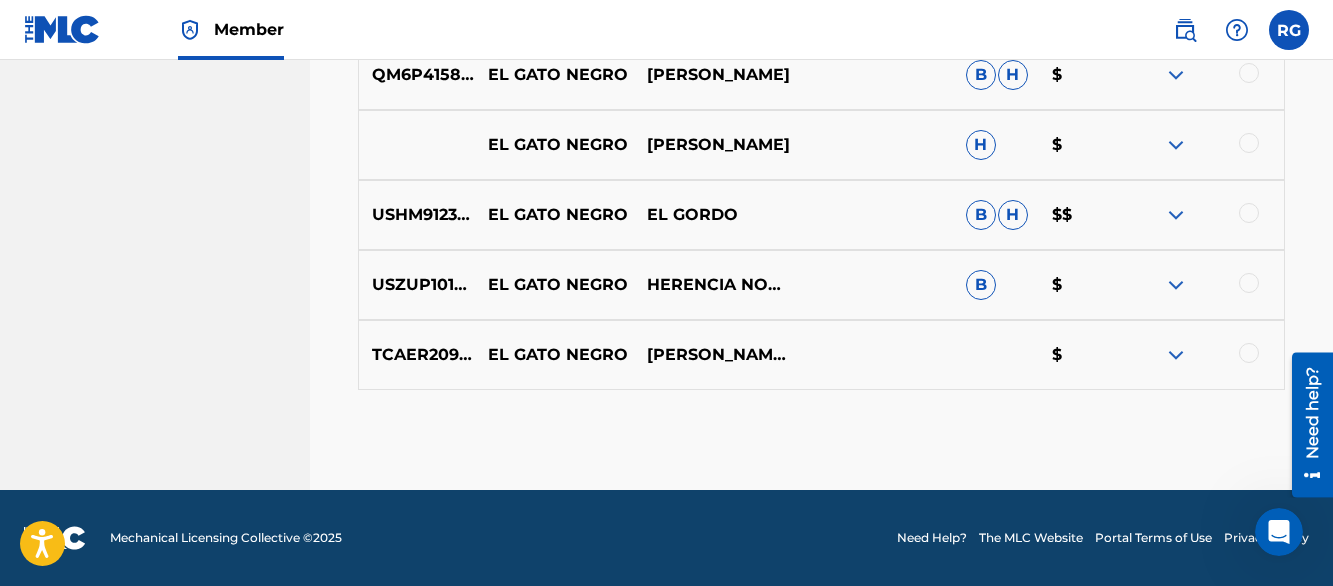 click on "TCAER2091911 EL GATO NEGRO ALVARO MONTES Y SU AGUILA NORTEÑA $" at bounding box center [821, 355] 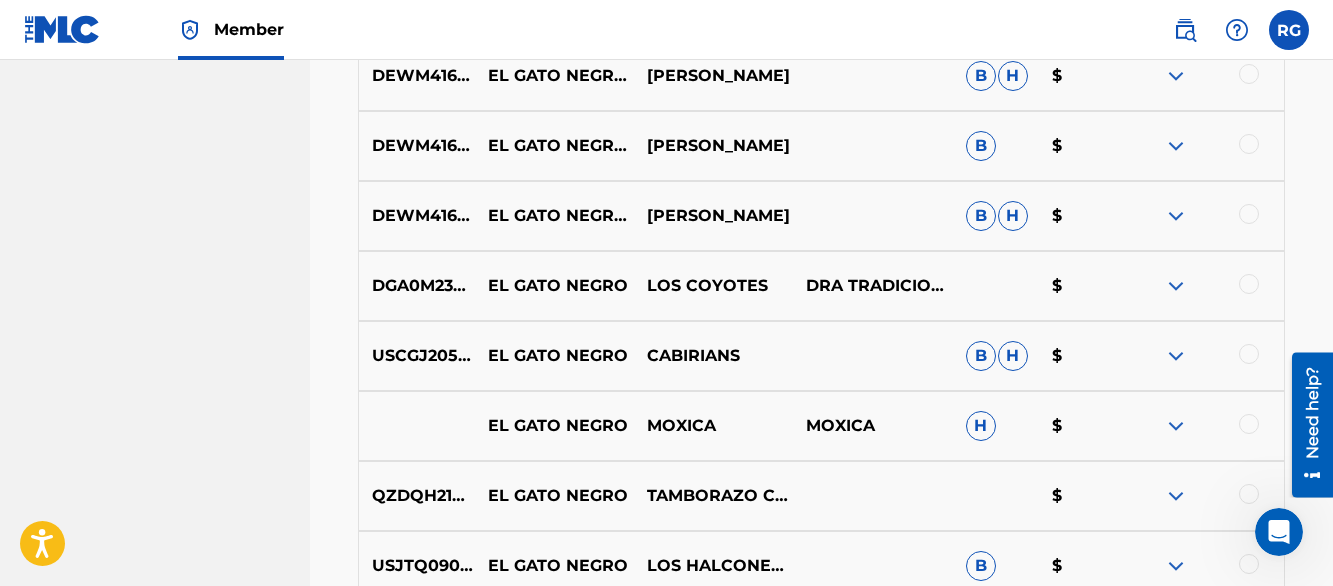 scroll, scrollTop: 2160, scrollLeft: 0, axis: vertical 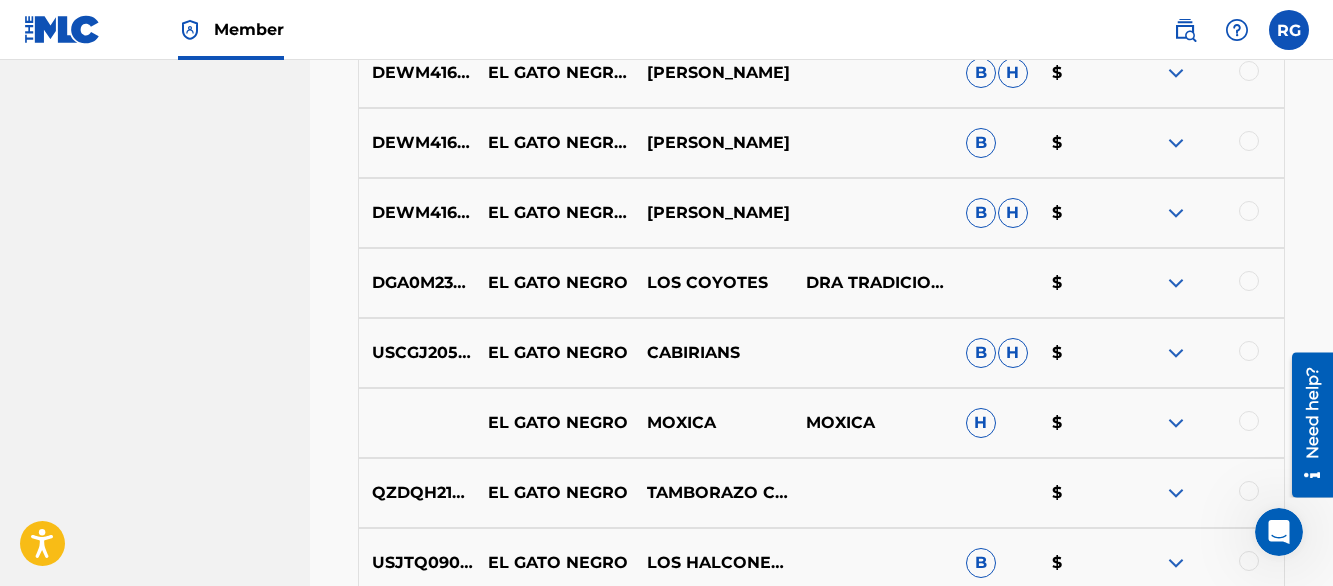 click at bounding box center (1176, 283) 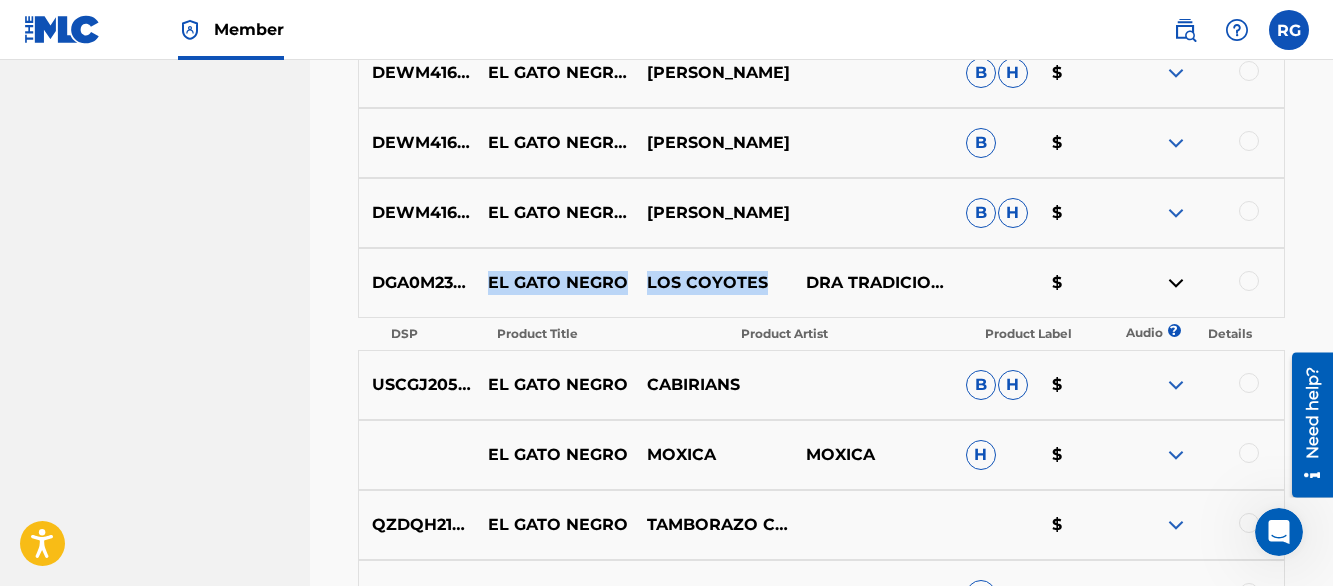 drag, startPoint x: 490, startPoint y: 278, endPoint x: 763, endPoint y: 285, distance: 273.08972 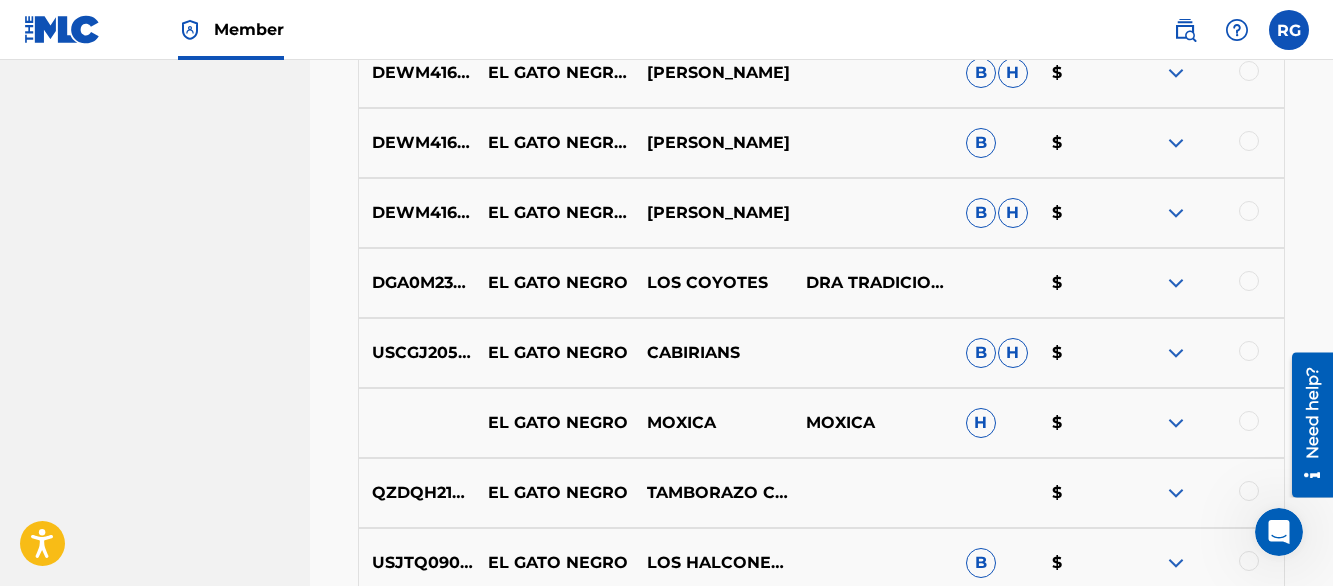 click at bounding box center [1249, 281] 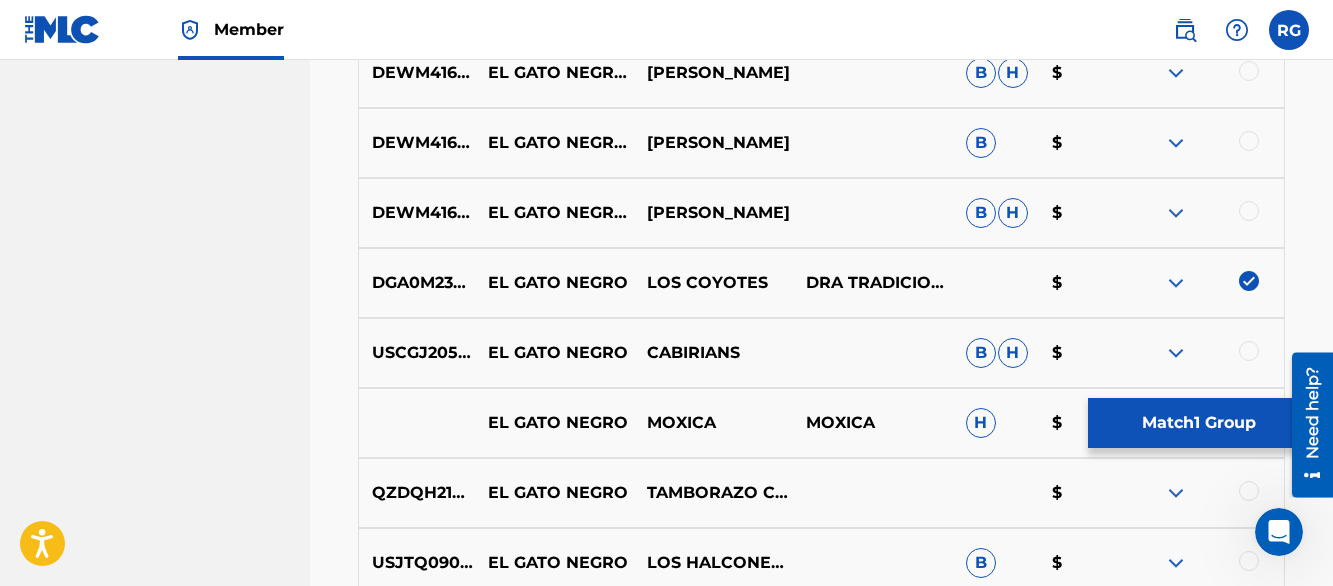 scroll, scrollTop: 4460, scrollLeft: 0, axis: vertical 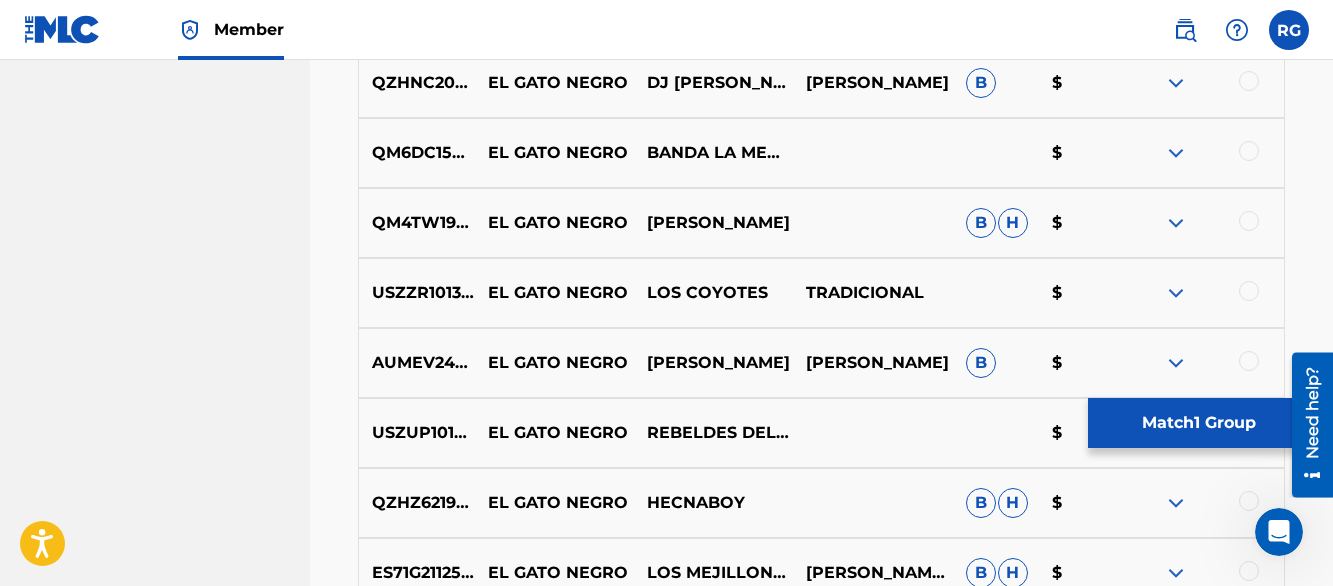 click at bounding box center (1249, 291) 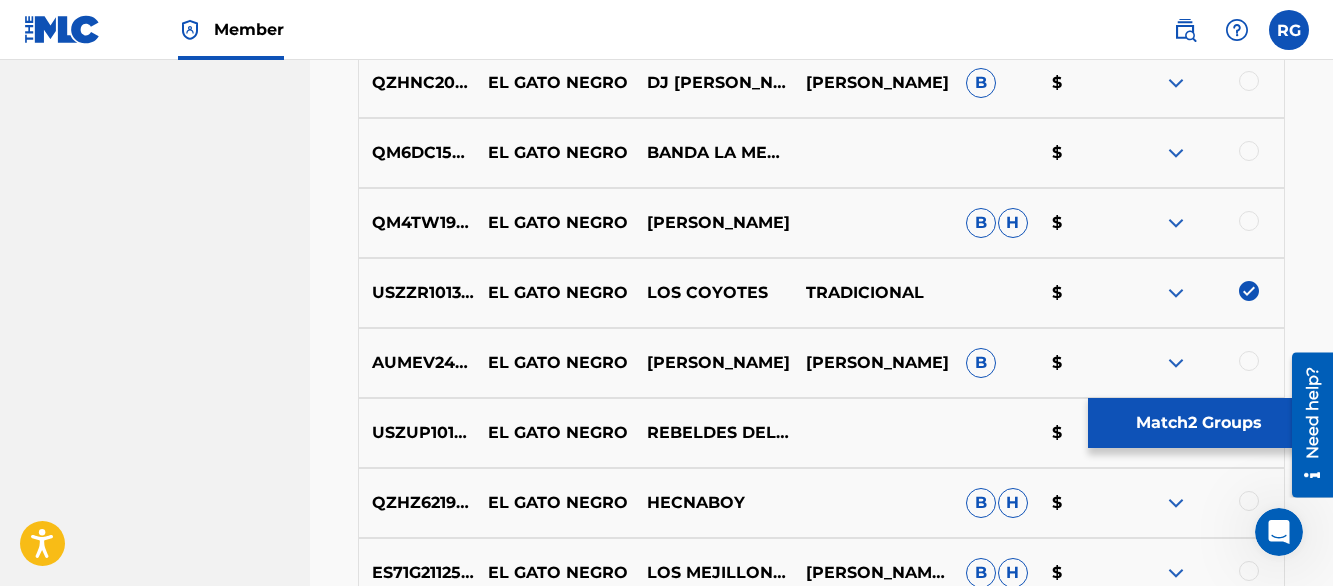 scroll, scrollTop: 5510, scrollLeft: 0, axis: vertical 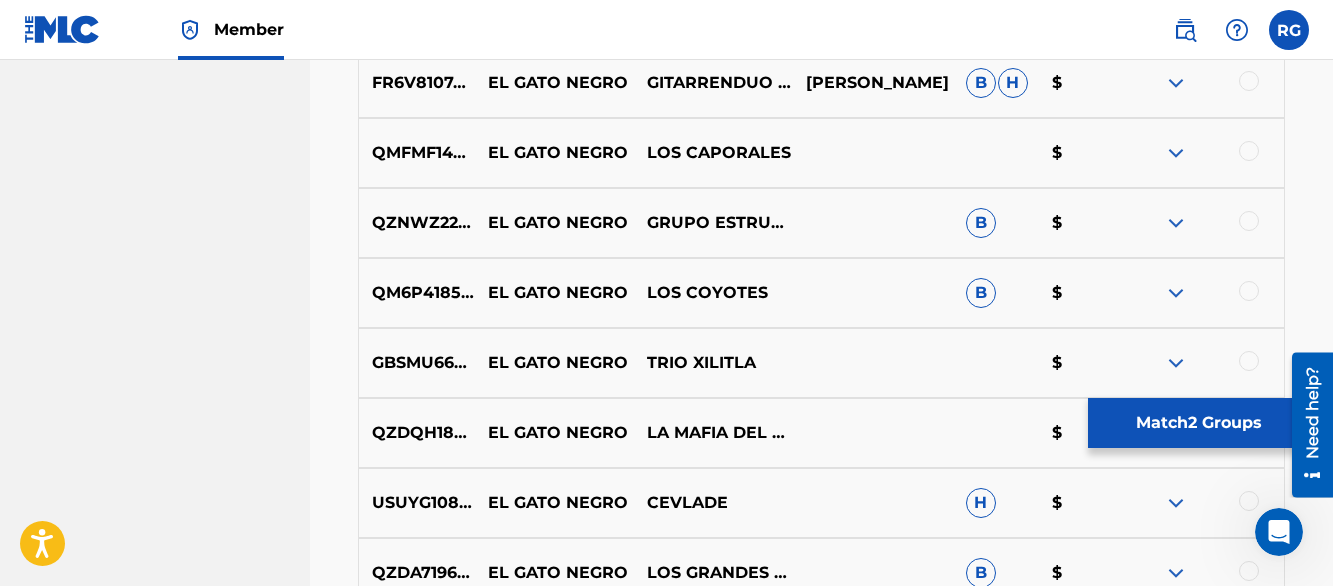 click at bounding box center [1249, 291] 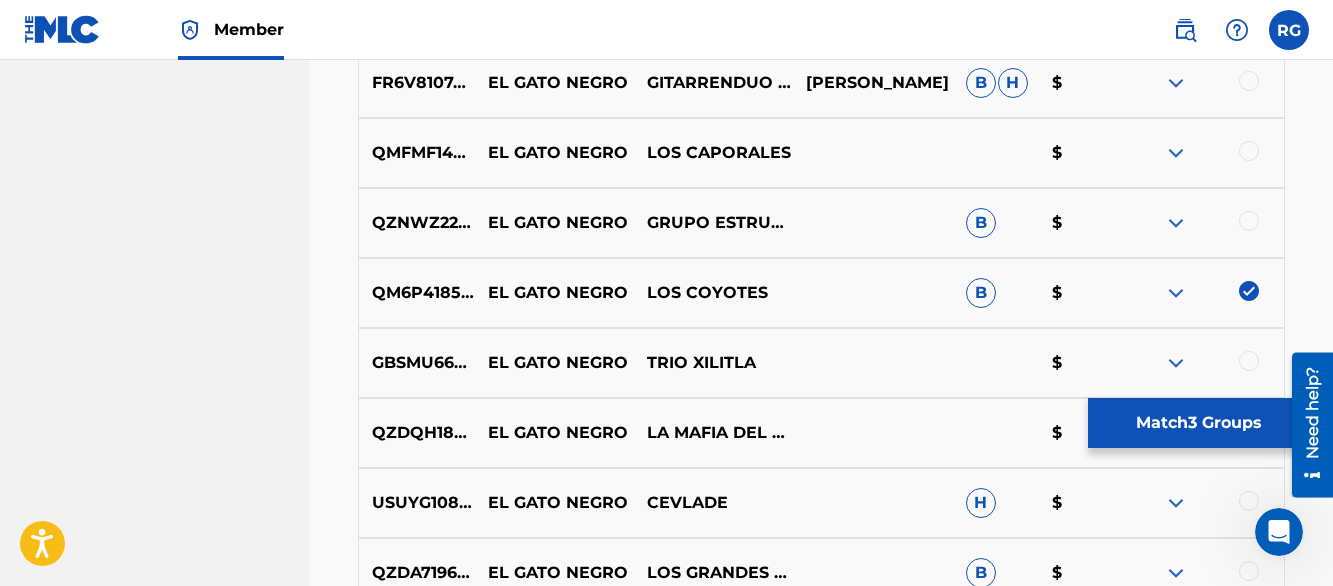 scroll, scrollTop: 5860, scrollLeft: 0, axis: vertical 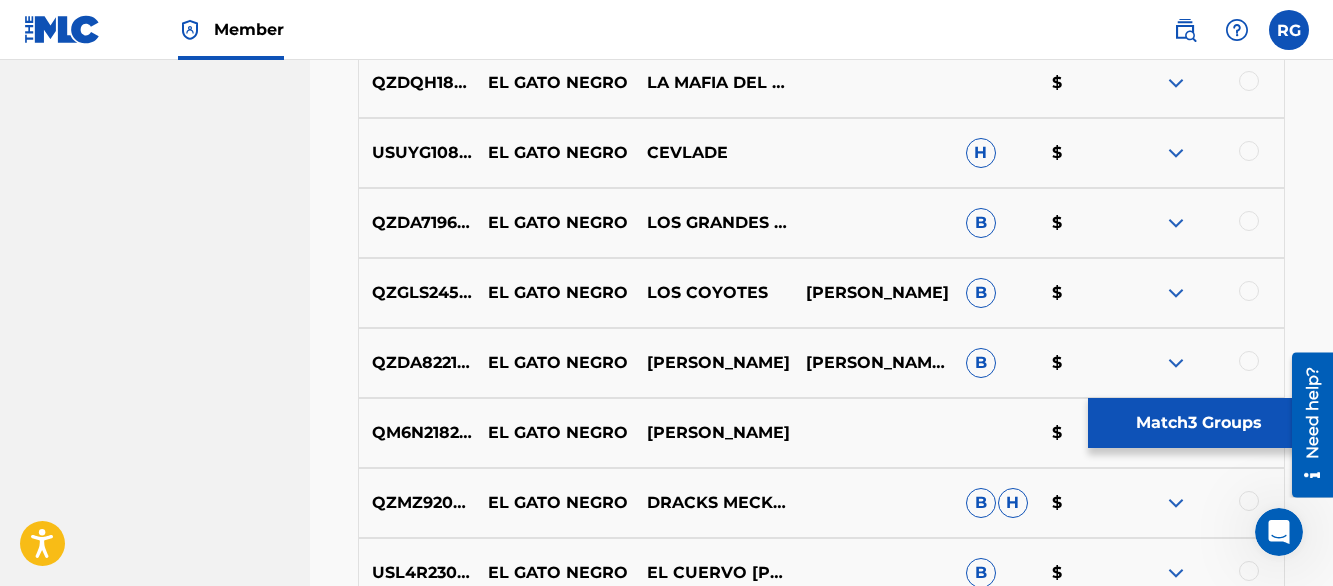 click at bounding box center [1249, 291] 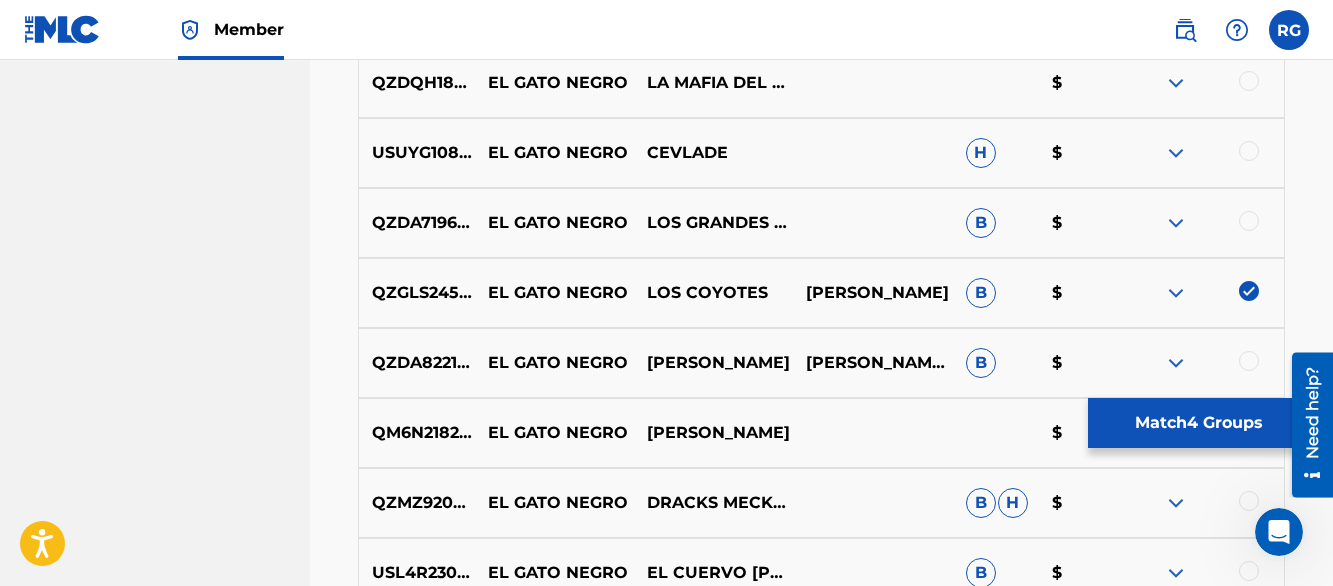 scroll, scrollTop: 6210, scrollLeft: 0, axis: vertical 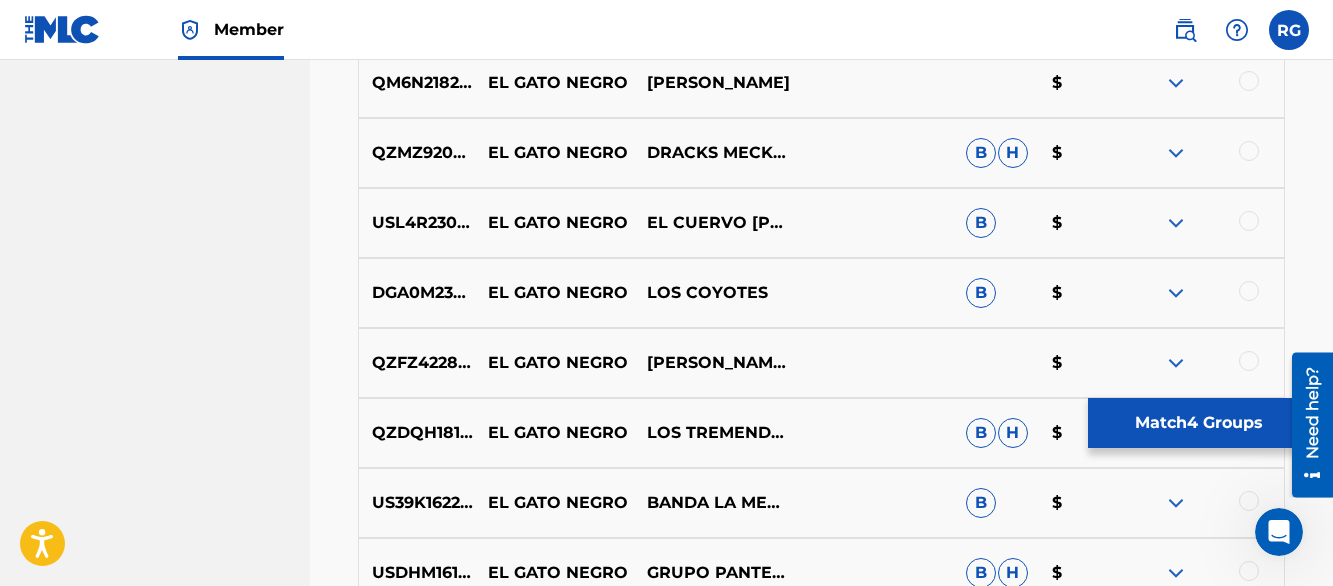 click at bounding box center (1249, 291) 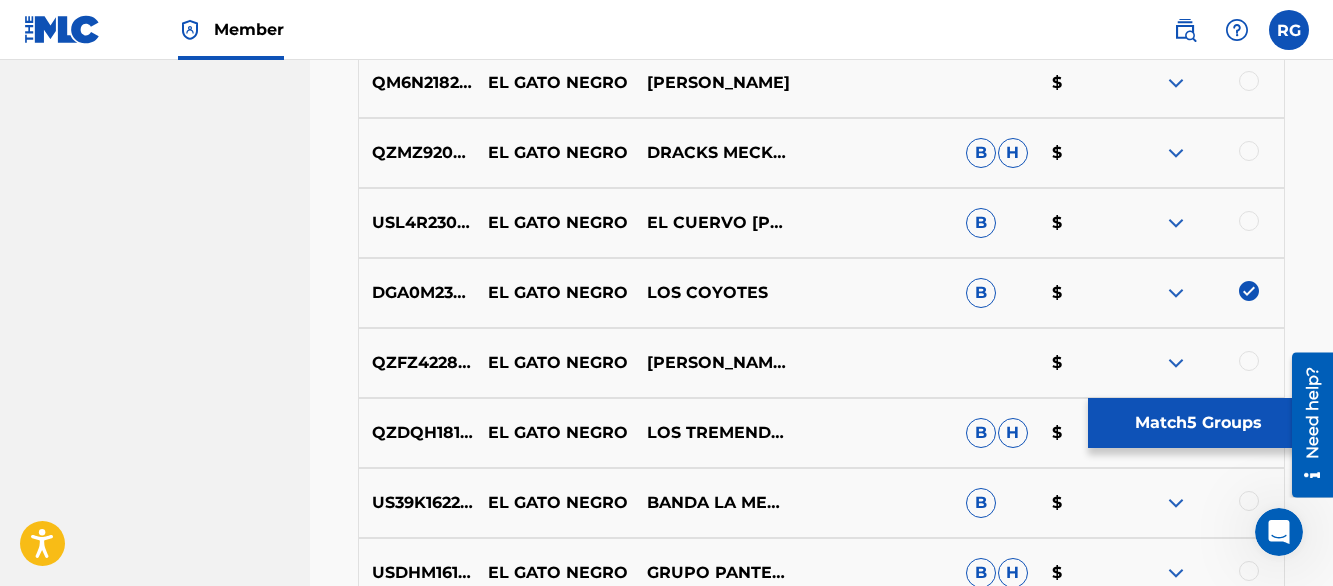 scroll, scrollTop: 6700, scrollLeft: 0, axis: vertical 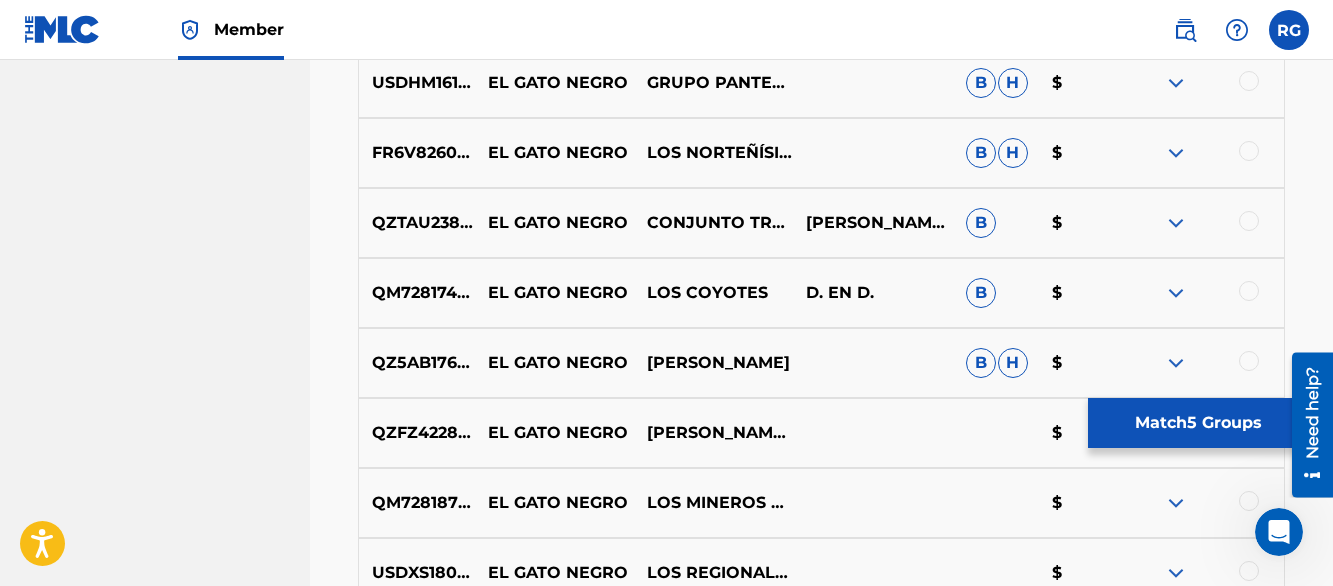 click at bounding box center [1249, 291] 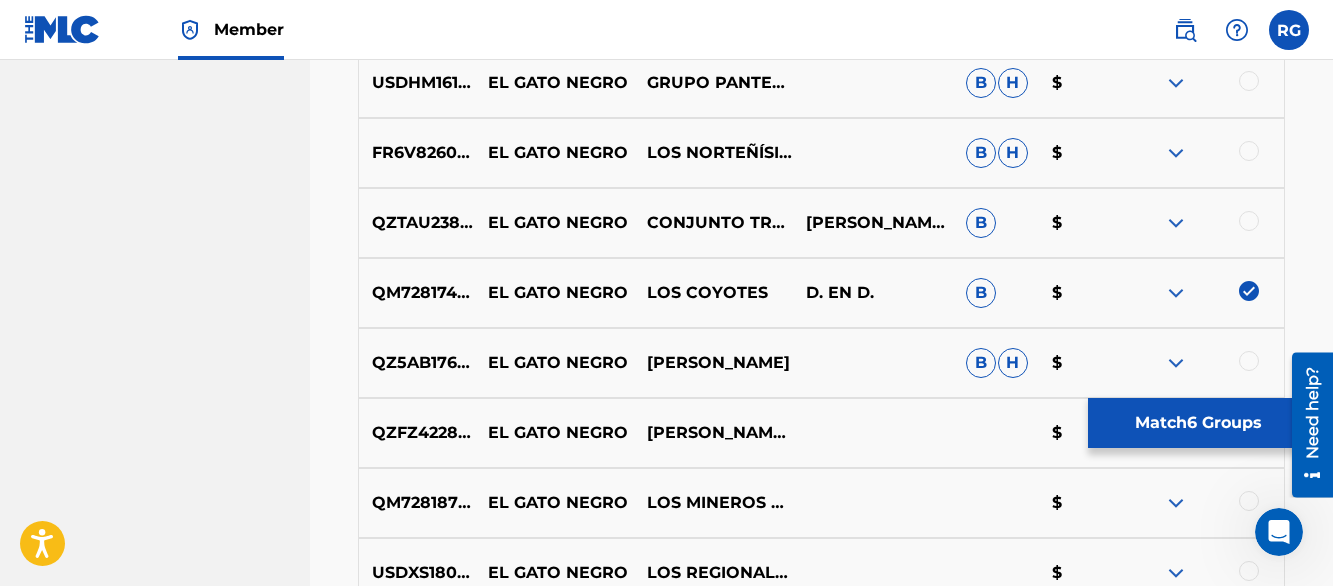 scroll, scrollTop: 8800, scrollLeft: 0, axis: vertical 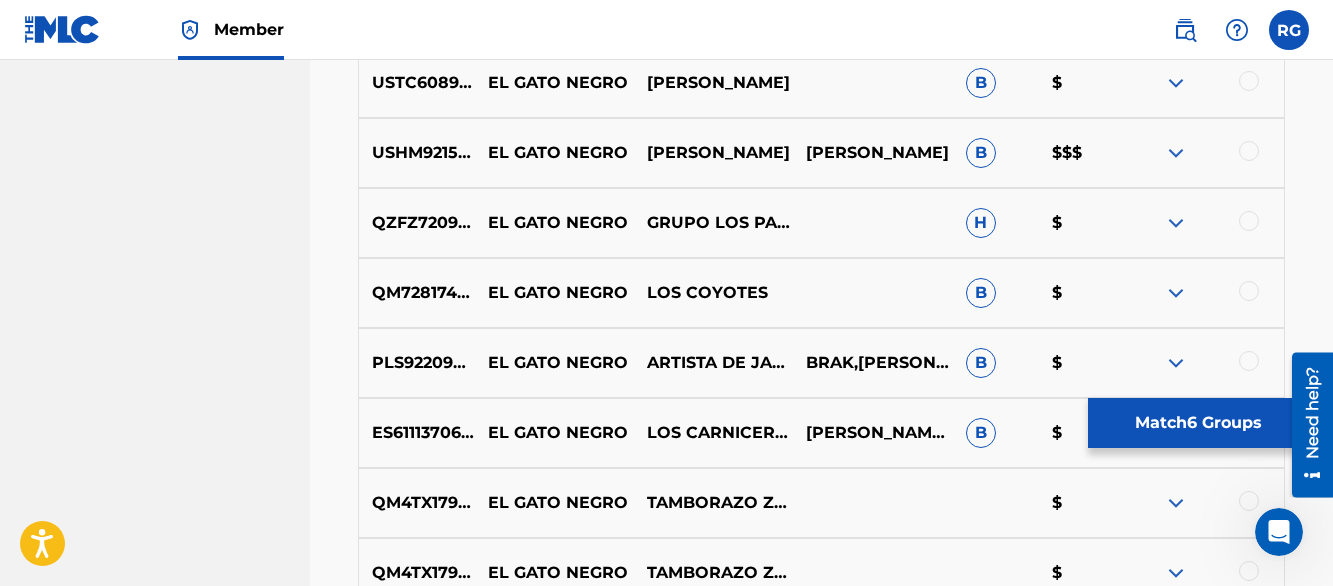 click at bounding box center (1249, 291) 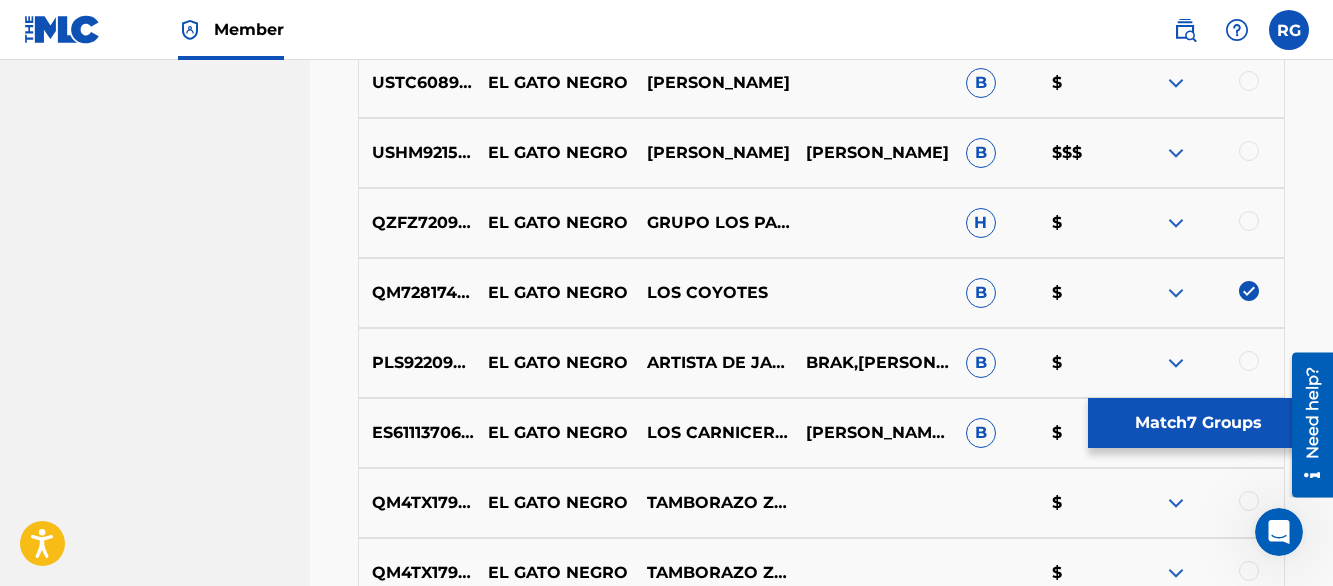 scroll, scrollTop: 9990, scrollLeft: 0, axis: vertical 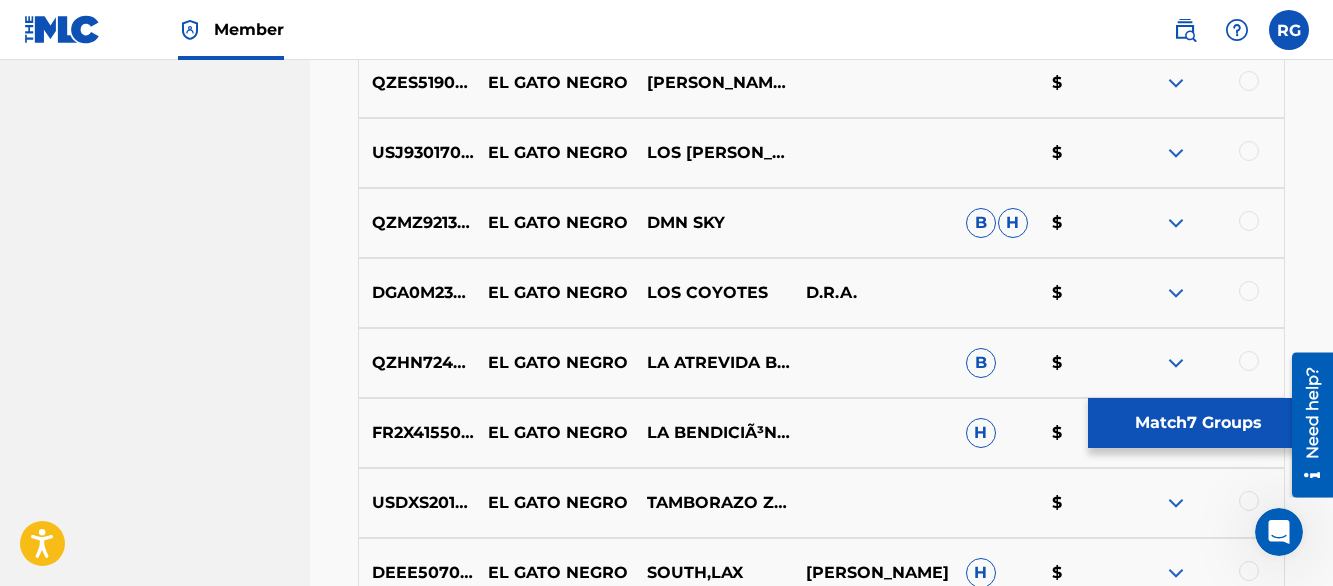 click at bounding box center (1249, 291) 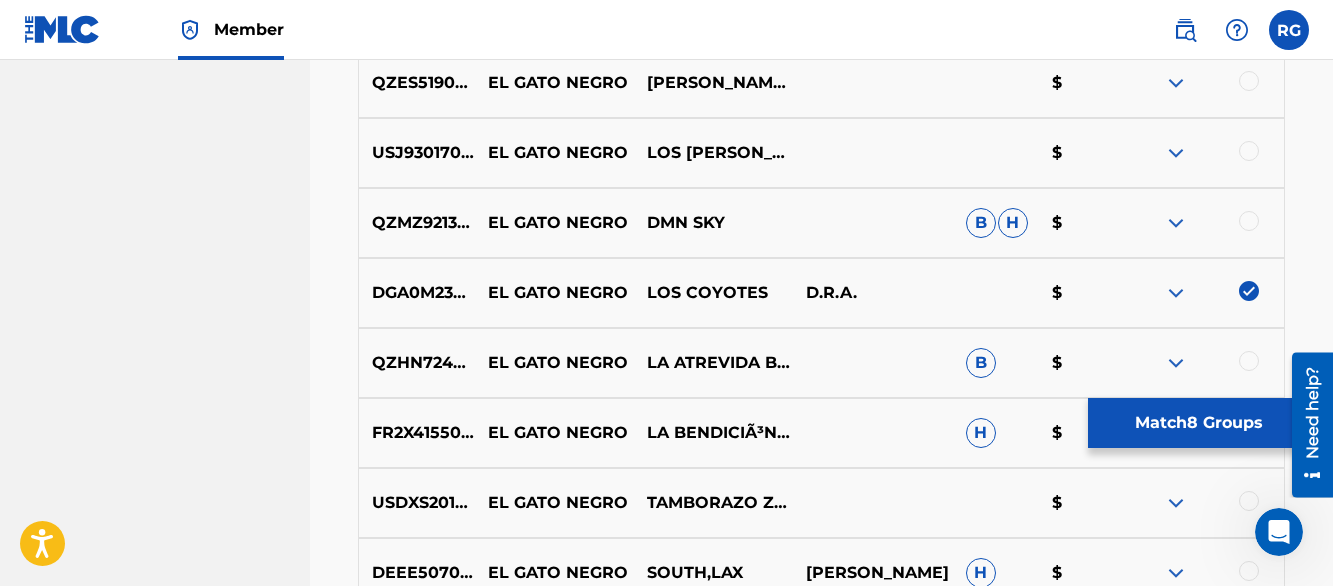 scroll, scrollTop: 10620, scrollLeft: 0, axis: vertical 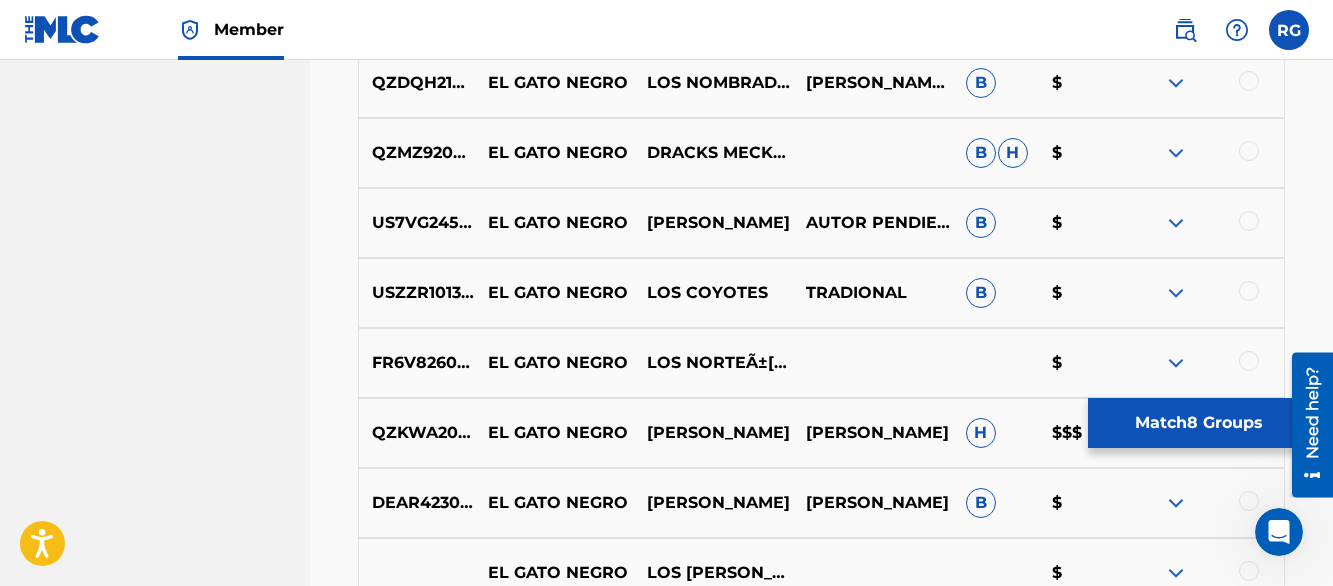 click at bounding box center (1249, 291) 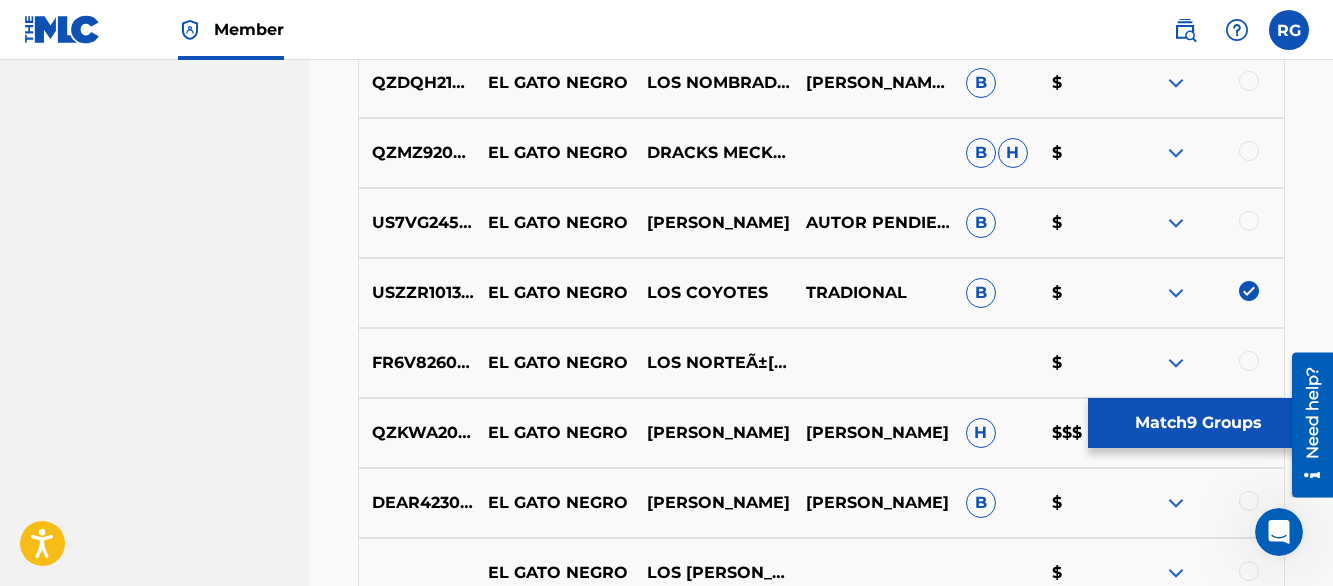 scroll, scrollTop: 11530, scrollLeft: 0, axis: vertical 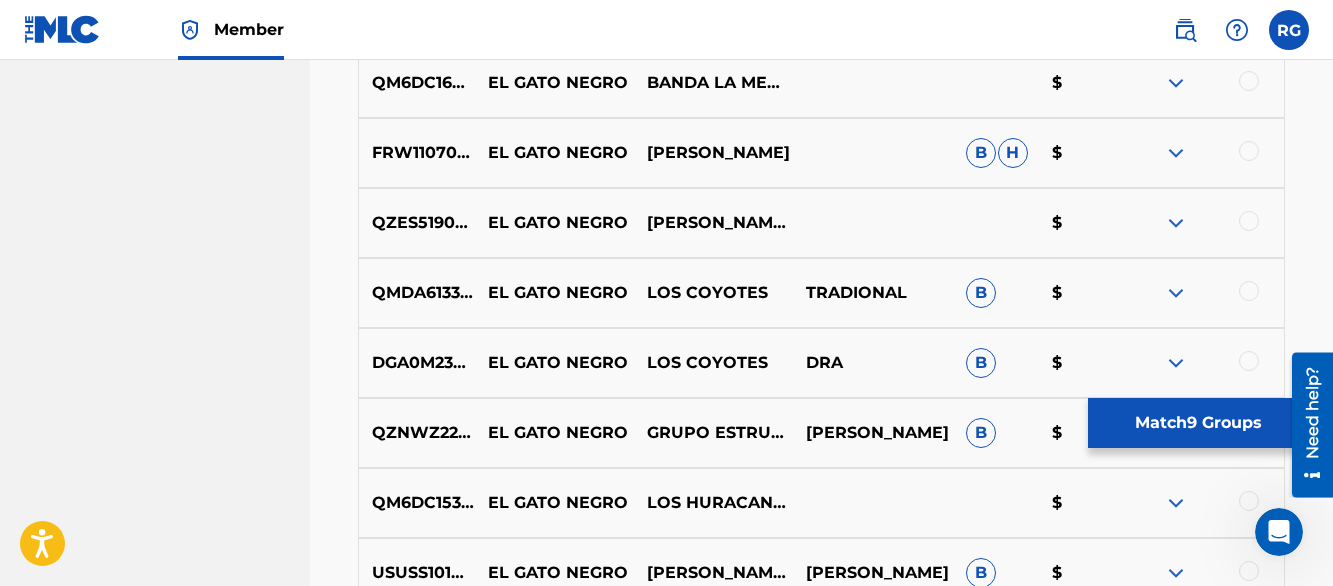 click at bounding box center (1249, 291) 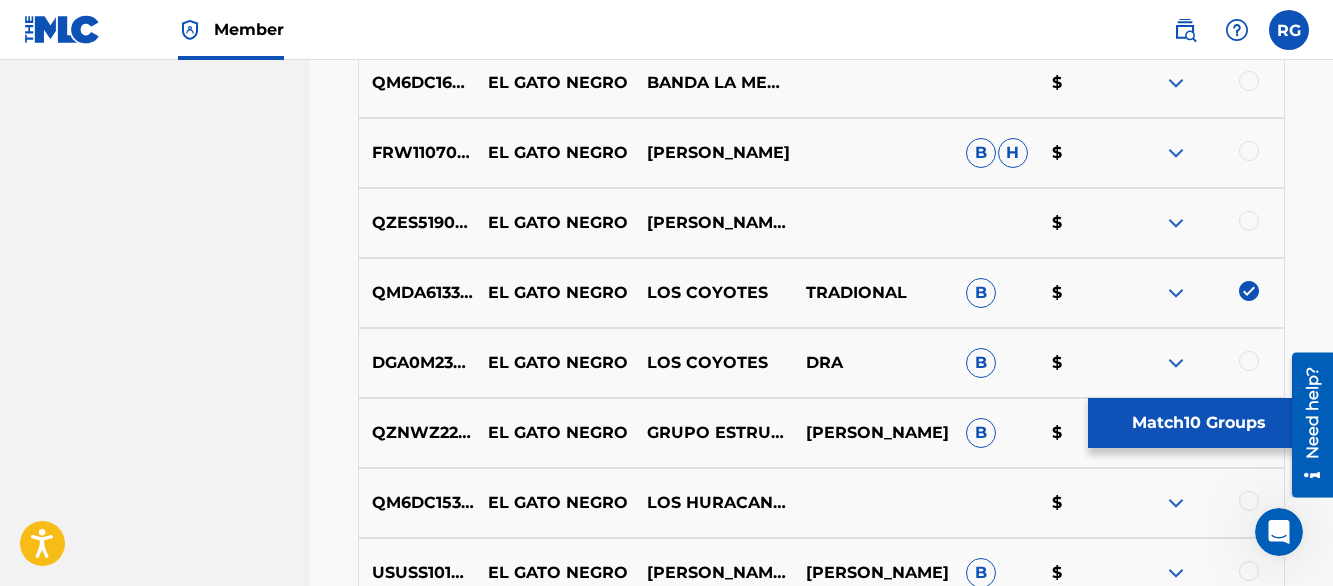 click at bounding box center (1249, 361) 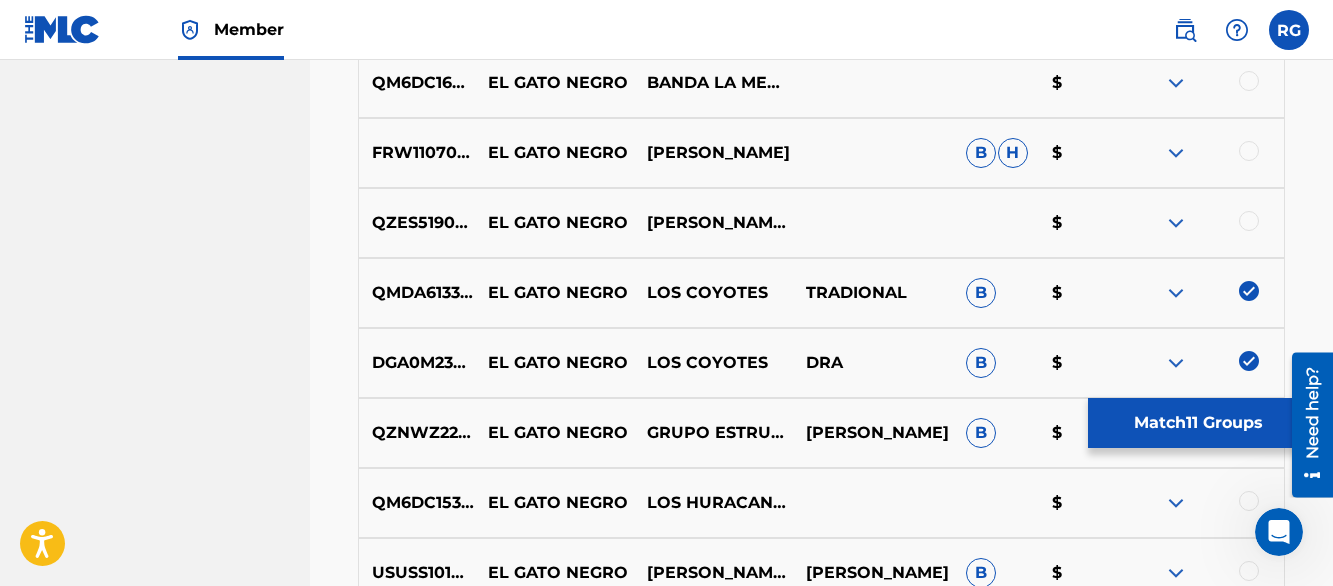 scroll, scrollTop: 12300, scrollLeft: 0, axis: vertical 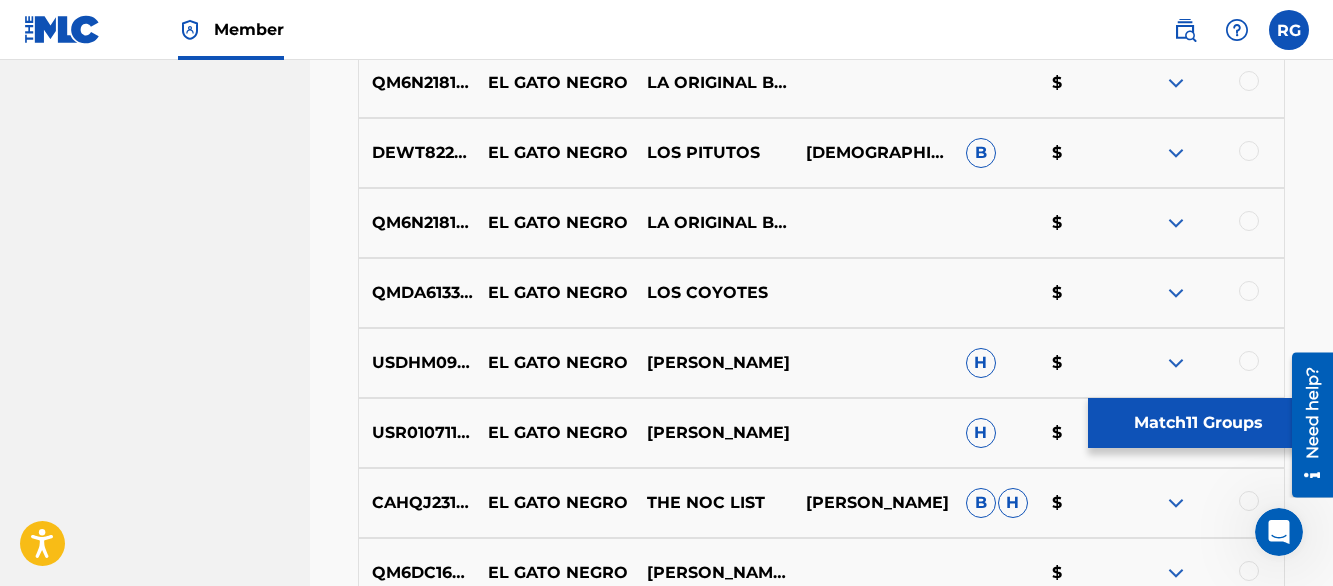 click at bounding box center [1249, 291] 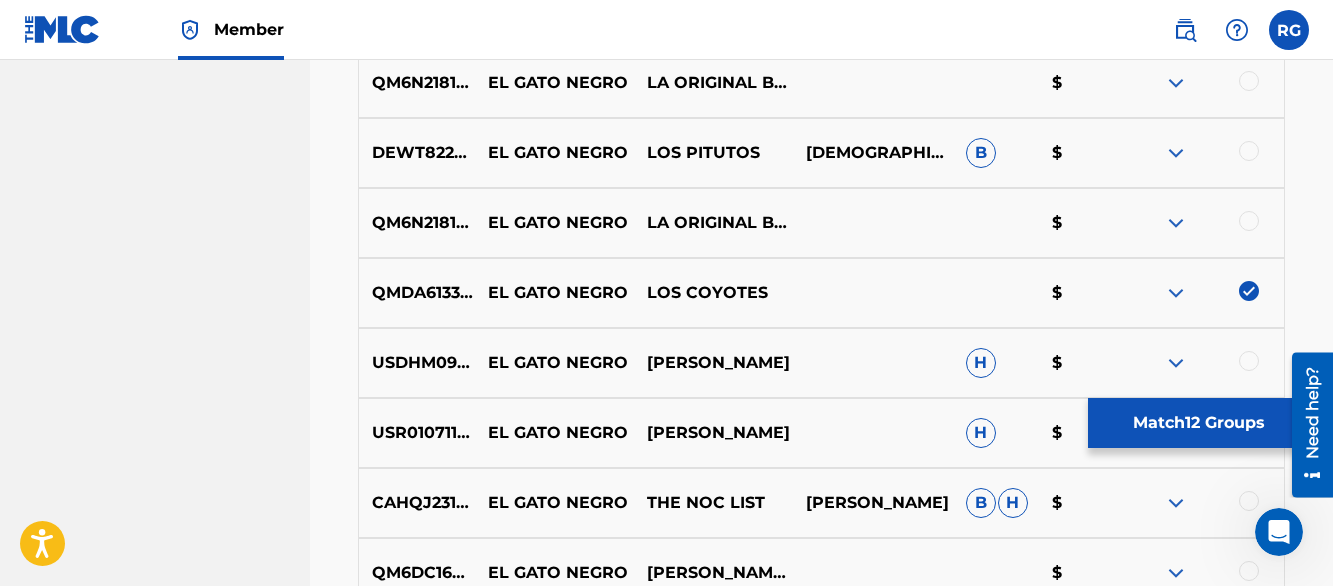 scroll, scrollTop: 2150, scrollLeft: 0, axis: vertical 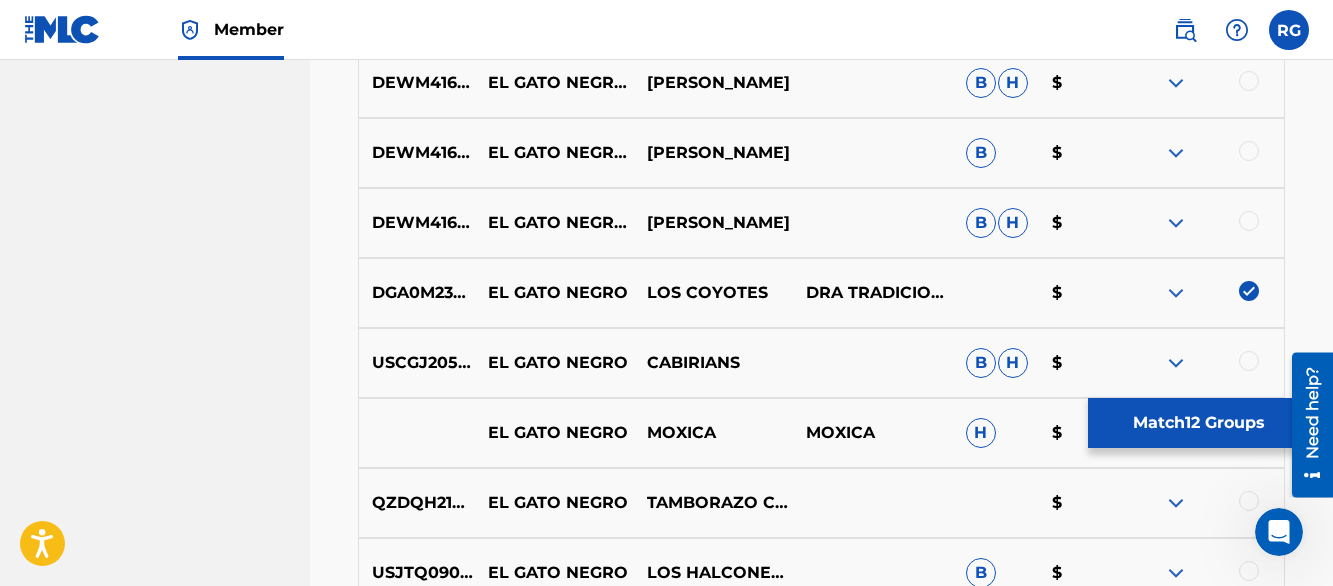click on "Matching Tool The Matching Tool allows Members to match  sound recordings  to works within their catalog. This ensures you'll collect the royalties you're owed for your work(s). The first step is to locate recordings not yet matched to your works by entering criteria in the search fields below. Search results are sorted by relevance and will be grouped together based on similar data. In the next step, you can locate the specific work in your catalog that you want to match. SearchWithCriteriadd4396aa-43bc-46c4-81df-c591015893f1 Recording Title el gato negro SearchWithCriteriaa5a9caed-9835-4d43-b40e-1f50b269d604 Recording ISRC Add Criteria Filter Estimated Value All $$$$$ $$$$ $$$ $$ $ Source All Blanket License Historical Unmatched Remove Filters Apply Filters Filters ( 0 ) Search Showing 1 - 200 of 200+ results ISRC Recording Title Recording Artist Writer(s) Source ? Estimated Value ? 12  Selected DEWM41648076 EL GATO NEGRO.3 - EL GATO NEGRO EDGAR ALLAN POE B H $ DEWM41648077 EL GATO NEGRO.4 - EL GATO NEGRO" at bounding box center (821, 5389) 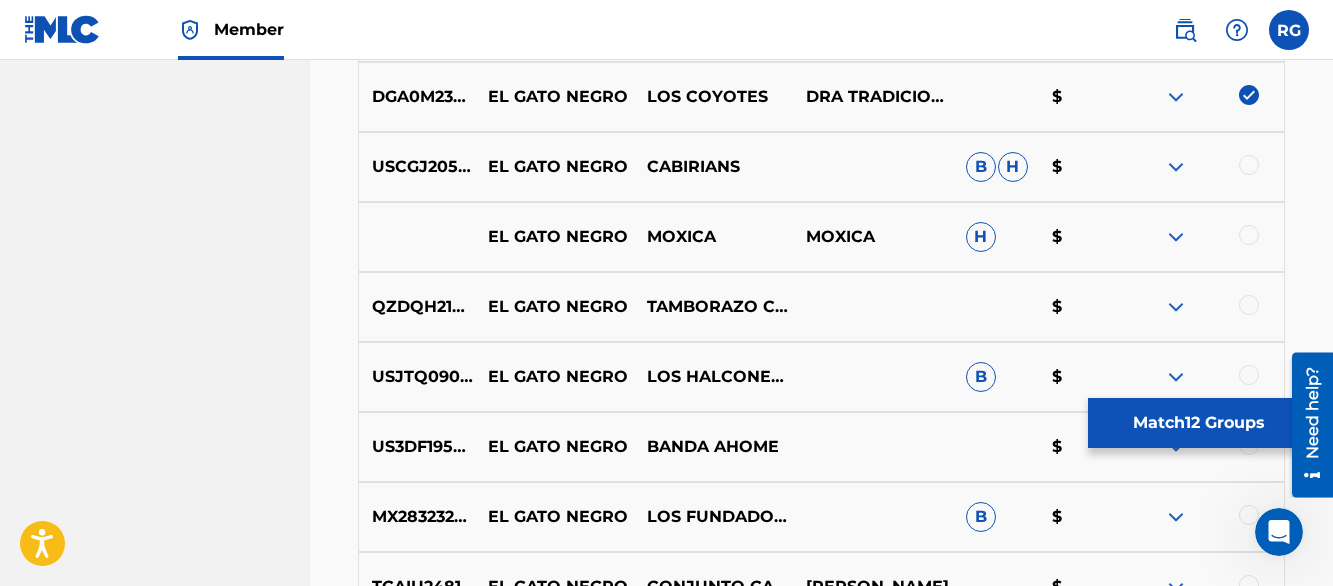 scroll, scrollTop: 2350, scrollLeft: 0, axis: vertical 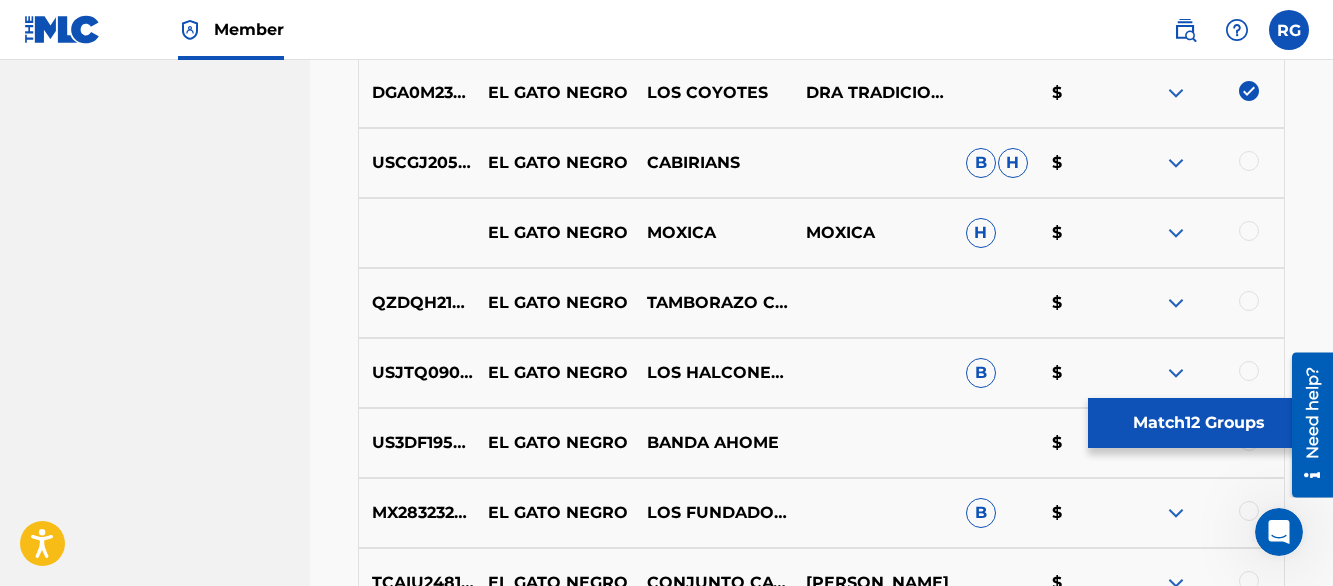 click at bounding box center (1176, 163) 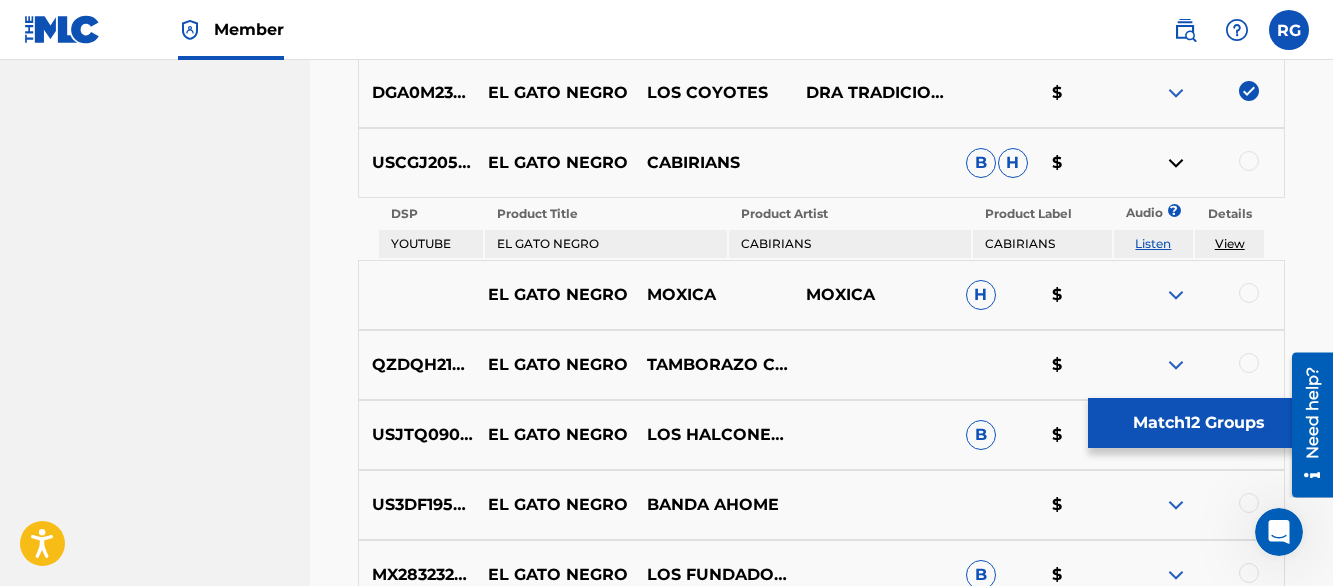 click on "Listen" at bounding box center [1153, 243] 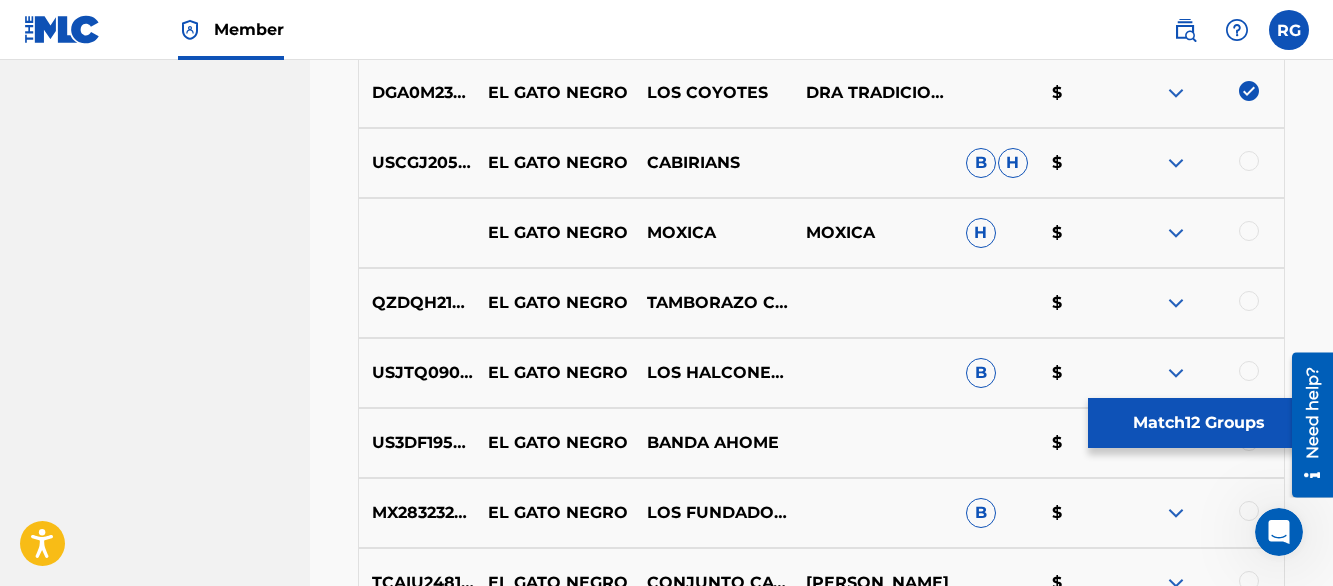 click at bounding box center (1176, 233) 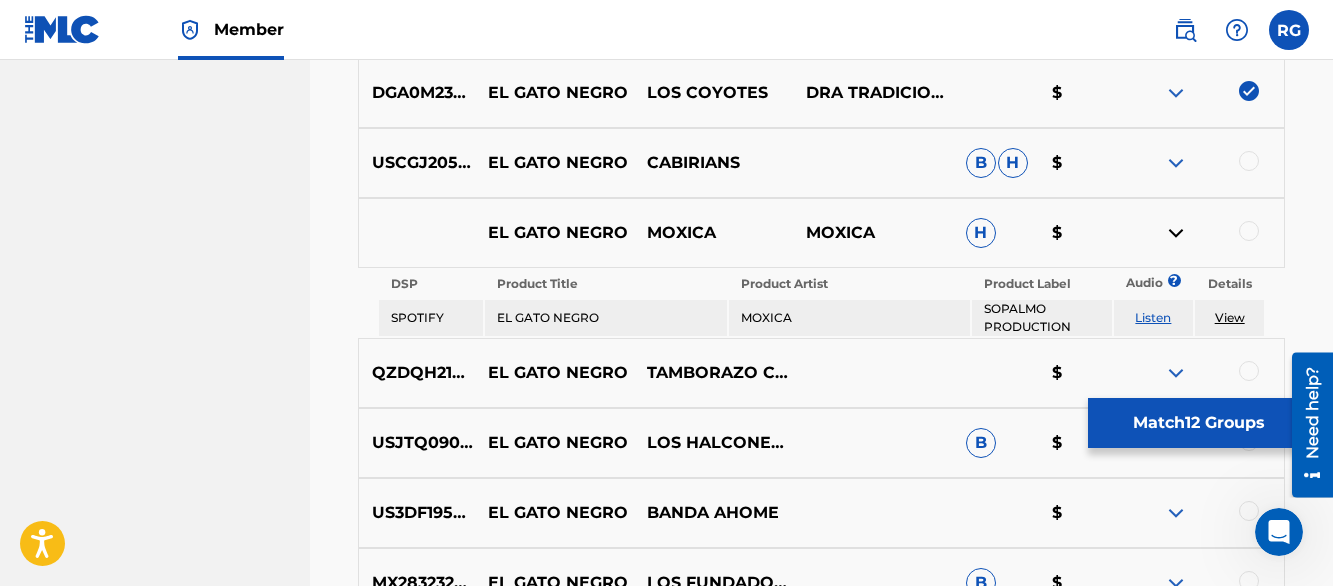 click on "Listen" at bounding box center (1153, 317) 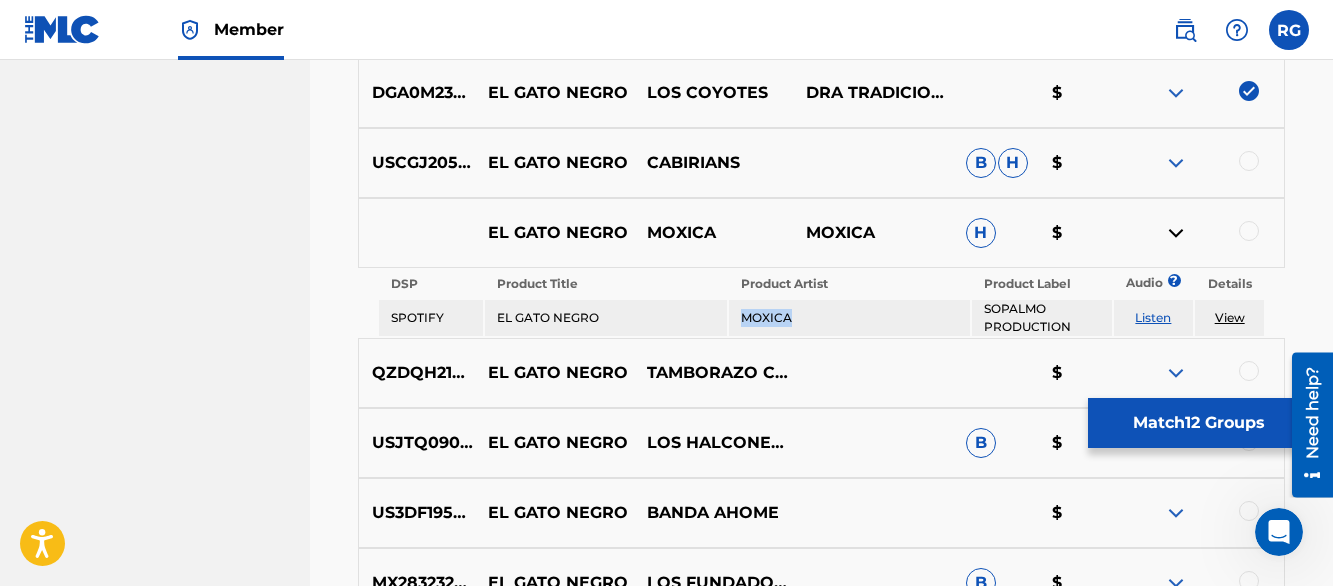 drag, startPoint x: 741, startPoint y: 319, endPoint x: 787, endPoint y: 327, distance: 46.69047 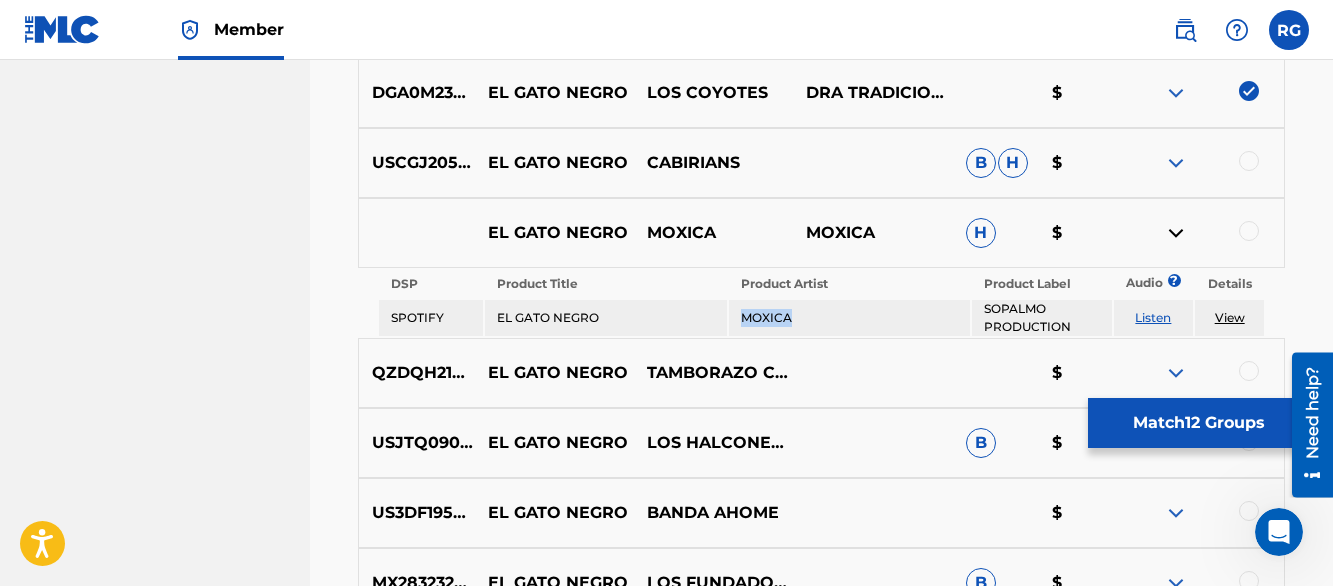 copy on "MOXICA" 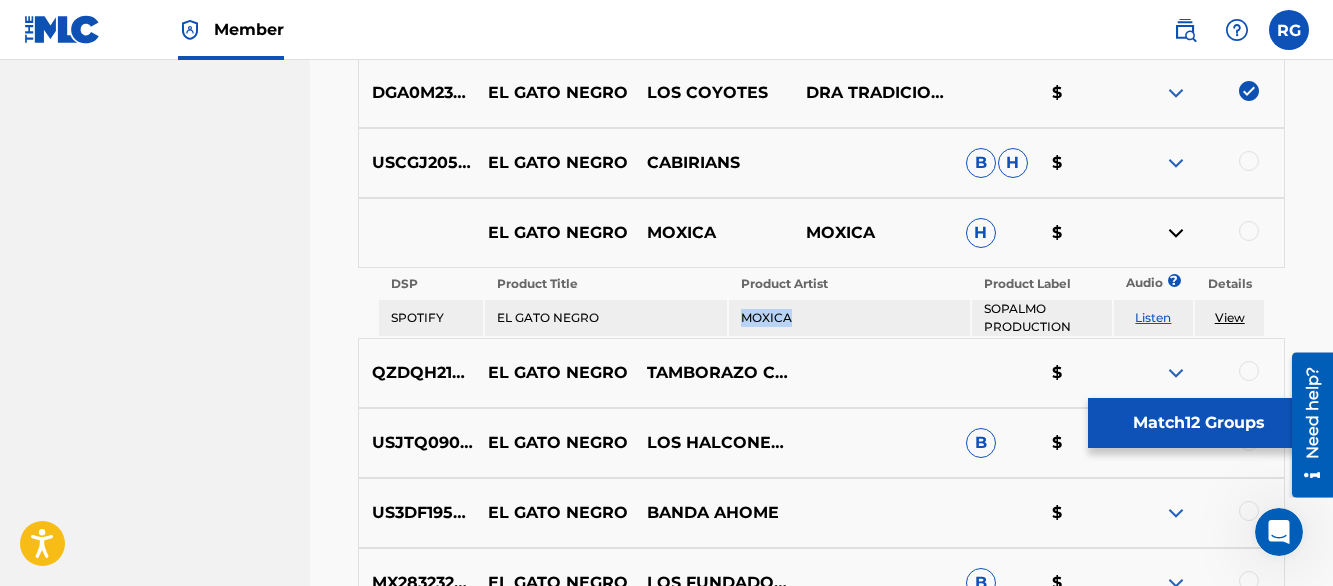 click at bounding box center (1176, 233) 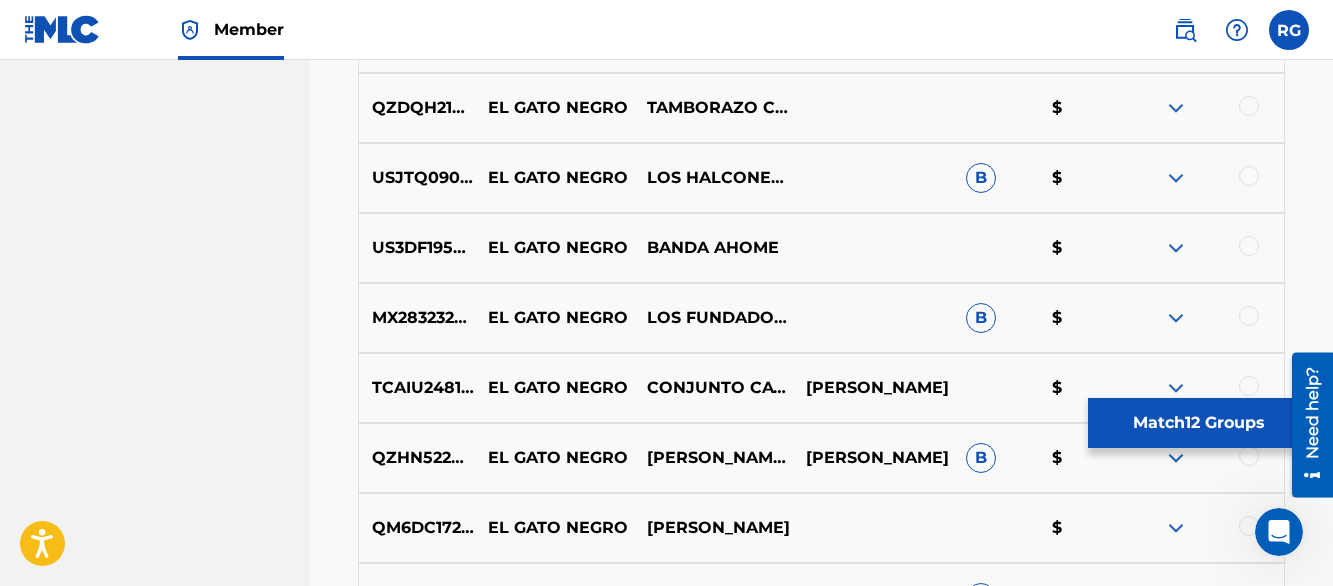 scroll, scrollTop: 2550, scrollLeft: 0, axis: vertical 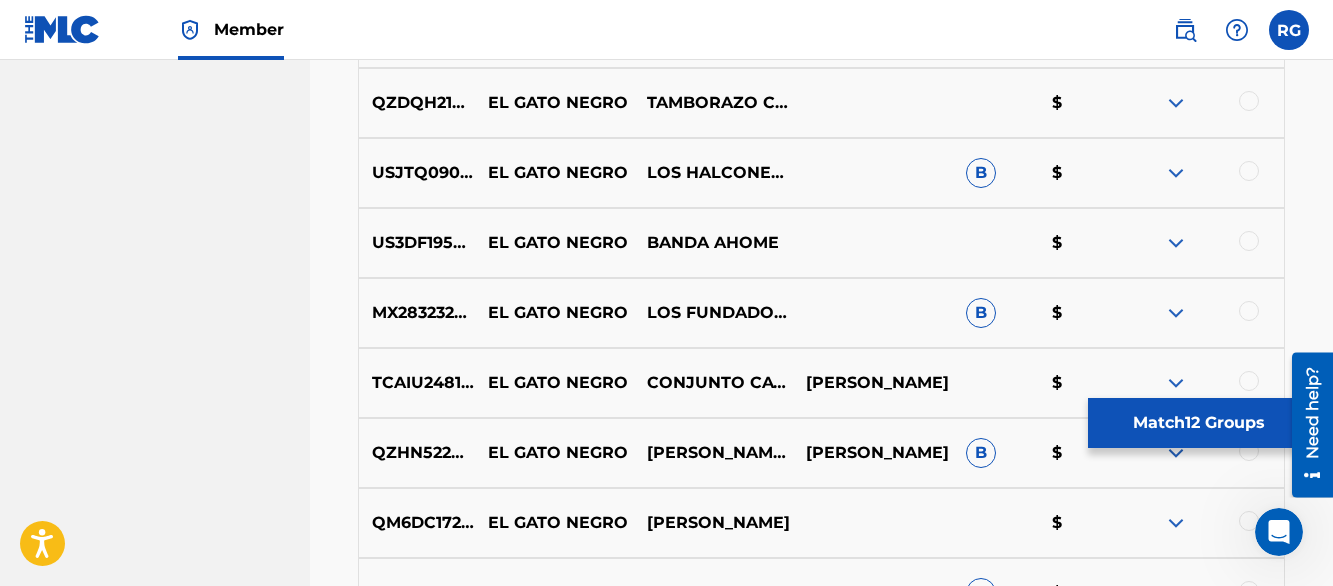 click at bounding box center [1176, 103] 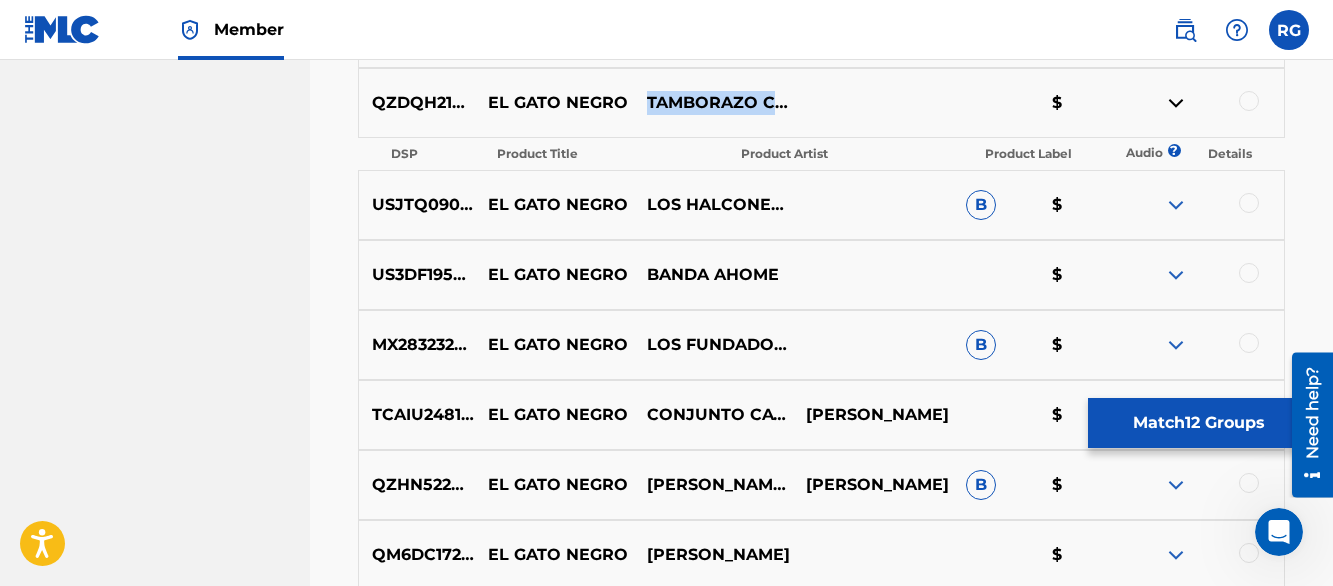 drag, startPoint x: 651, startPoint y: 90, endPoint x: 731, endPoint y: 113, distance: 83.240616 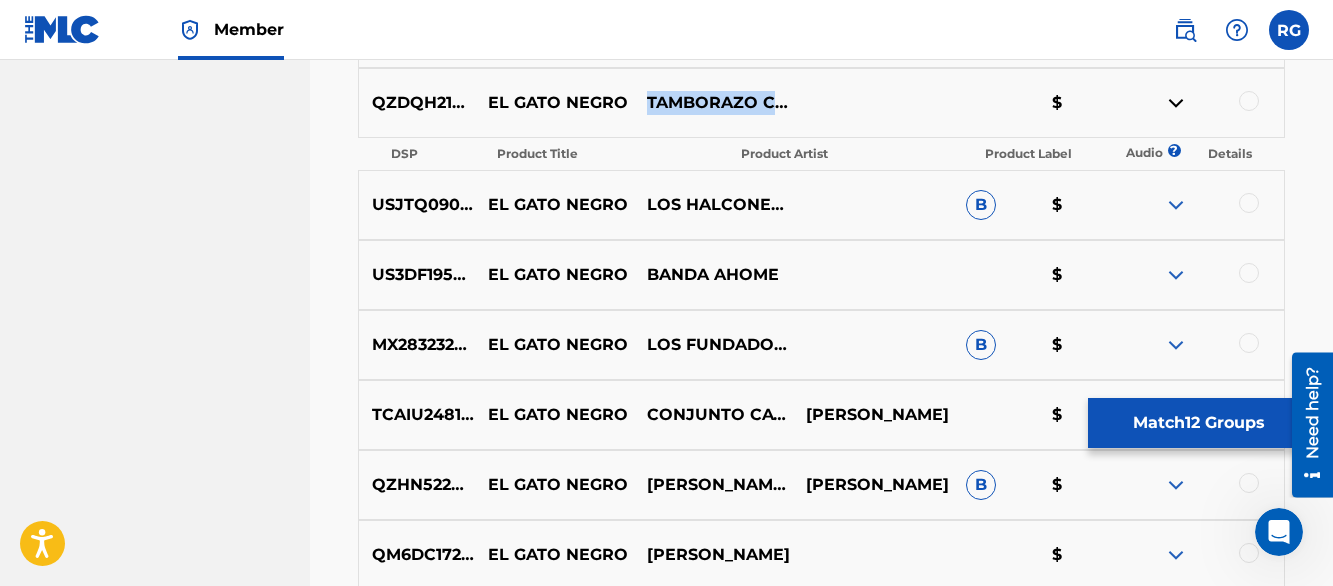 copy on "TAMBORAZO CON TUBA" 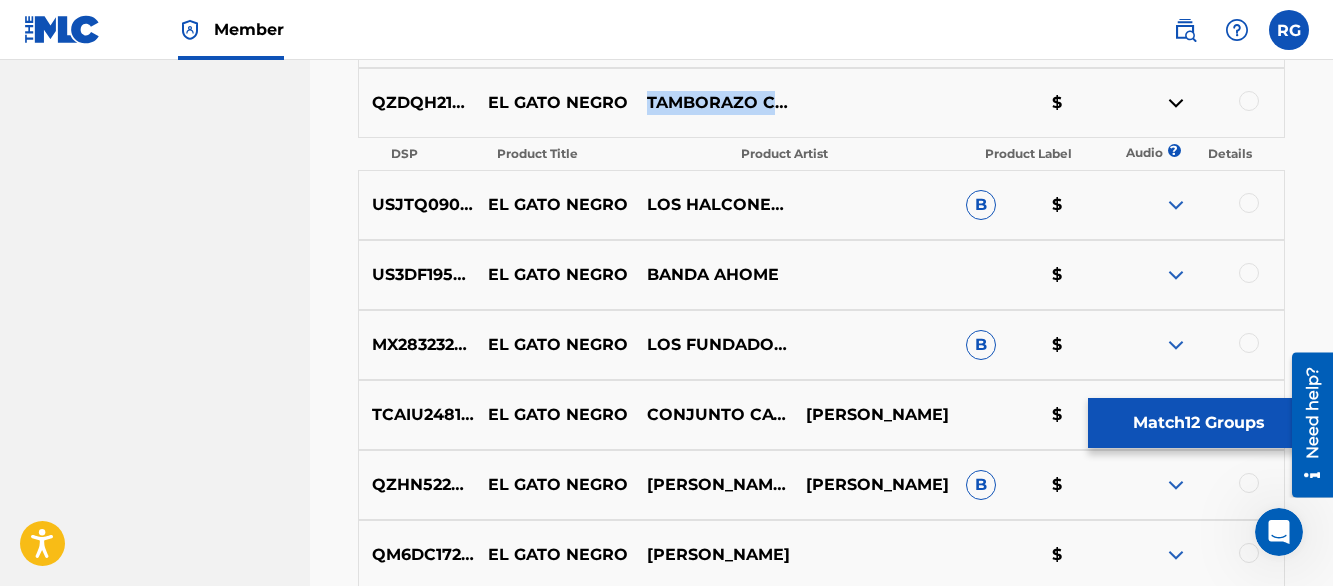 click at bounding box center (1176, 103) 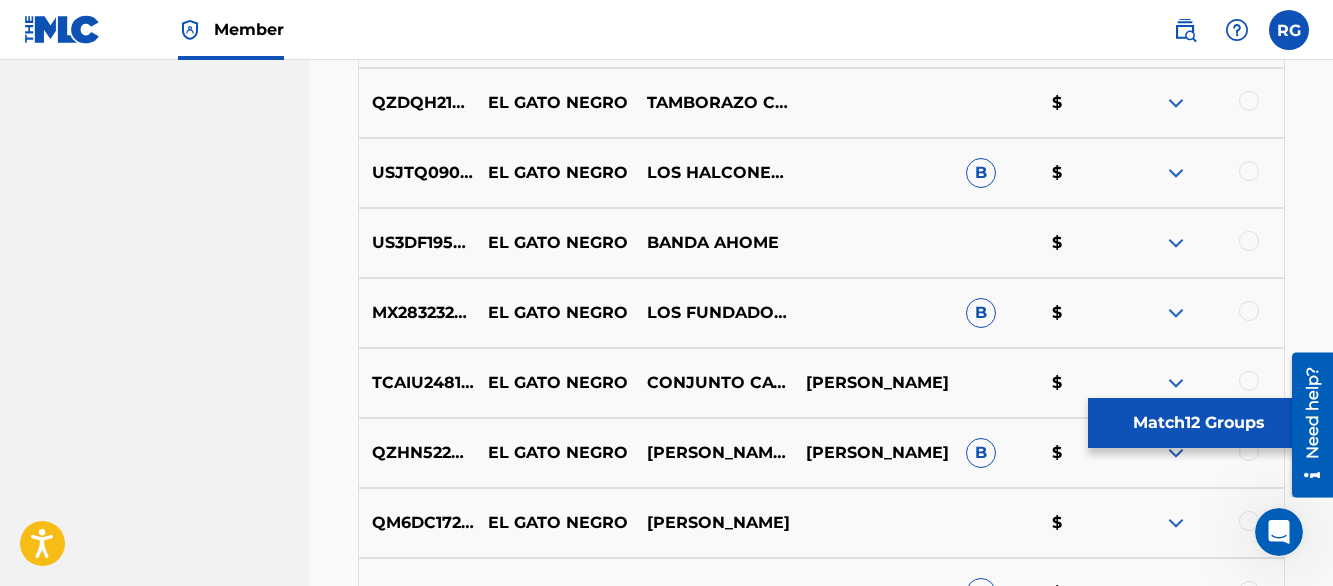 click at bounding box center [1249, 101] 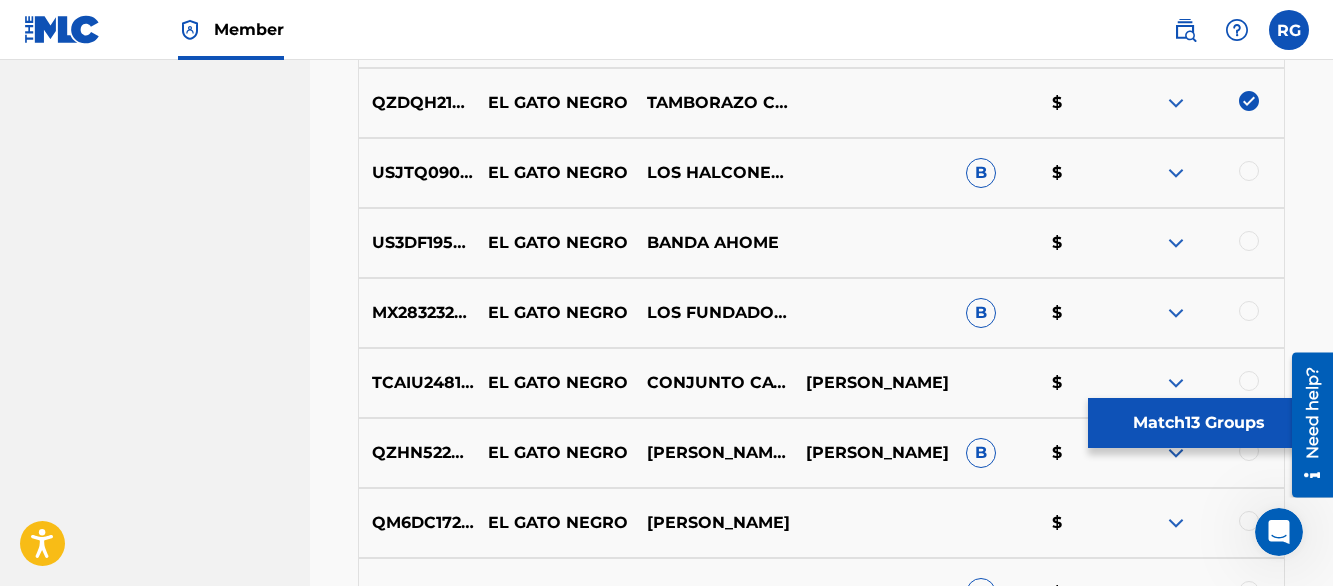 click at bounding box center (1176, 173) 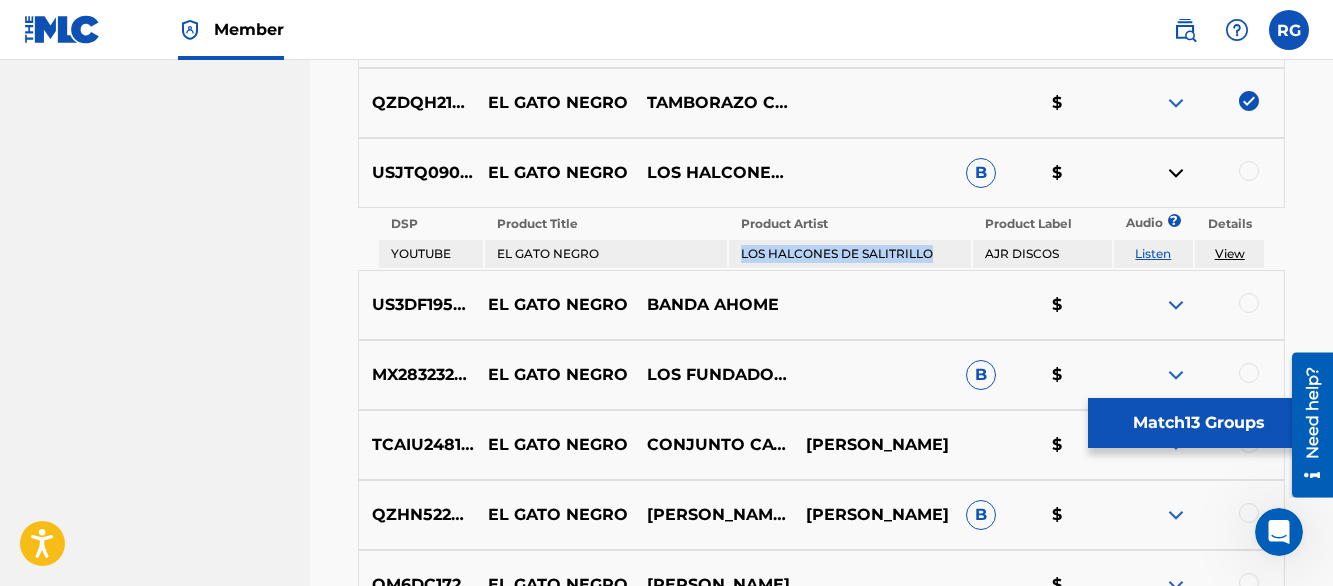drag, startPoint x: 742, startPoint y: 252, endPoint x: 933, endPoint y: 263, distance: 191.3165 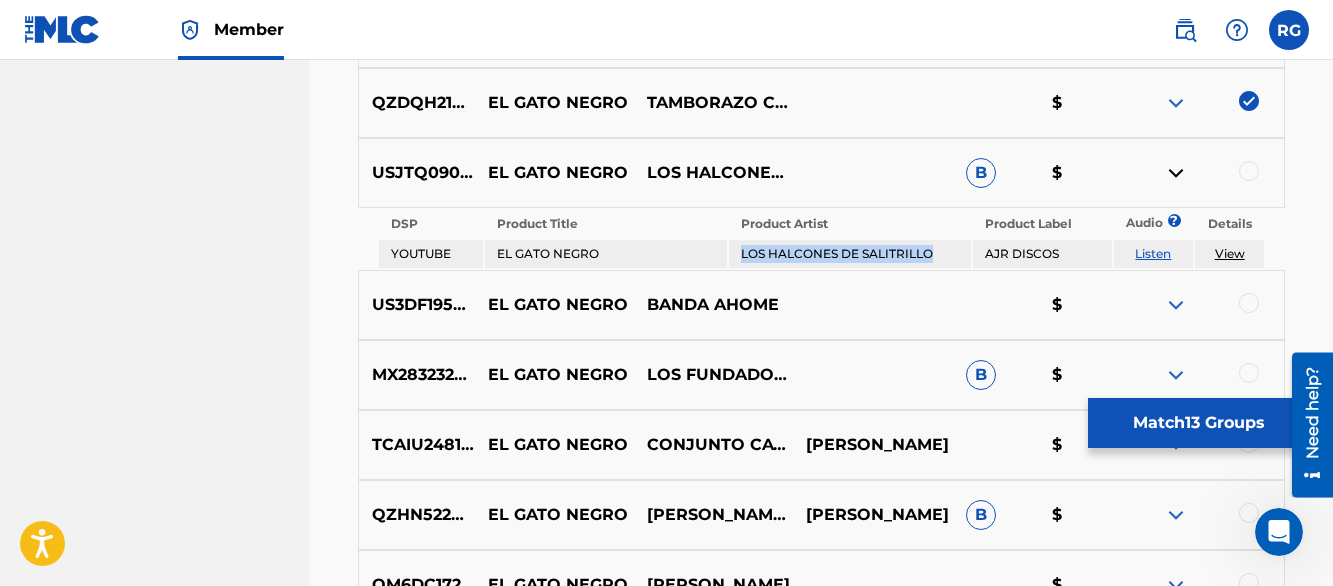 copy on "LOS HALCONES DE SALITRILLO" 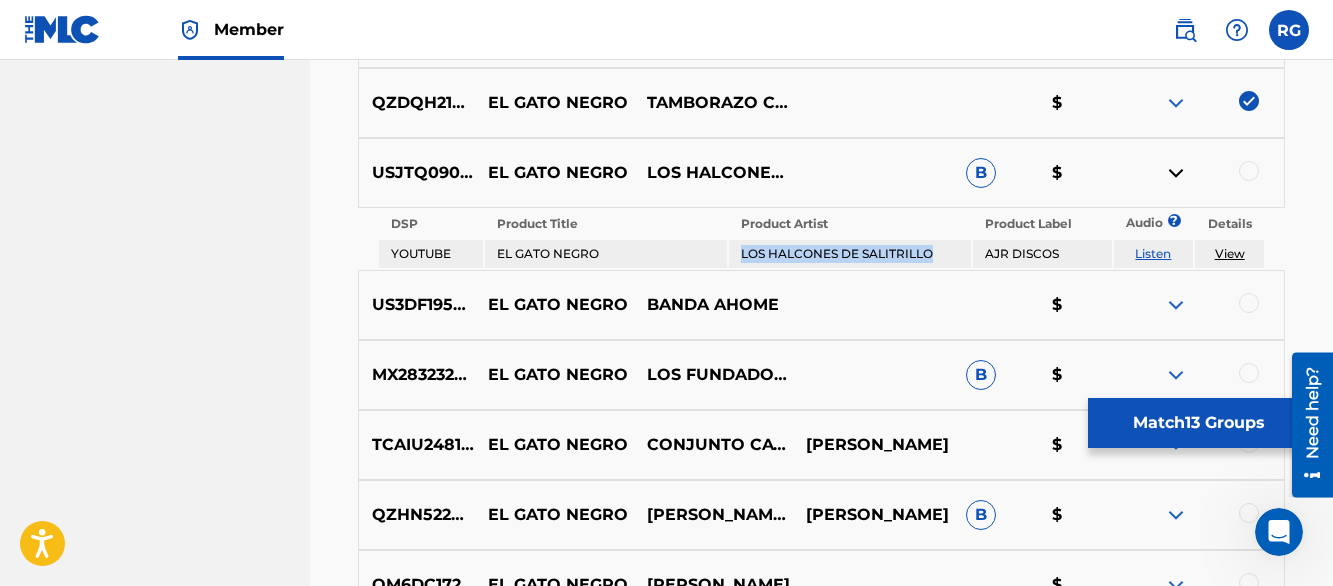 click on "Listen" at bounding box center (1153, 253) 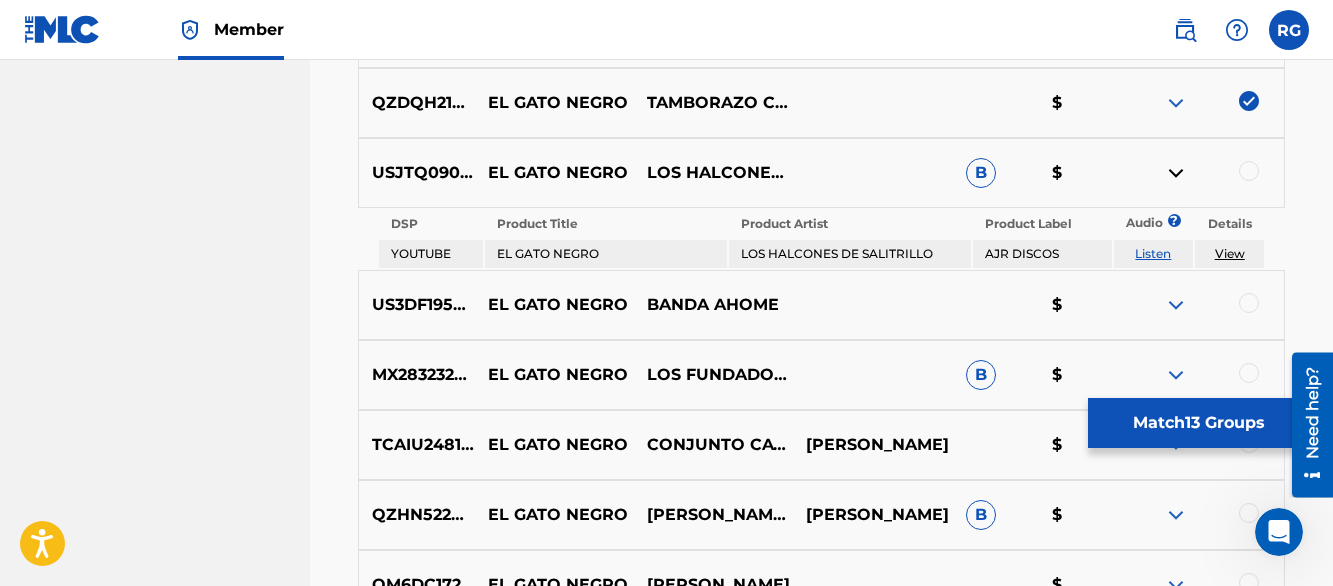 click at bounding box center (1249, 171) 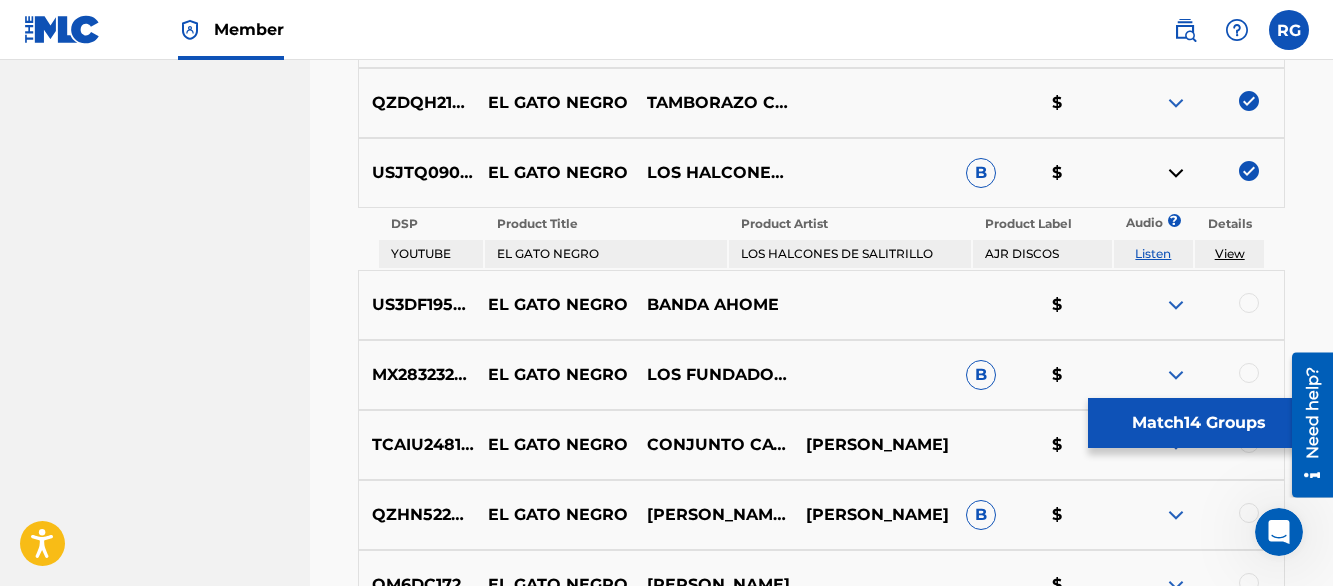 click at bounding box center [1176, 173] 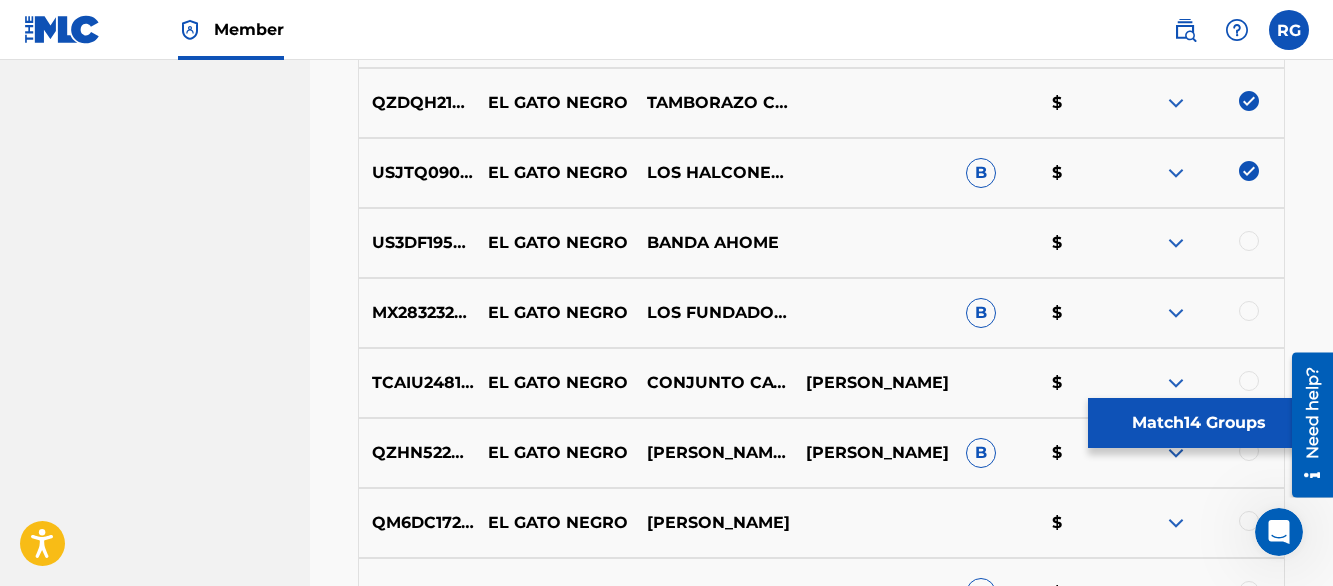 scroll, scrollTop: 2920, scrollLeft: 0, axis: vertical 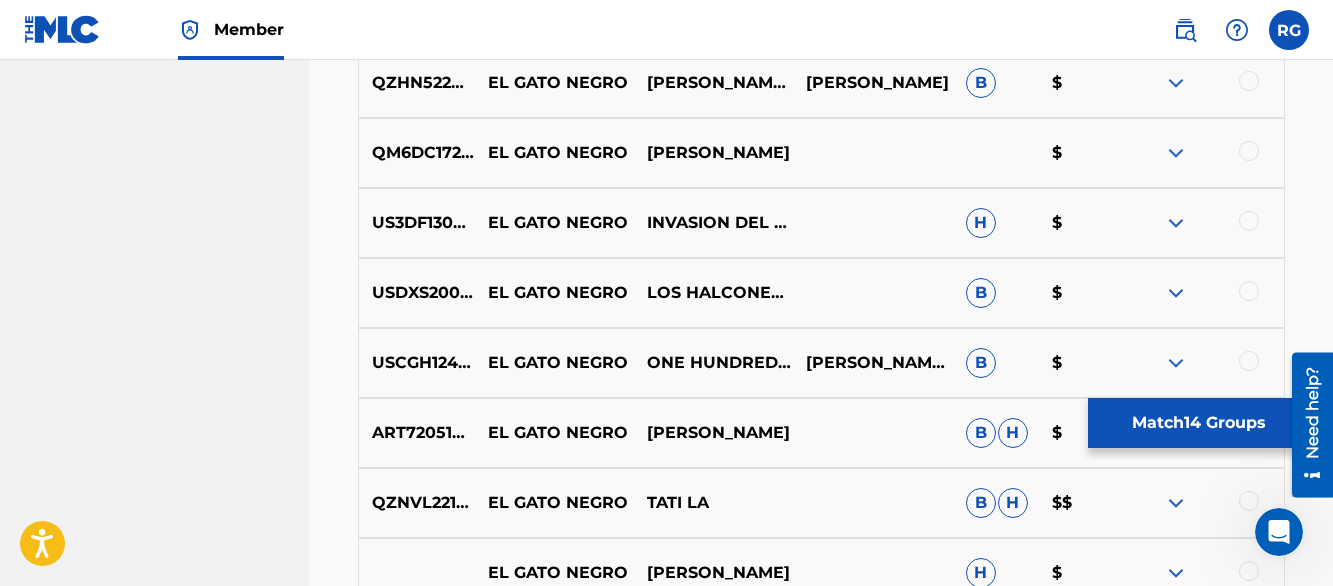 click at bounding box center (1249, 291) 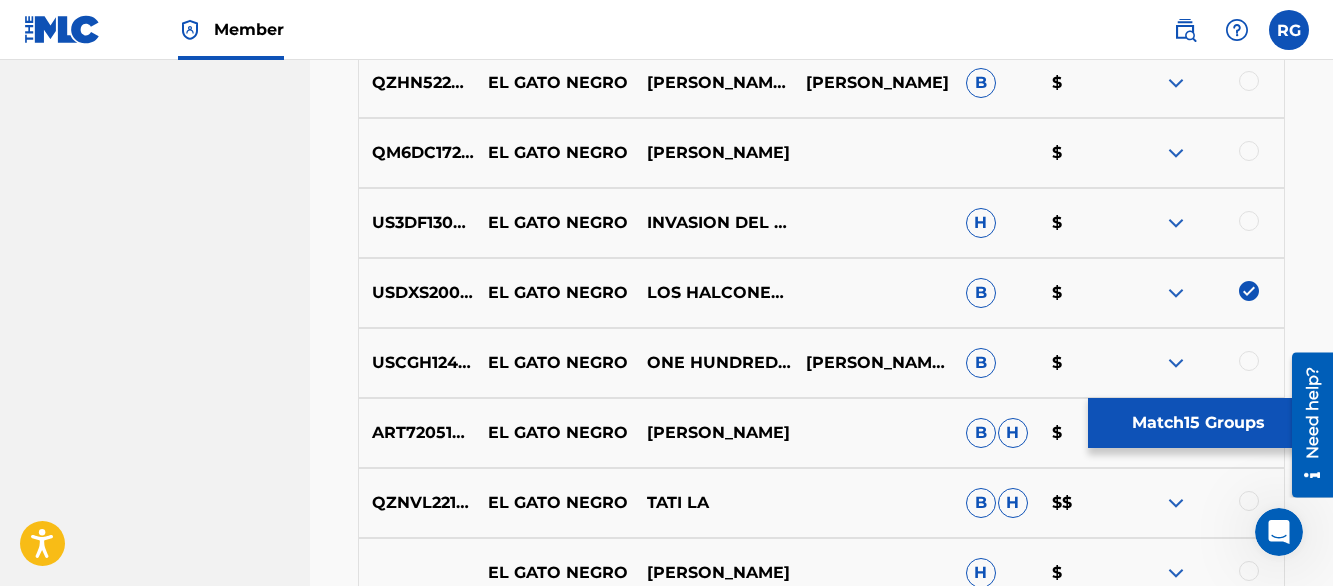 scroll, scrollTop: 2430, scrollLeft: 0, axis: vertical 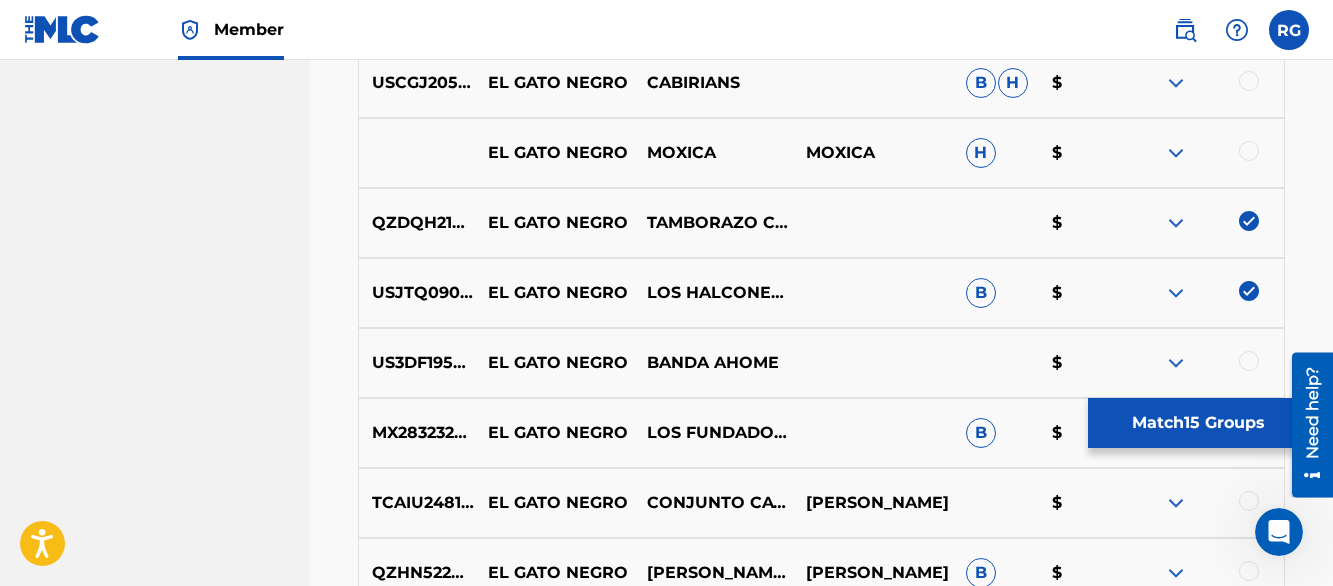 click on "Matching Tool The Matching Tool allows Members to match  sound recordings  to works within their catalog. This ensures you'll collect the royalties you're owed for your work(s). The first step is to locate recordings not yet matched to your works by entering criteria in the search fields below. Search results are sorted by relevance and will be grouped together based on similar data. In the next step, you can locate the specific work in your catalog that you want to match. SearchWithCriteriadd4396aa-43bc-46c4-81df-c591015893f1 Recording Title el gato negro SearchWithCriteriaa5a9caed-9835-4d43-b40e-1f50b269d604 Recording ISRC Add Criteria Filter Estimated Value All $$$$$ $$$$ $$$ $$ $ Source All Blanket License Historical Unmatched Remove Filters Apply Filters Filters ( 0 ) Search Showing 1 - 200 of 200+ results ISRC Recording Title Recording Artist Writer(s) Source ? Estimated Value ? 15  Selected DEWM41648076 EL GATO NEGRO.3 - EL GATO NEGRO EDGAR ALLAN POE B H $ DEWM41648077 EL GATO NEGRO.4 - EL GATO NEGRO" at bounding box center (821, 5109) 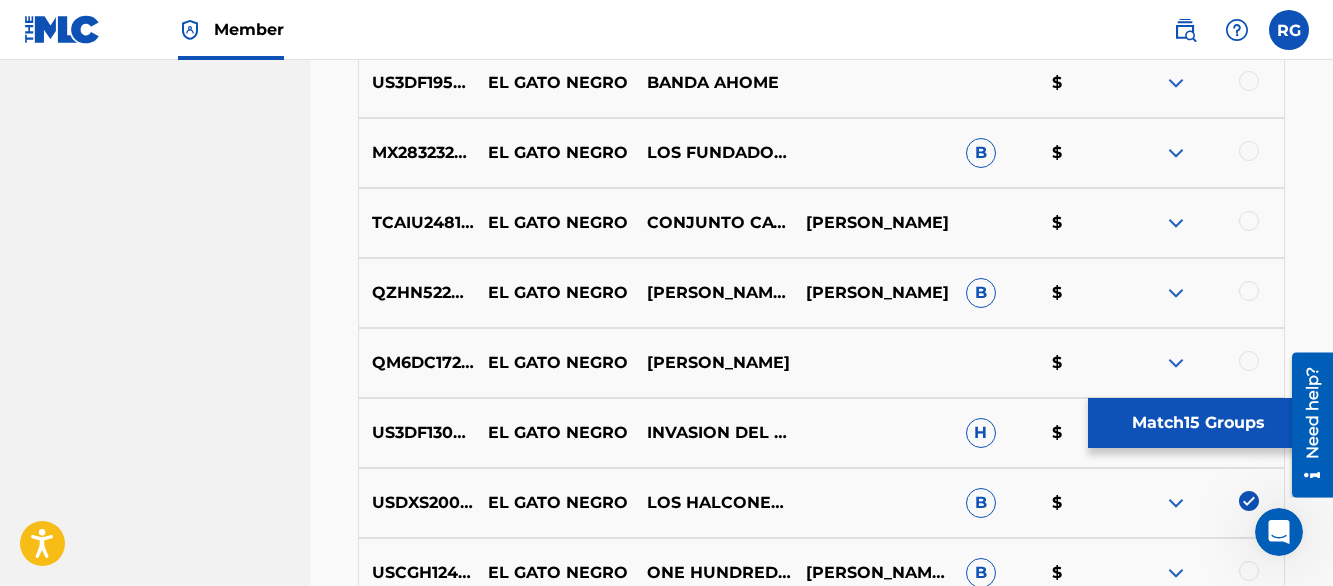 scroll, scrollTop: 2750, scrollLeft: 0, axis: vertical 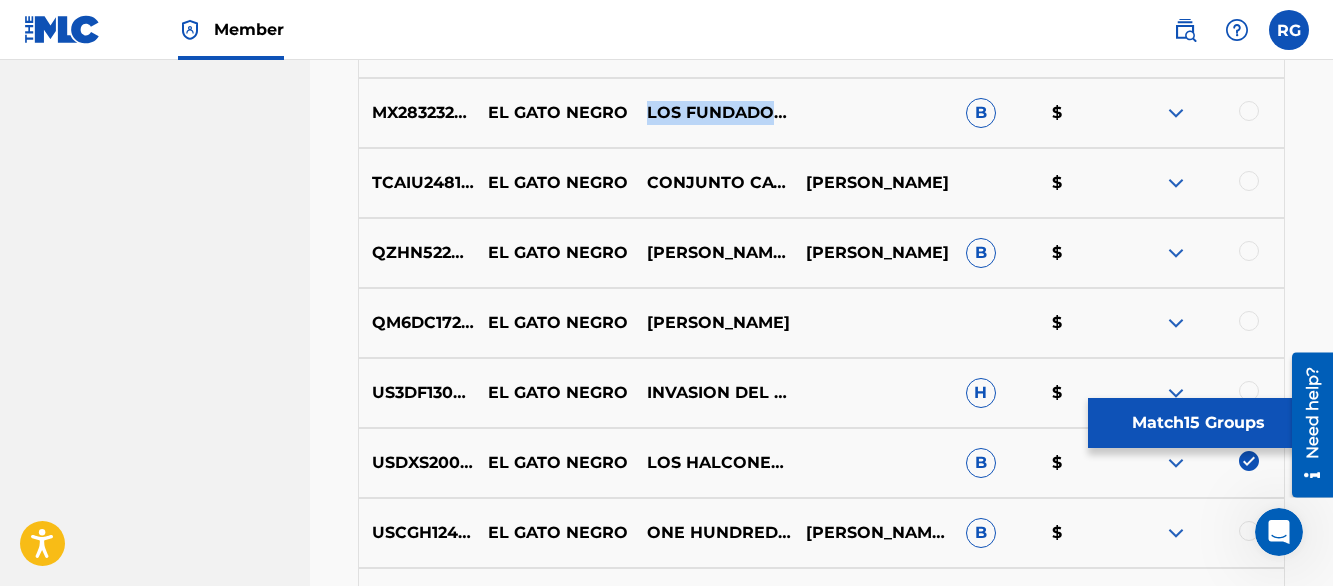 drag, startPoint x: 649, startPoint y: 100, endPoint x: 765, endPoint y: 124, distance: 118.45674 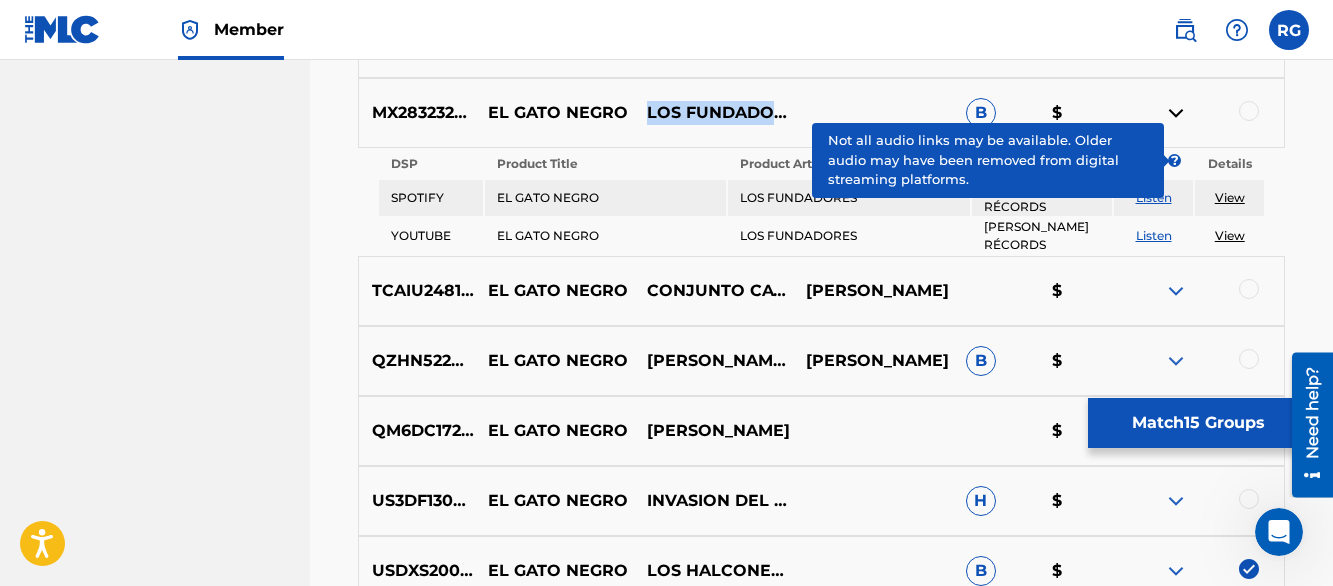 click on "Listen" at bounding box center (1154, 235) 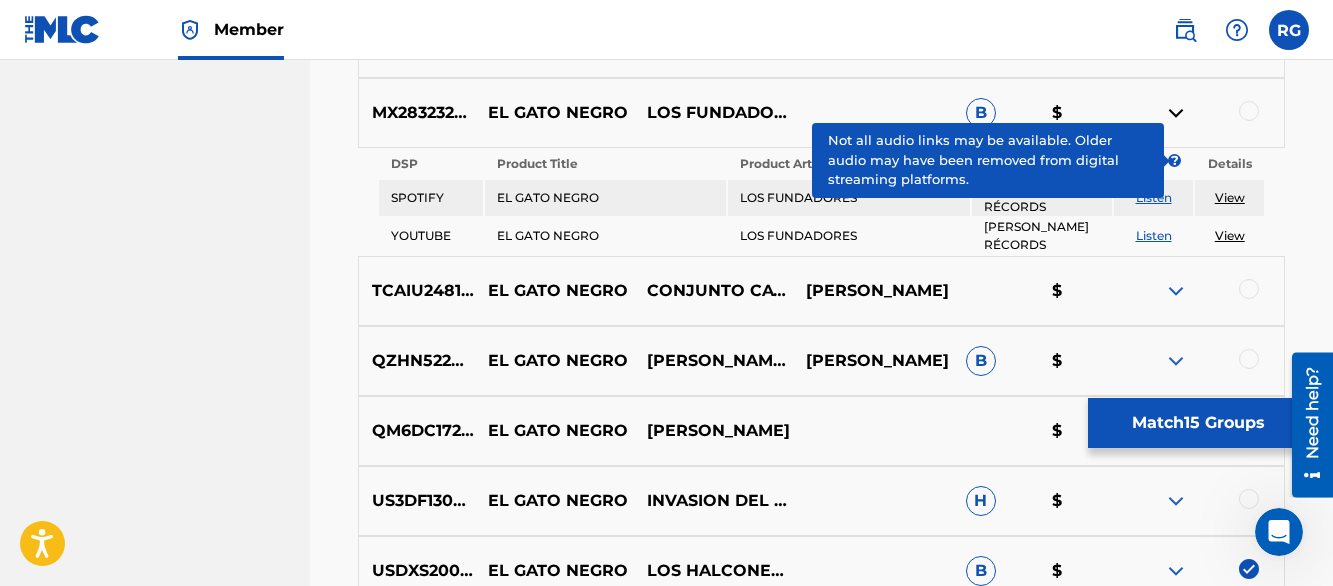 click at bounding box center [1249, 111] 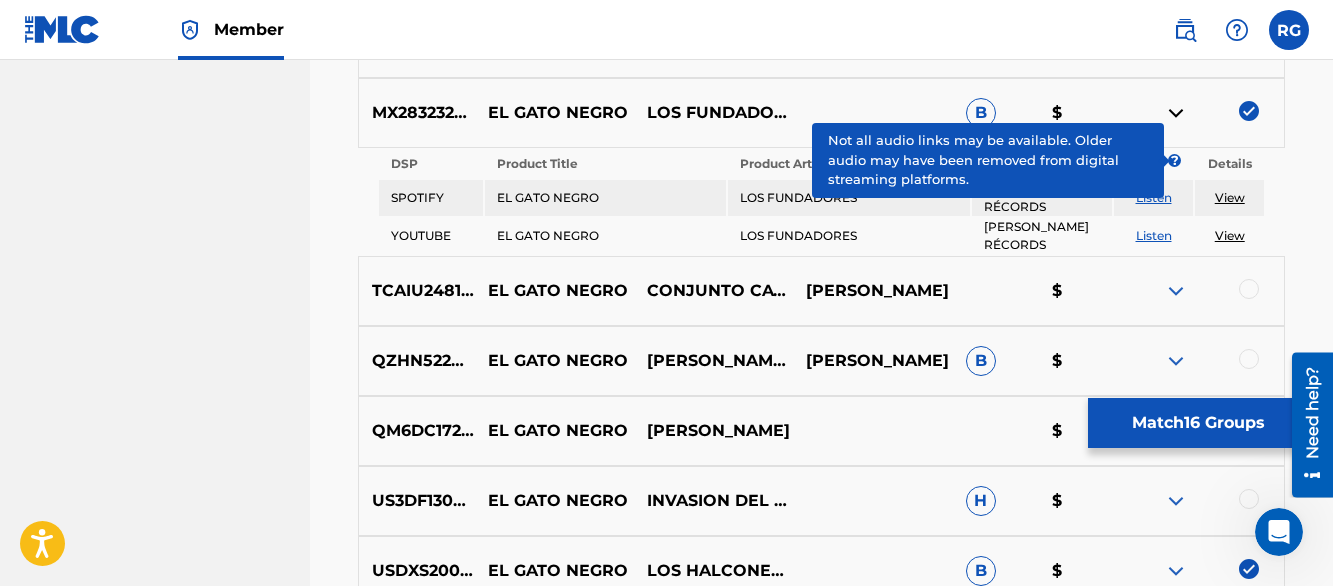 click at bounding box center [1176, 113] 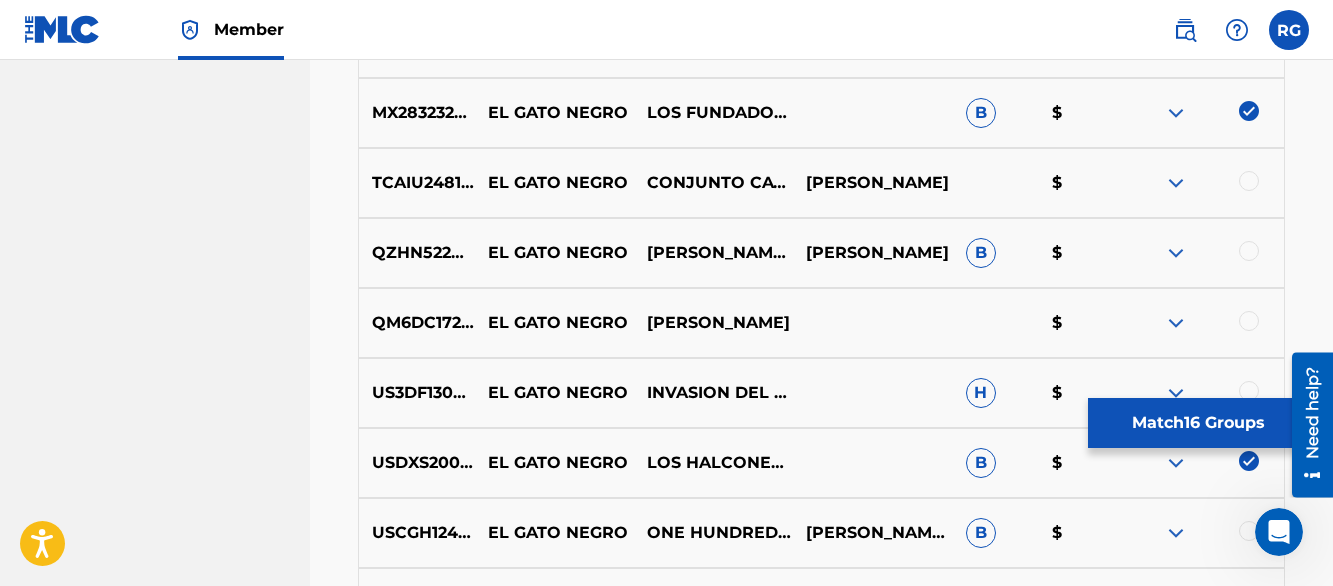 click on "Matching Tool The Matching Tool allows Members to match  sound recordings  to works within their catalog. This ensures you'll collect the royalties you're owed for your work(s). The first step is to locate recordings not yet matched to your works by entering criteria in the search fields below. Search results are sorted by relevance and will be grouped together based on similar data. In the next step, you can locate the specific work in your catalog that you want to match. SearchWithCriteriadd4396aa-43bc-46c4-81df-c591015893f1 Recording Title el gato negro SearchWithCriteriaa5a9caed-9835-4d43-b40e-1f50b269d604 Recording ISRC Add Criteria Filter Estimated Value All $$$$$ $$$$ $$$ $$ $ Source All Blanket License Historical Unmatched Remove Filters Apply Filters Filters ( 0 ) Search Showing 1 - 200 of 200+ results ISRC Recording Title Recording Artist Writer(s) Source ? Estimated Value ? 16  Selected DEWM41648076 EL GATO NEGRO.3 - EL GATO NEGRO EDGAR ALLAN POE B H $ DEWM41648077 EL GATO NEGRO.4 - EL GATO NEGRO" at bounding box center (821, 4789) 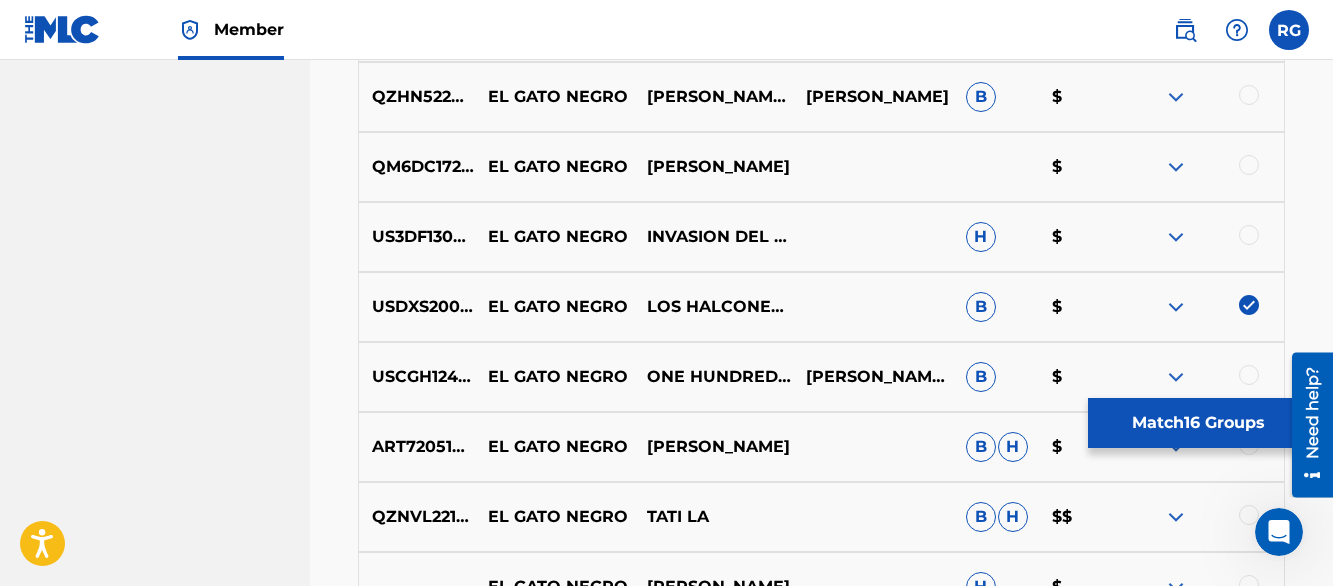 scroll, scrollTop: 2910, scrollLeft: 0, axis: vertical 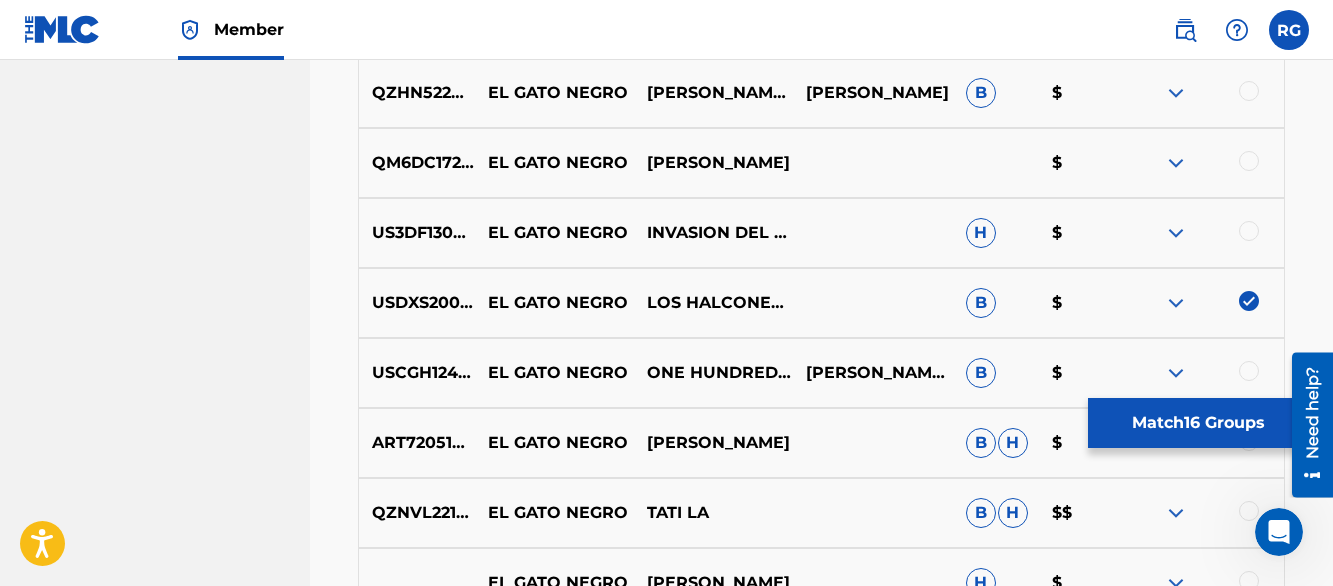 click at bounding box center (1176, 93) 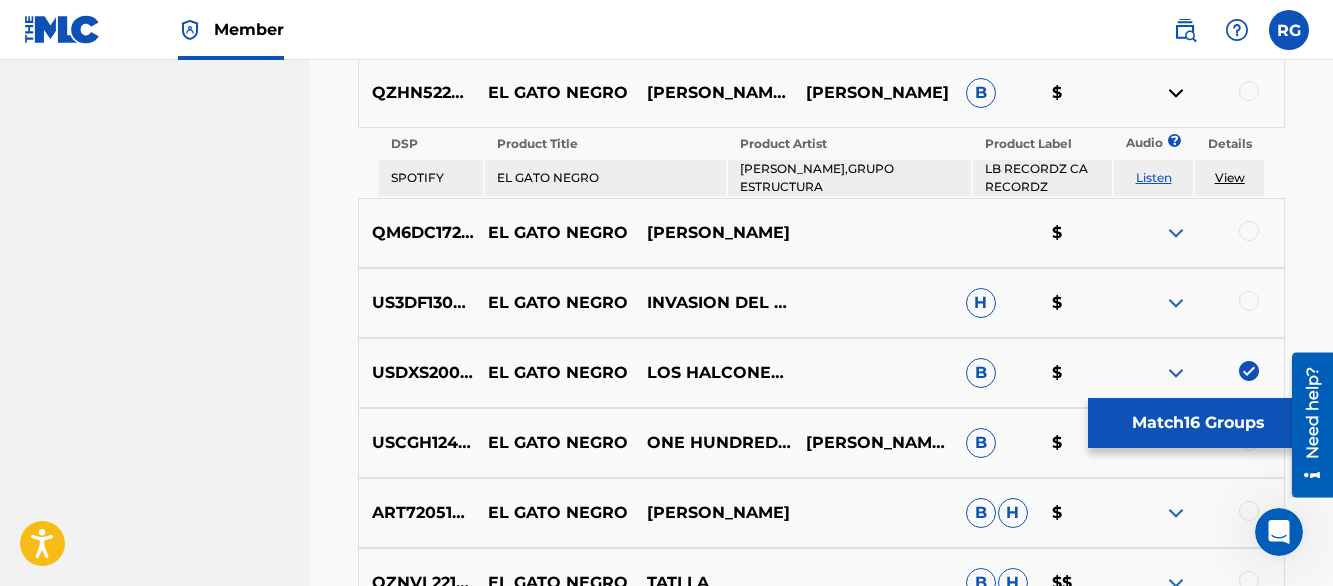 drag, startPoint x: 741, startPoint y: 169, endPoint x: 826, endPoint y: 184, distance: 86.313385 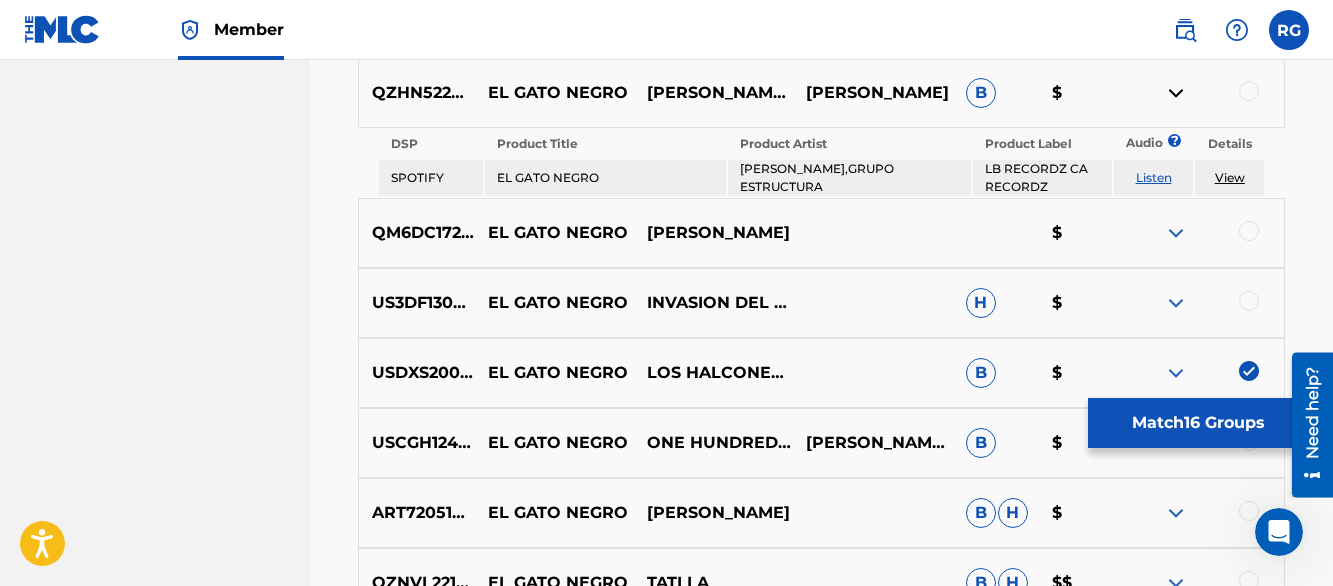 copy on "ARMANDO QUEZADA,GRUPO ESTRUCTURA" 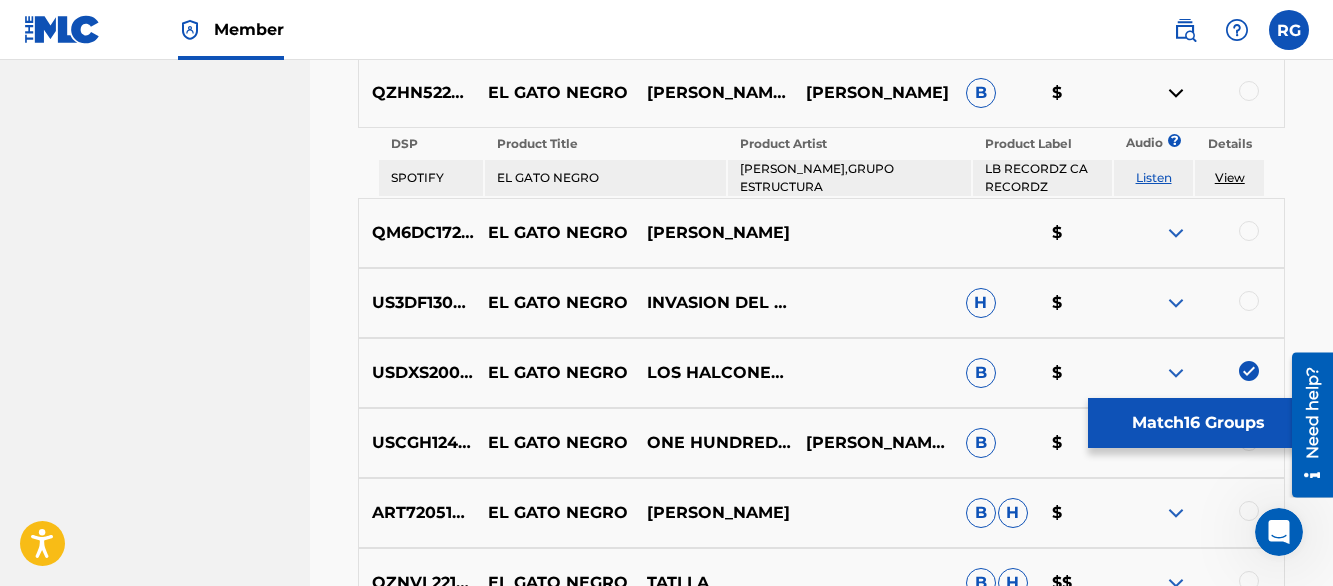 click on "Listen" at bounding box center [1154, 177] 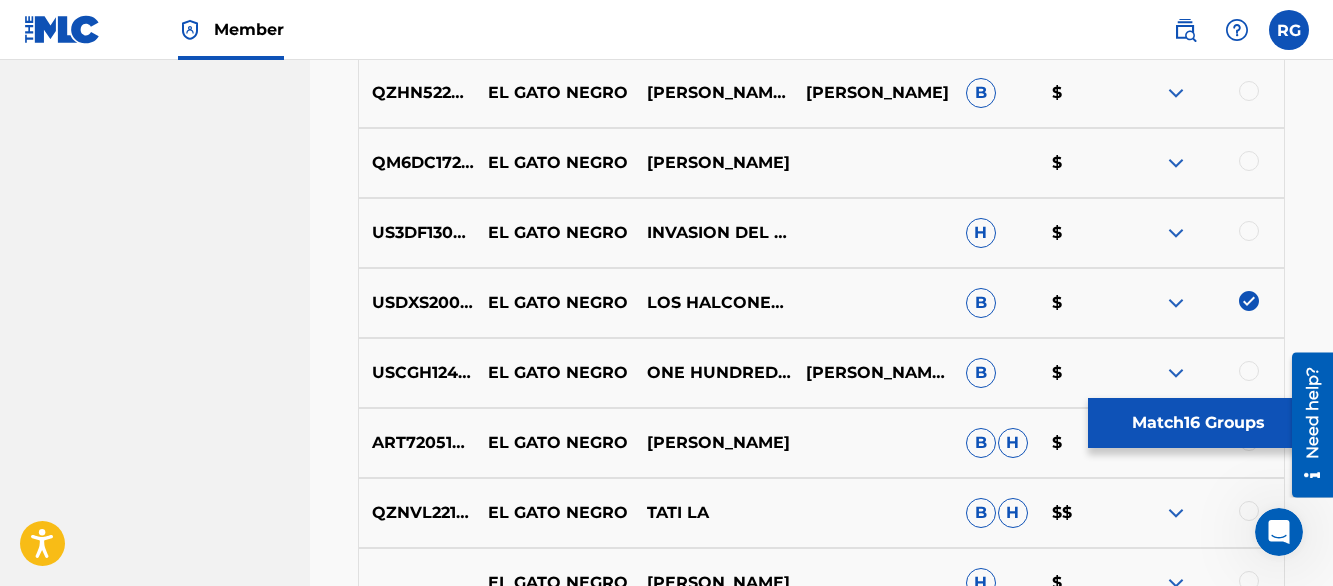 click at bounding box center (1176, 163) 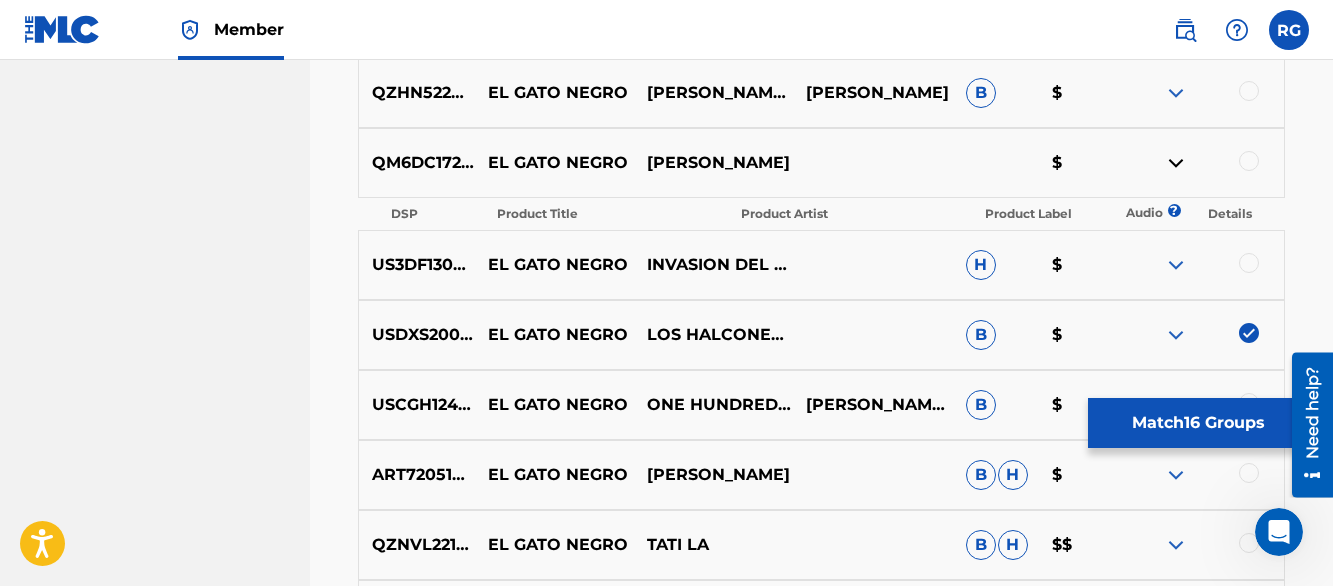 click at bounding box center (1176, 163) 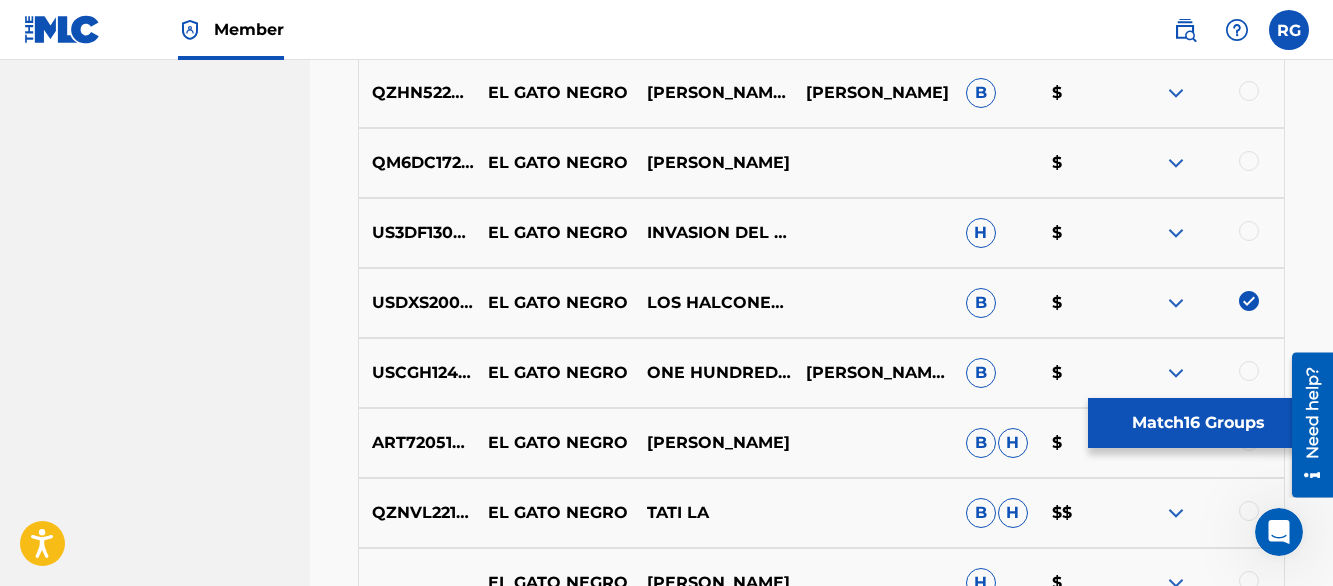 click at bounding box center (1176, 233) 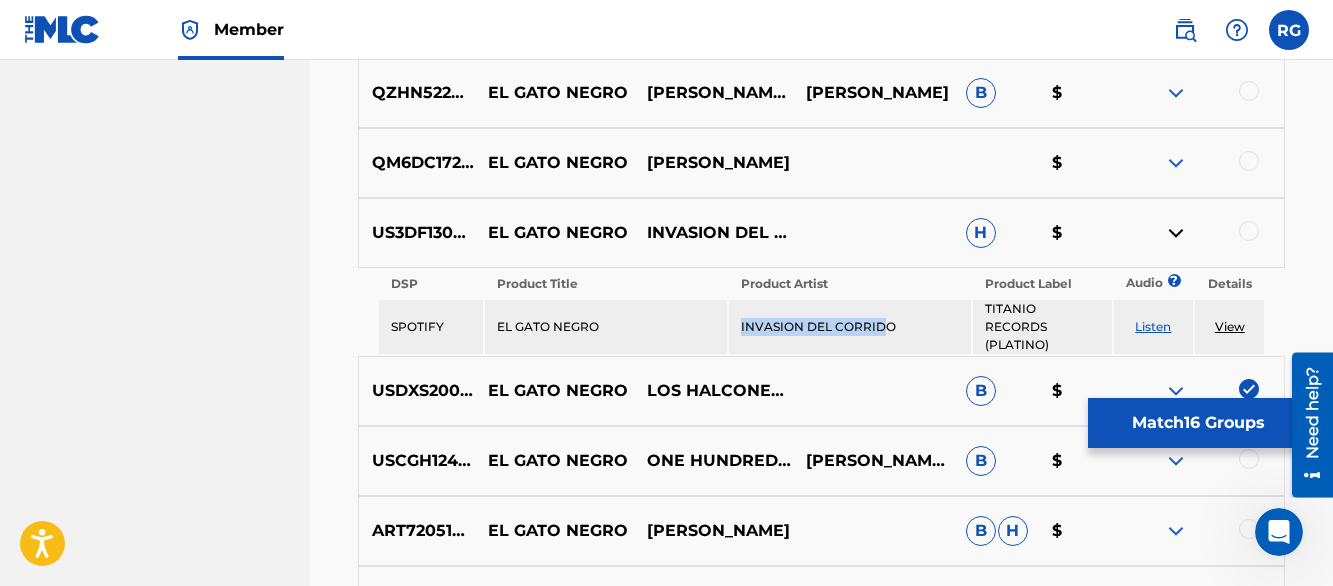drag, startPoint x: 742, startPoint y: 318, endPoint x: 881, endPoint y: 320, distance: 139.01439 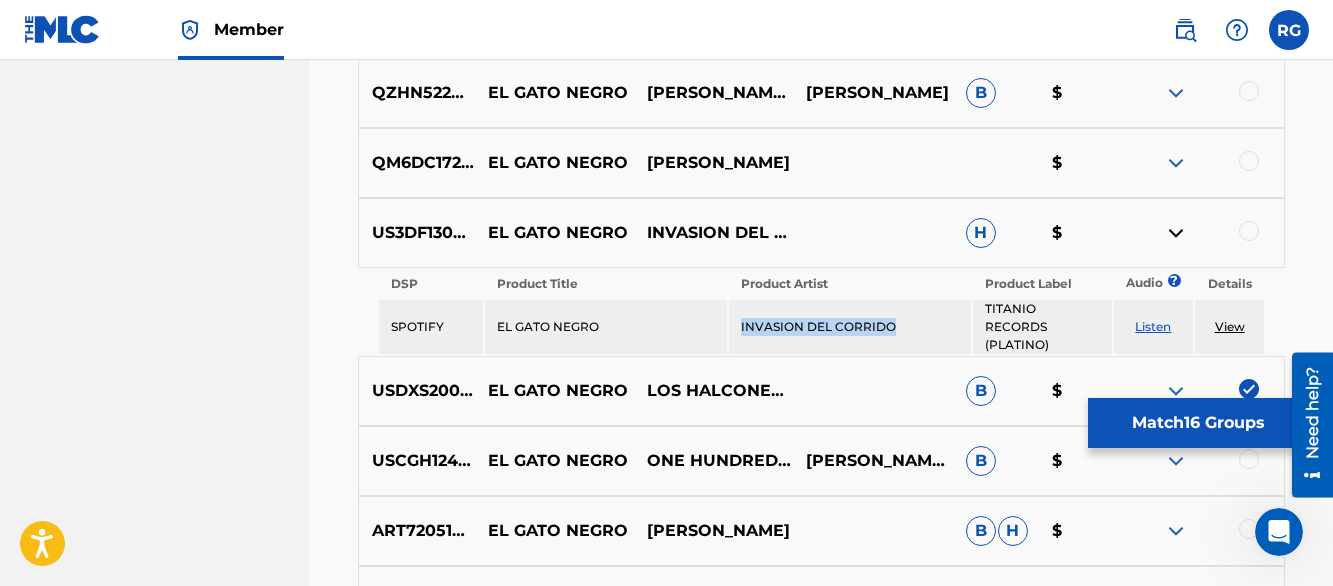 copy on "INVASION DEL CORRIDO" 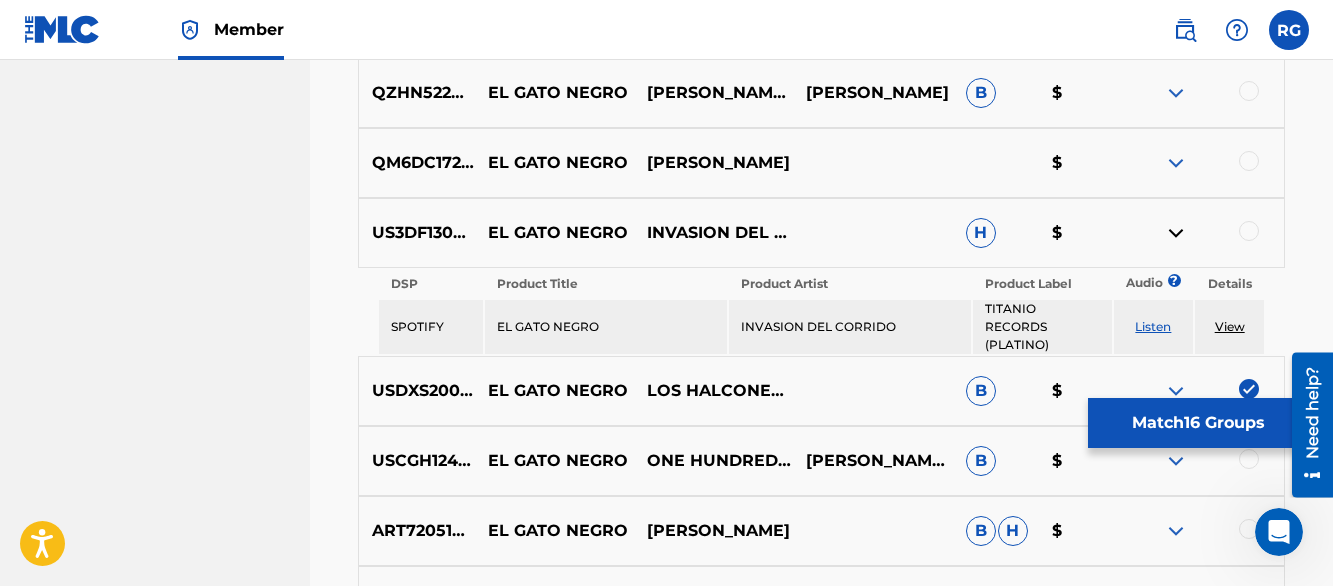 click at bounding box center [1176, 233] 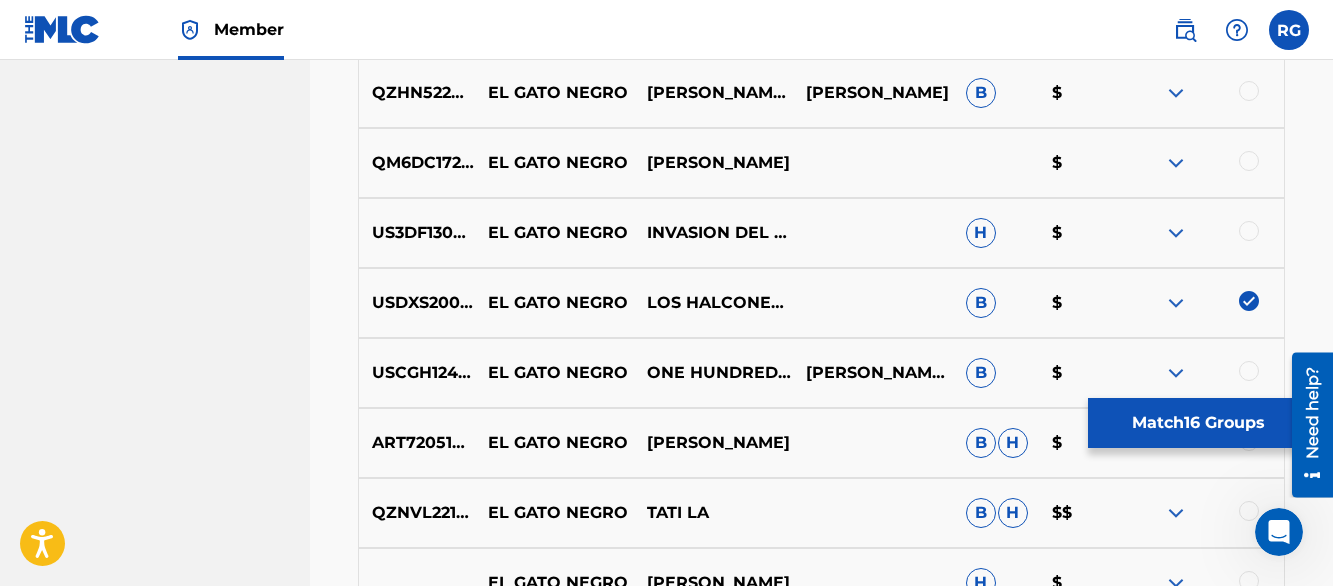 click at bounding box center (1204, 233) 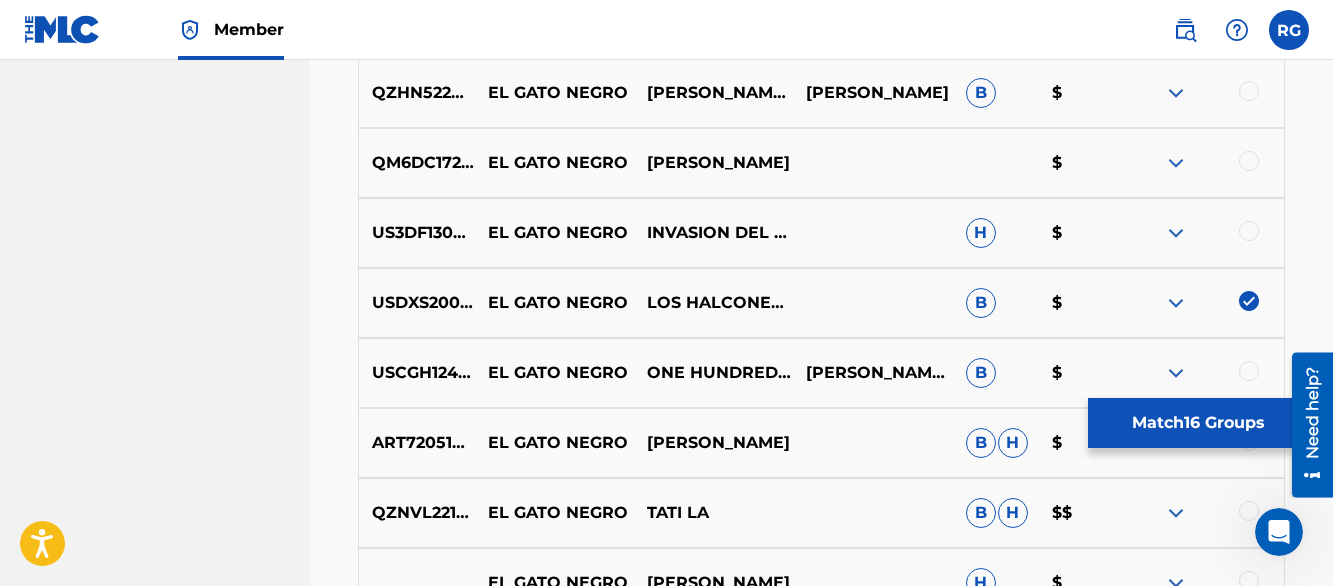 click at bounding box center [1249, 231] 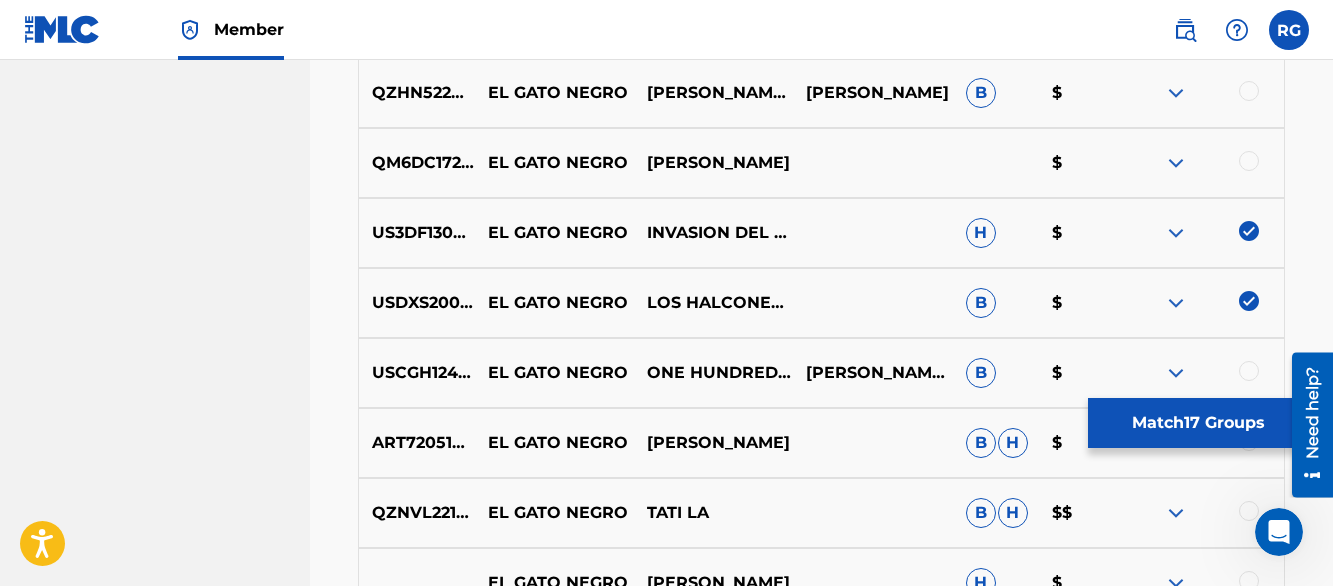 click on "Matching Tool The Matching Tool allows Members to match  sound recordings  to works within their catalog. This ensures you'll collect the royalties you're owed for your work(s). The first step is to locate recordings not yet matched to your works by entering criteria in the search fields below. Search results are sorted by relevance and will be grouped together based on similar data. In the next step, you can locate the specific work in your catalog that you want to match. SearchWithCriteriadd4396aa-43bc-46c4-81df-c591015893f1 Recording Title el gato negro SearchWithCriteriaa5a9caed-9835-4d43-b40e-1f50b269d604 Recording ISRC Add Criteria Filter Estimated Value All $$$$$ $$$$ $$$ $$ $ Source All Blanket License Historical Unmatched Remove Filters Apply Filters Filters ( 0 ) Search Showing 1 - 200 of 200+ results ISRC Recording Title Recording Artist Writer(s) Source ? Estimated Value ? 17  Selected DEWM41648076 EL GATO NEGRO.3 - EL GATO NEGRO EDGAR ALLAN POE B H $ DEWM41648077 EL GATO NEGRO.4 - EL GATO NEGRO" at bounding box center [821, 4629] 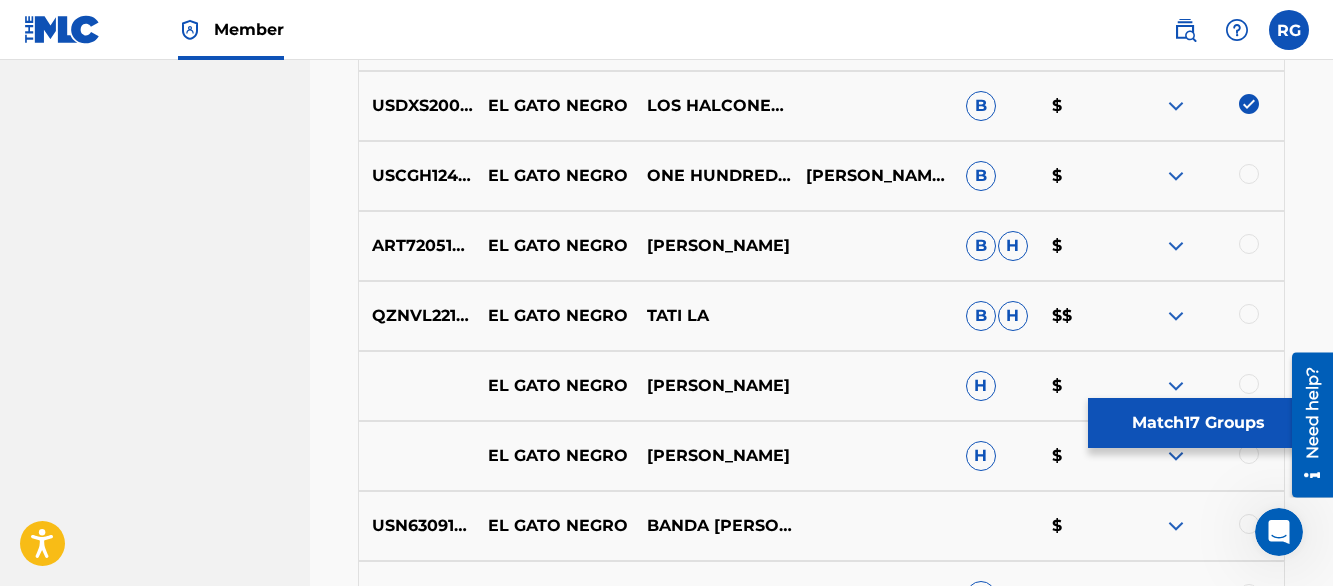 scroll, scrollTop: 3110, scrollLeft: 0, axis: vertical 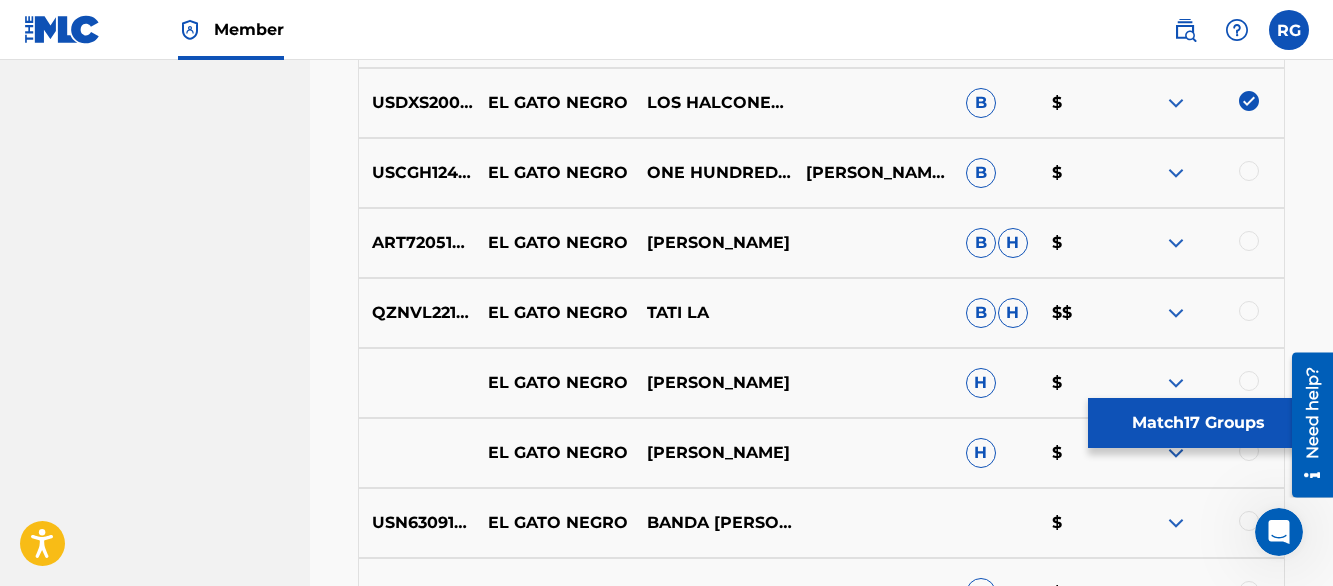 click at bounding box center [1176, 173] 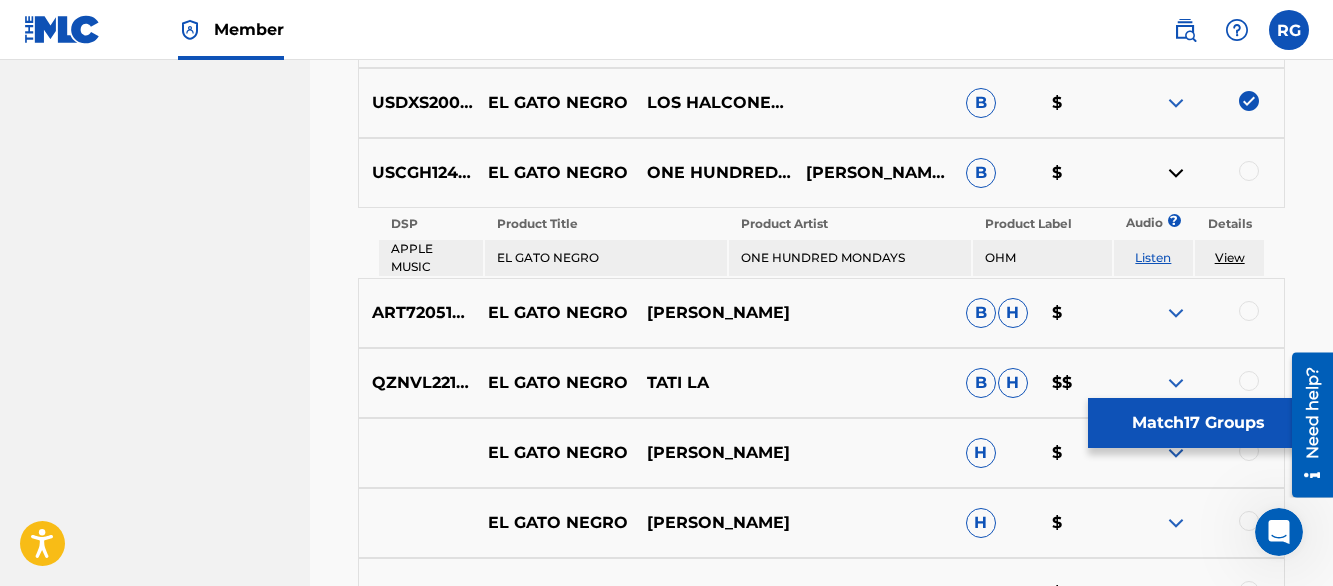 click on "Listen" at bounding box center (1153, 257) 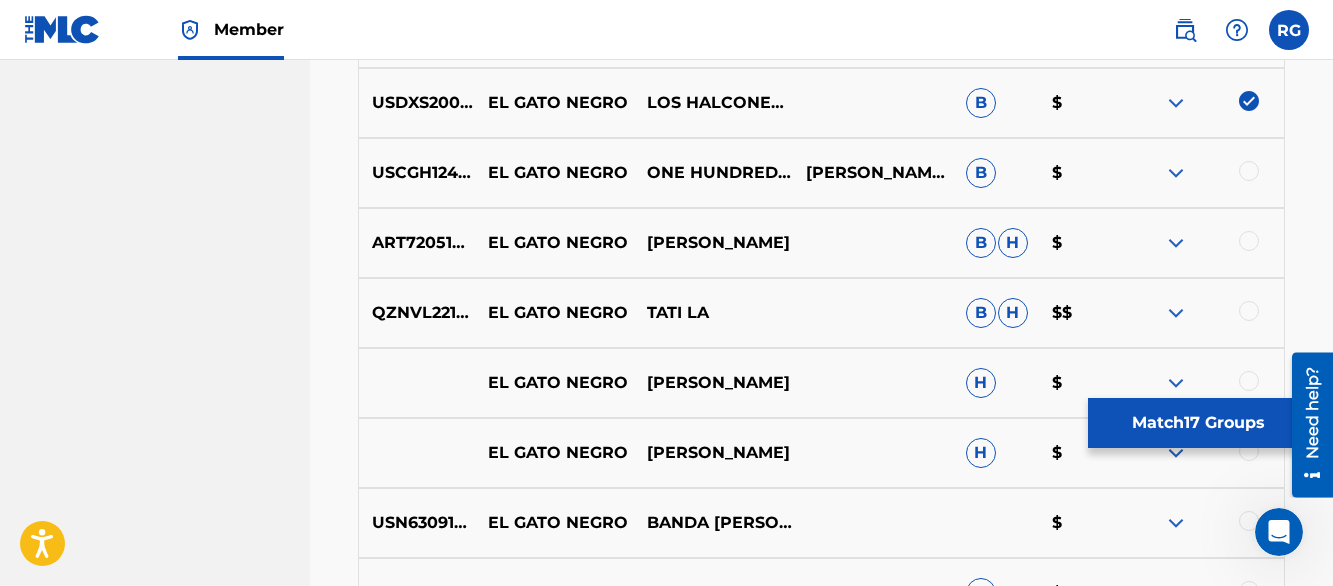 click on "Matching Tool The Matching Tool allows Members to match  sound recordings  to works within their catalog. This ensures you'll collect the royalties you're owed for your work(s). The first step is to locate recordings not yet matched to your works by entering criteria in the search fields below. Search results are sorted by relevance and will be grouped together based on similar data. In the next step, you can locate the specific work in your catalog that you want to match. SearchWithCriteriadd4396aa-43bc-46c4-81df-c591015893f1 Recording Title el gato negro SearchWithCriteriaa5a9caed-9835-4d43-b40e-1f50b269d604 Recording ISRC Add Criteria Filter Estimated Value All $$$$$ $$$$ $$$ $$ $ Source All Blanket License Historical Unmatched Remove Filters Apply Filters Filters ( 0 ) Search Showing 1 - 200 of 200+ results ISRC Recording Title Recording Artist Writer(s) Source ? Estimated Value ? 17  Selected DEWM41648076 EL GATO NEGRO.3 - EL GATO NEGRO EDGAR ALLAN POE B H $ DEWM41648077 EL GATO NEGRO.4 - EL GATO NEGRO" at bounding box center [821, 4454] 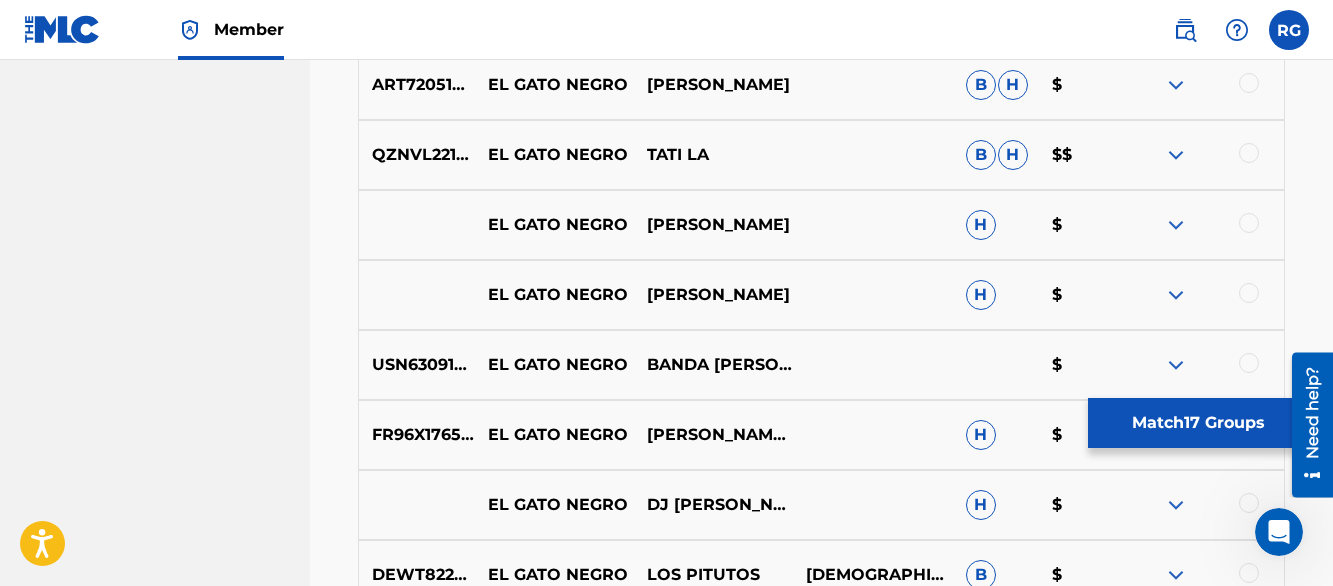 scroll, scrollTop: 3270, scrollLeft: 0, axis: vertical 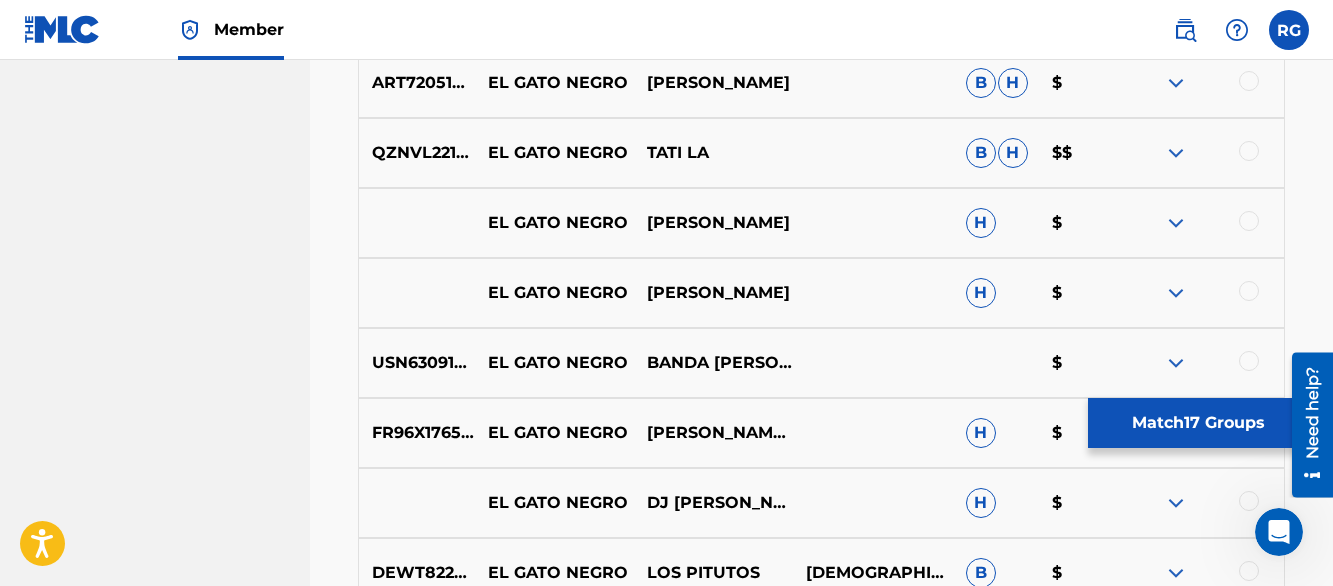 click at bounding box center (1176, 83) 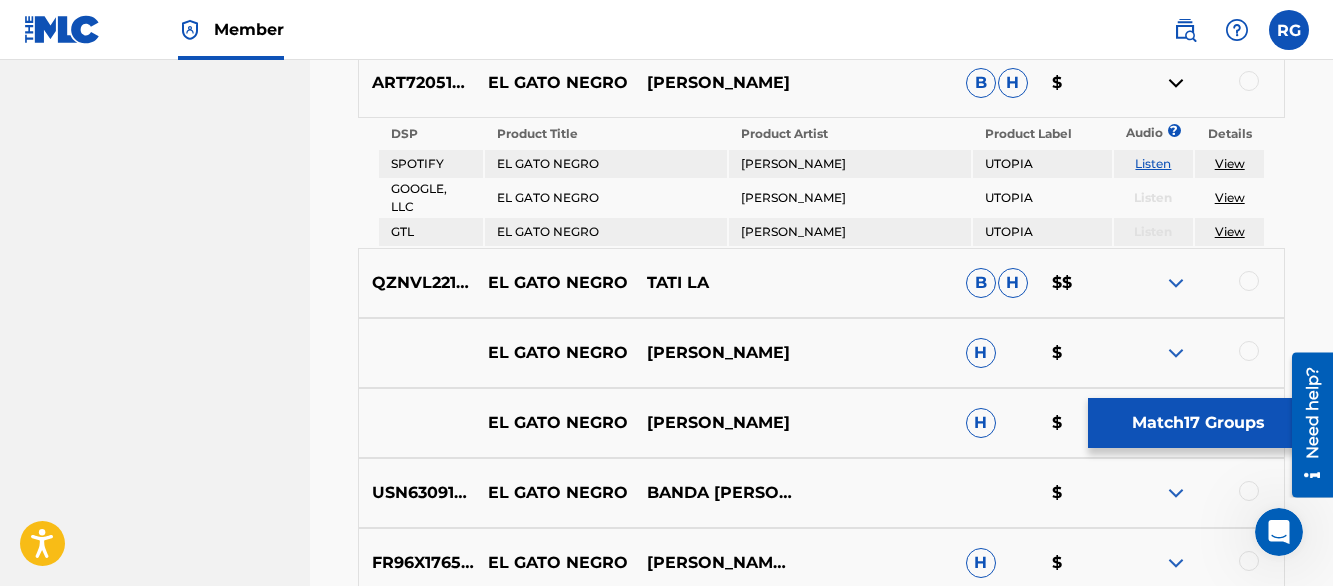 click on "Listen" at bounding box center (1153, 163) 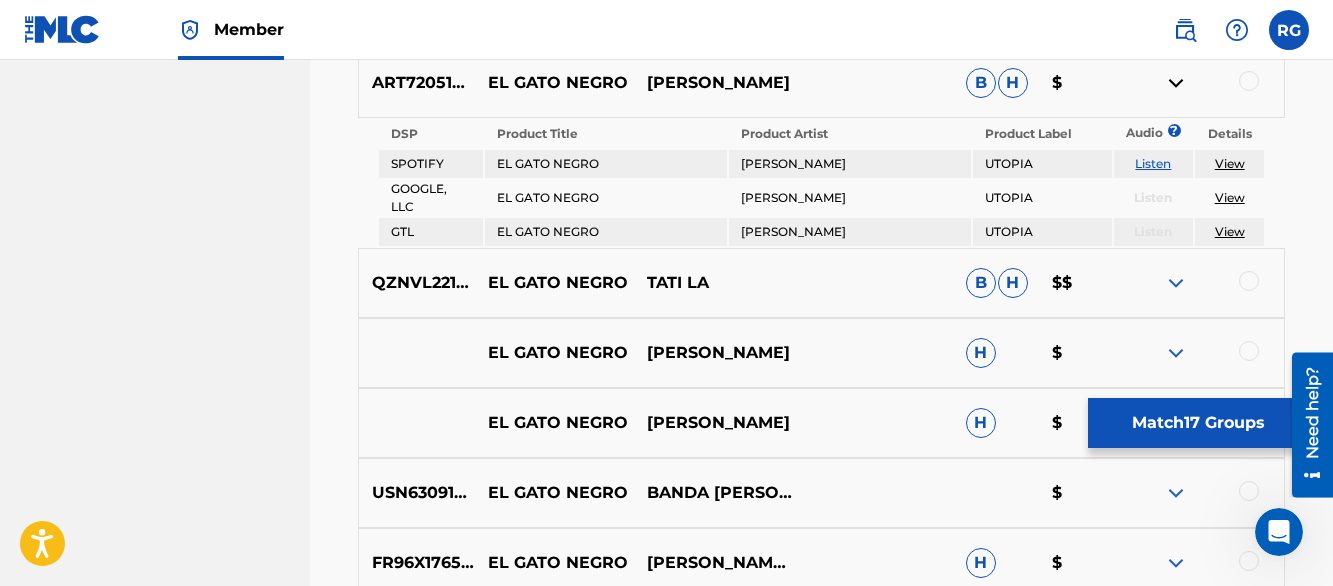 click on "Listen" at bounding box center (1153, 163) 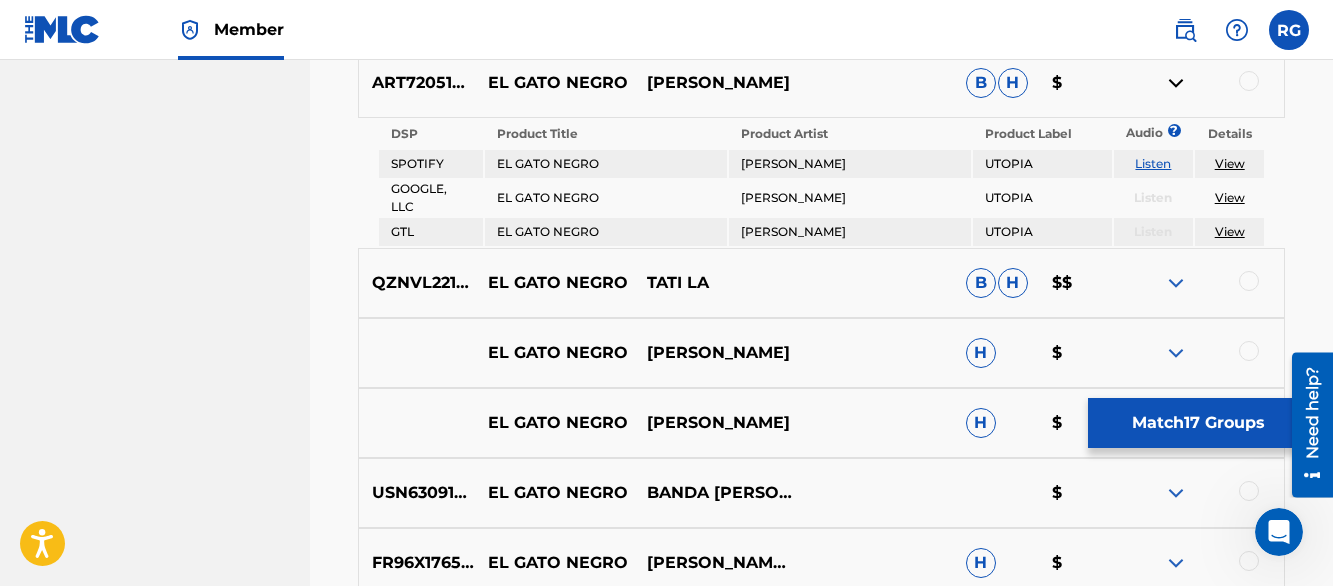 click at bounding box center [1176, 83] 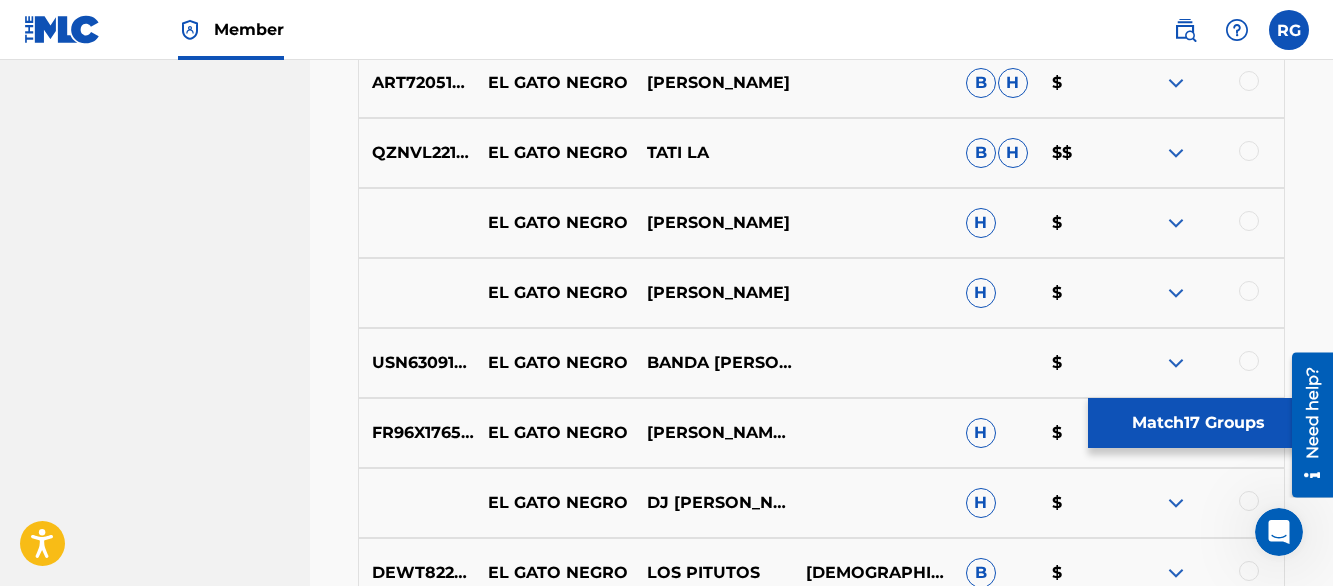 click at bounding box center (1176, 153) 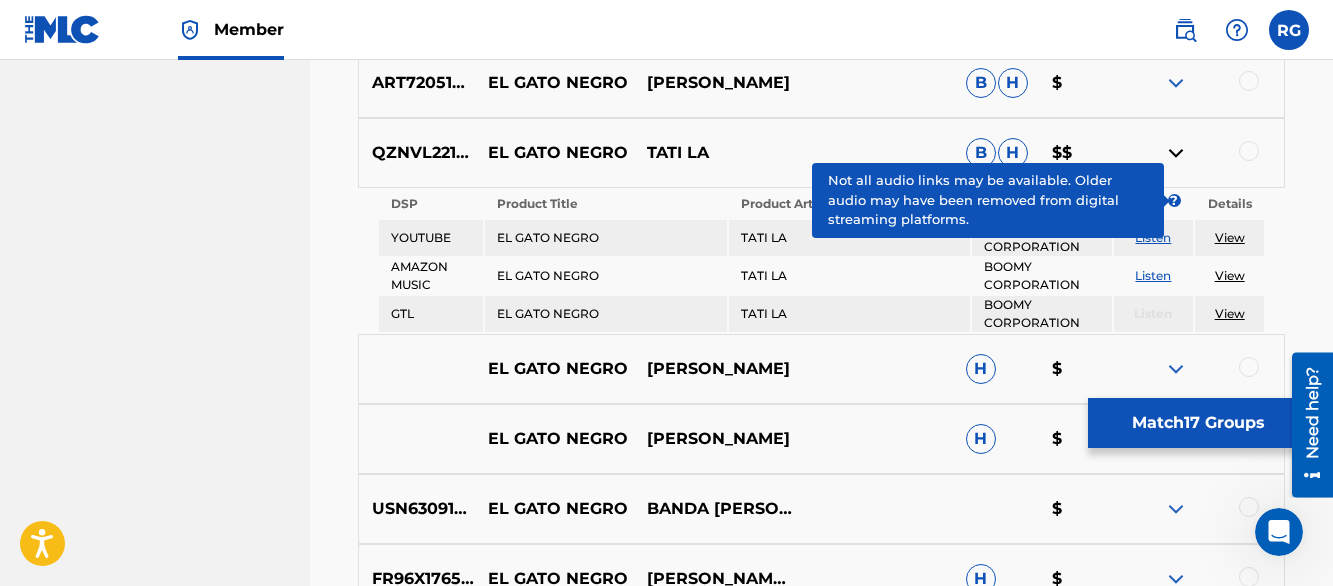 click on "Matching Tool The Matching Tool allows Members to match  sound recordings  to works within their catalog. This ensures you'll collect the royalties you're owed for your work(s). The first step is to locate recordings not yet matched to your works by entering criteria in the search fields below. Search results are sorted by relevance and will be grouped together based on similar data. In the next step, you can locate the specific work in your catalog that you want to match. SearchWithCriteriadd4396aa-43bc-46c4-81df-c591015893f1 Recording Title el gato negro SearchWithCriteriaa5a9caed-9835-4d43-b40e-1f50b269d604 Recording ISRC Add Criteria Filter Estimated Value All $$$$$ $$$$ $$$ $$ $ Source All Blanket License Historical Unmatched Remove Filters Apply Filters Filters ( 0 ) Search Showing 1 - 200 of 200+ results ISRC Recording Title Recording Artist Writer(s) Source ? Estimated Value ? 17  Selected DEWM41648076 EL GATO NEGRO.3 - EL GATO NEGRO EDGAR ALLAN POE B H $ DEWM41648077 EL GATO NEGRO.4 - EL GATO NEGRO" at bounding box center [821, 4342] 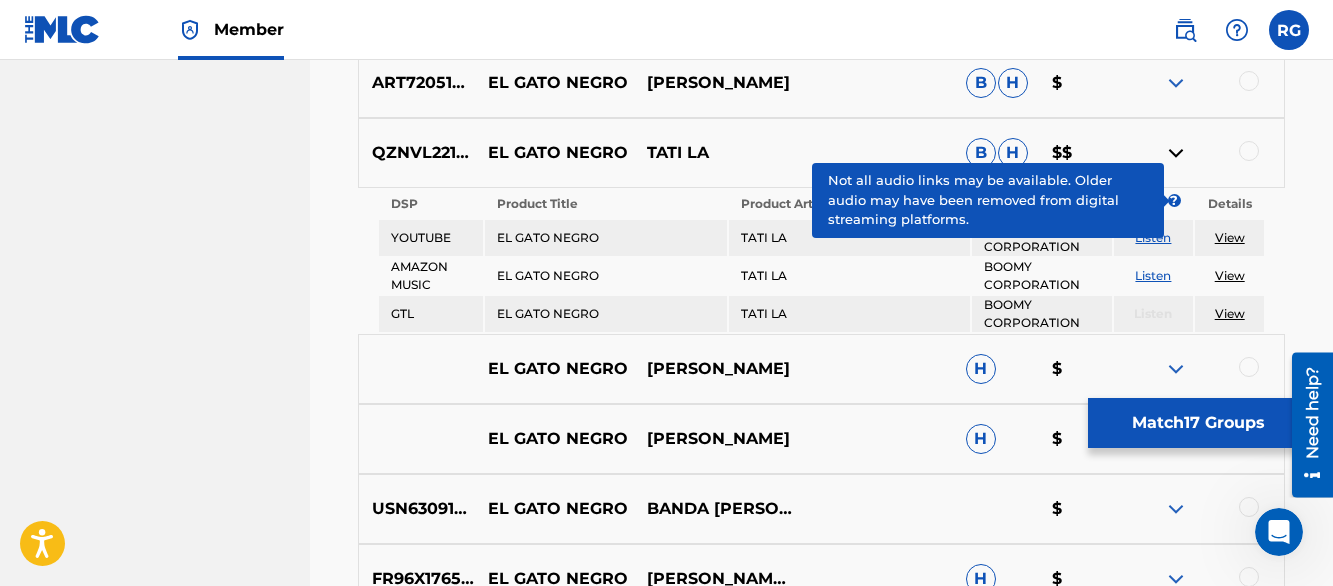 click on "Listen" at bounding box center [1153, 275] 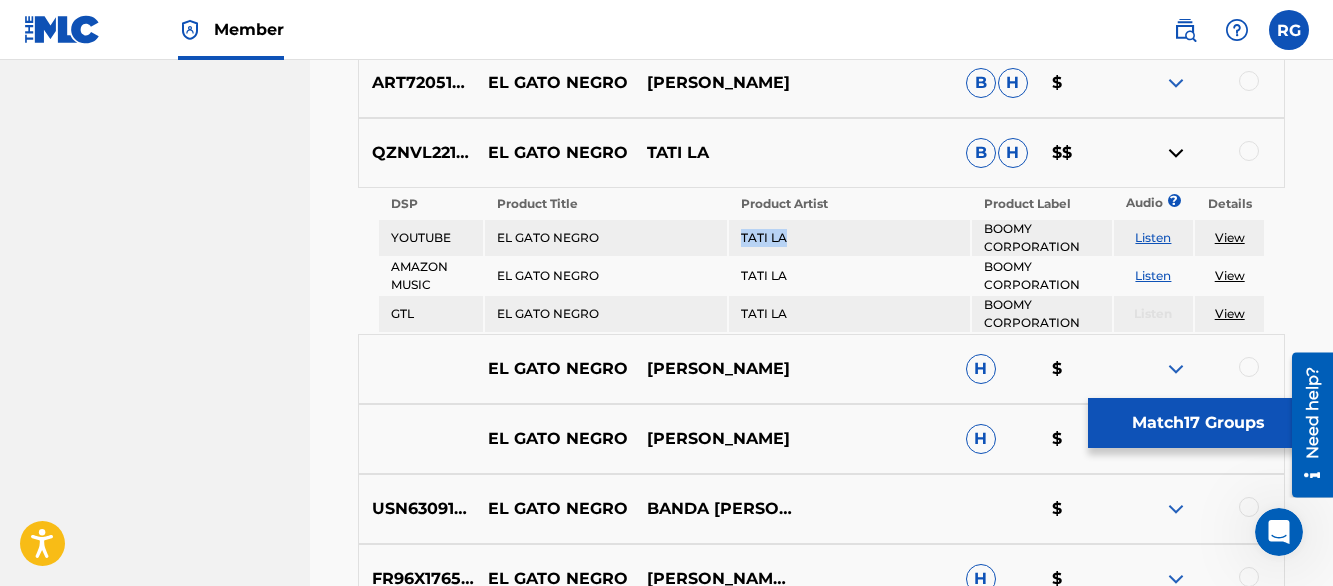 drag, startPoint x: 805, startPoint y: 238, endPoint x: 735, endPoint y: 240, distance: 70.028564 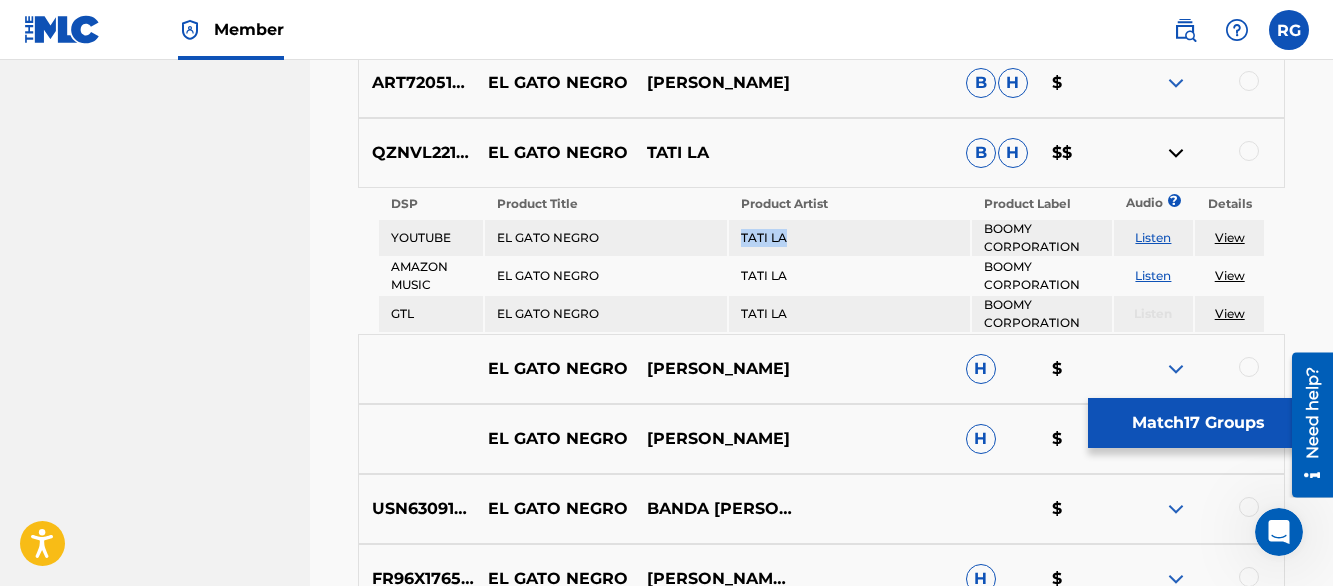 copy on "TATI LA" 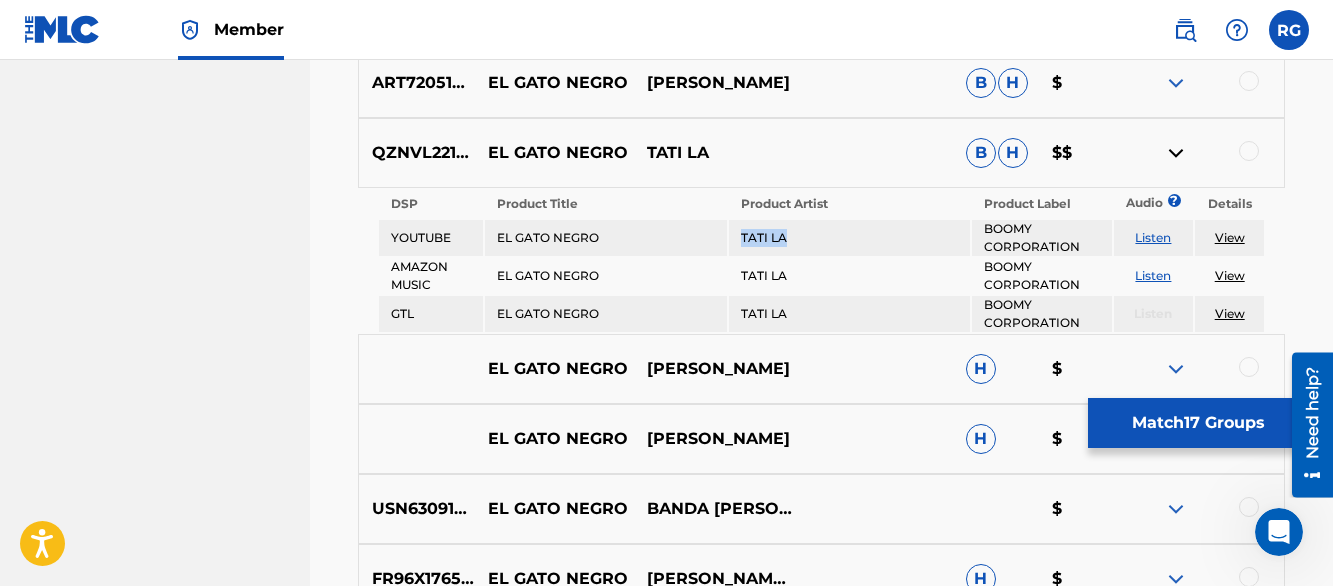 click at bounding box center (1176, 153) 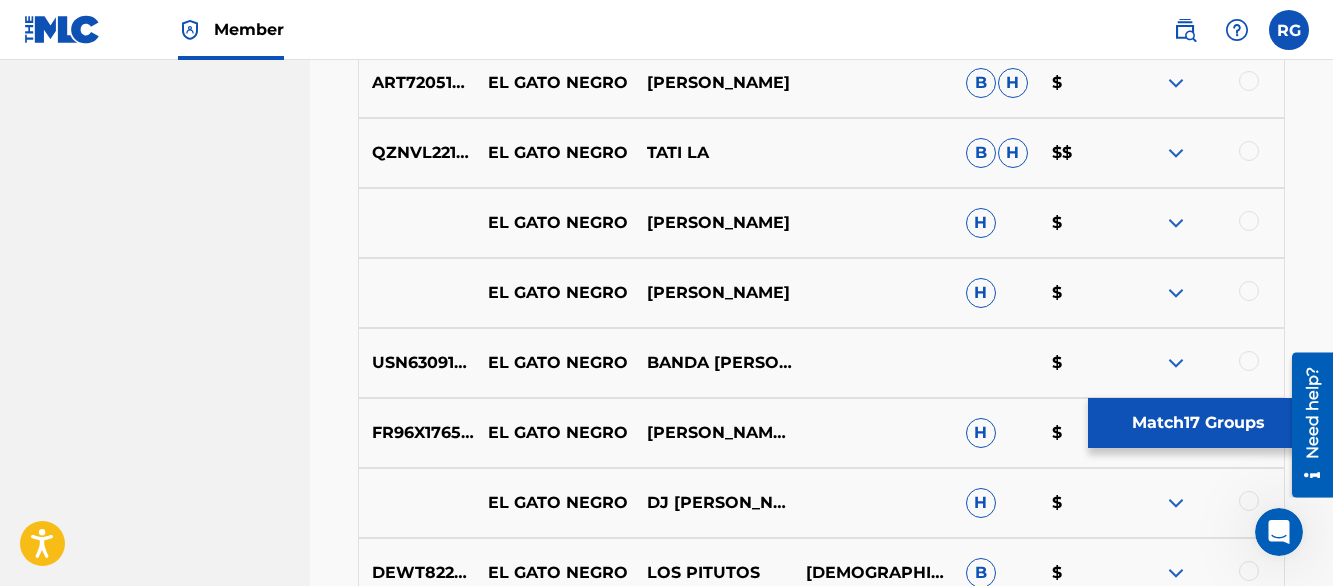 click at bounding box center (1176, 223) 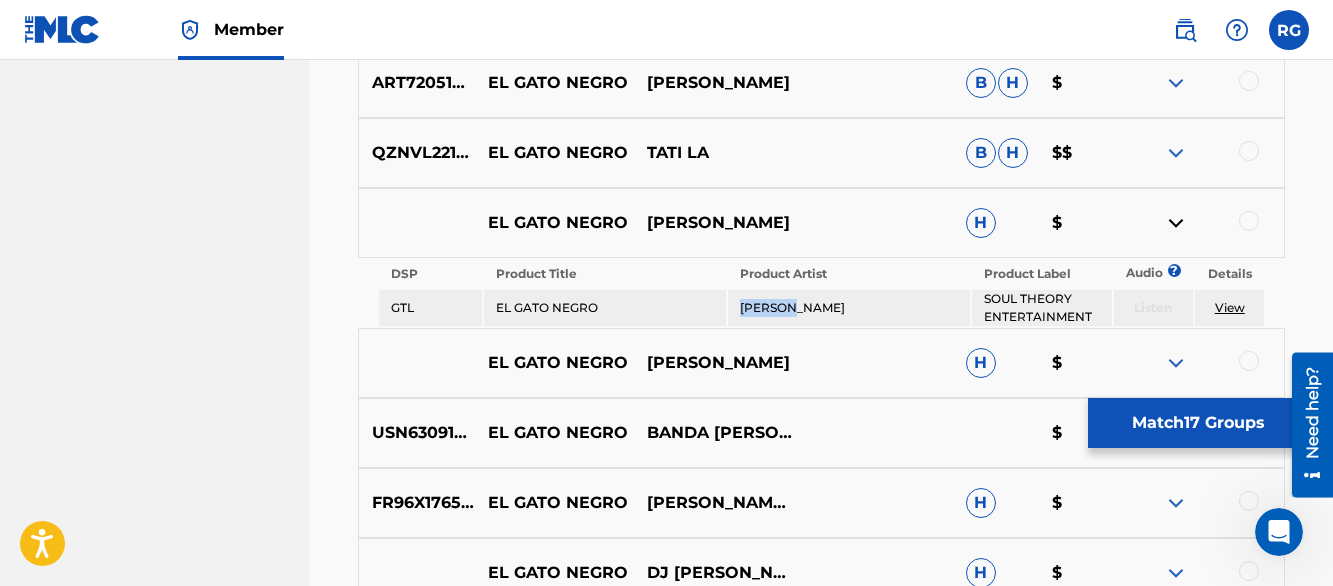 drag, startPoint x: 815, startPoint y: 306, endPoint x: 720, endPoint y: 319, distance: 95.885345 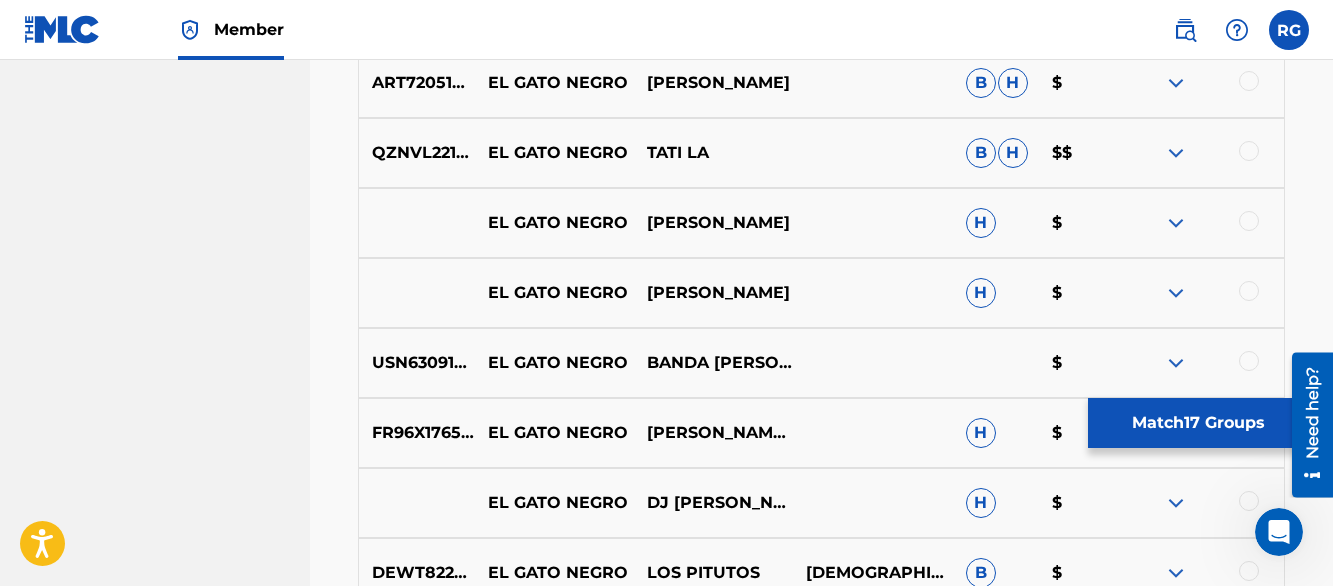 click on "Matching Tool The Matching Tool allows Members to match  sound recordings  to works within their catalog. This ensures you'll collect the royalties you're owed for your work(s). The first step is to locate recordings not yet matched to your works by entering criteria in the search fields below. Search results are sorted by relevance and will be grouped together based on similar data. In the next step, you can locate the specific work in your catalog that you want to match. SearchWithCriteriadd4396aa-43bc-46c4-81df-c591015893f1 Recording Title el gato negro SearchWithCriteriaa5a9caed-9835-4d43-b40e-1f50b269d604 Recording ISRC Add Criteria Filter Estimated Value All $$$$$ $$$$ $$$ $$ $ Source All Blanket License Historical Unmatched Remove Filters Apply Filters Filters ( 0 ) Search Showing 1 - 200 of 200+ results ISRC Recording Title Recording Artist Writer(s) Source ? Estimated Value ? 17  Selected DEWM41648076 EL GATO NEGRO.3 - EL GATO NEGRO EDGAR ALLAN POE B H $ DEWM41648077 EL GATO NEGRO.4 - EL GATO NEGRO" at bounding box center [821, 4294] 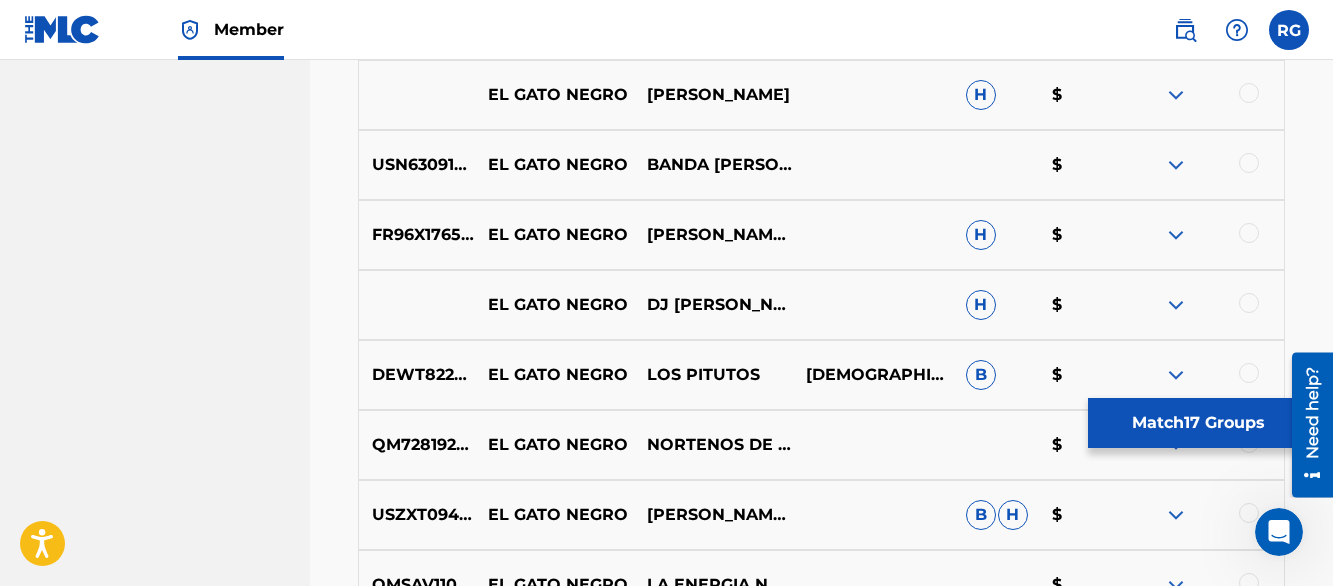 scroll, scrollTop: 3470, scrollLeft: 0, axis: vertical 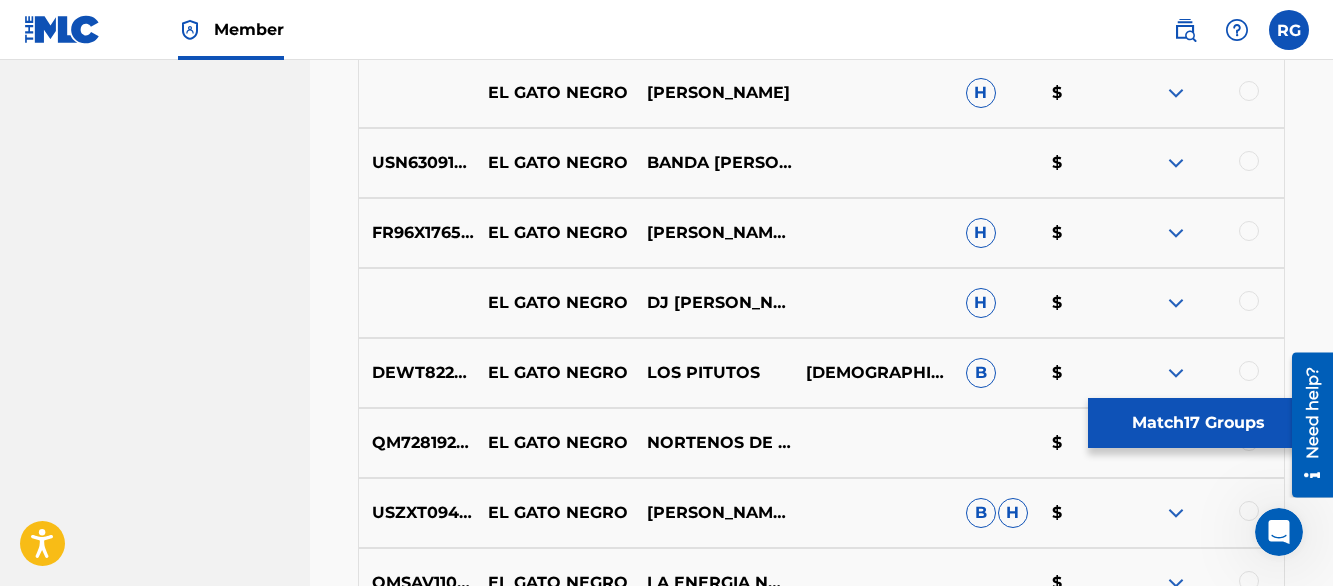 click at bounding box center (1176, 93) 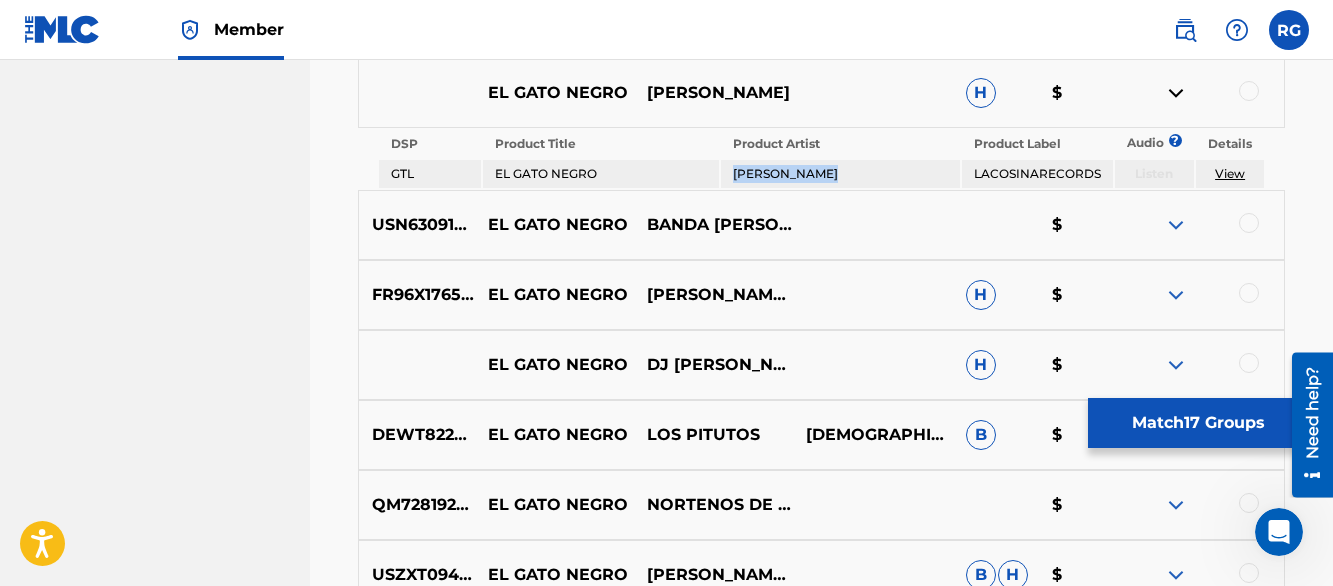drag, startPoint x: 837, startPoint y: 172, endPoint x: 737, endPoint y: 172, distance: 100 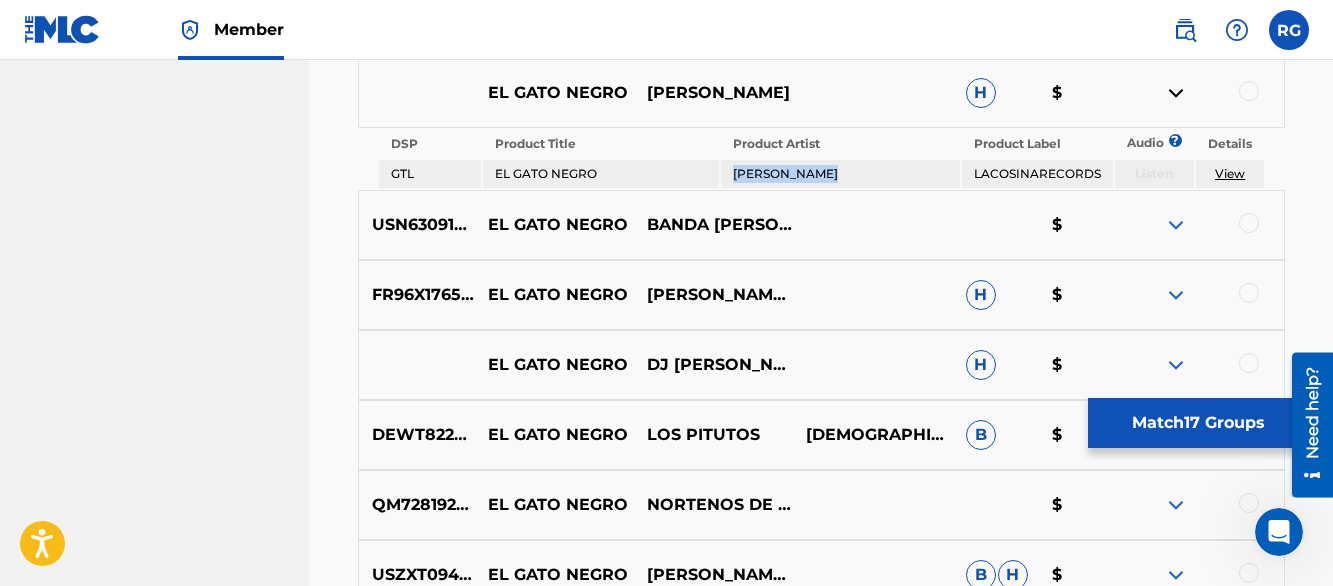 copy on "DANILO AVILEZ" 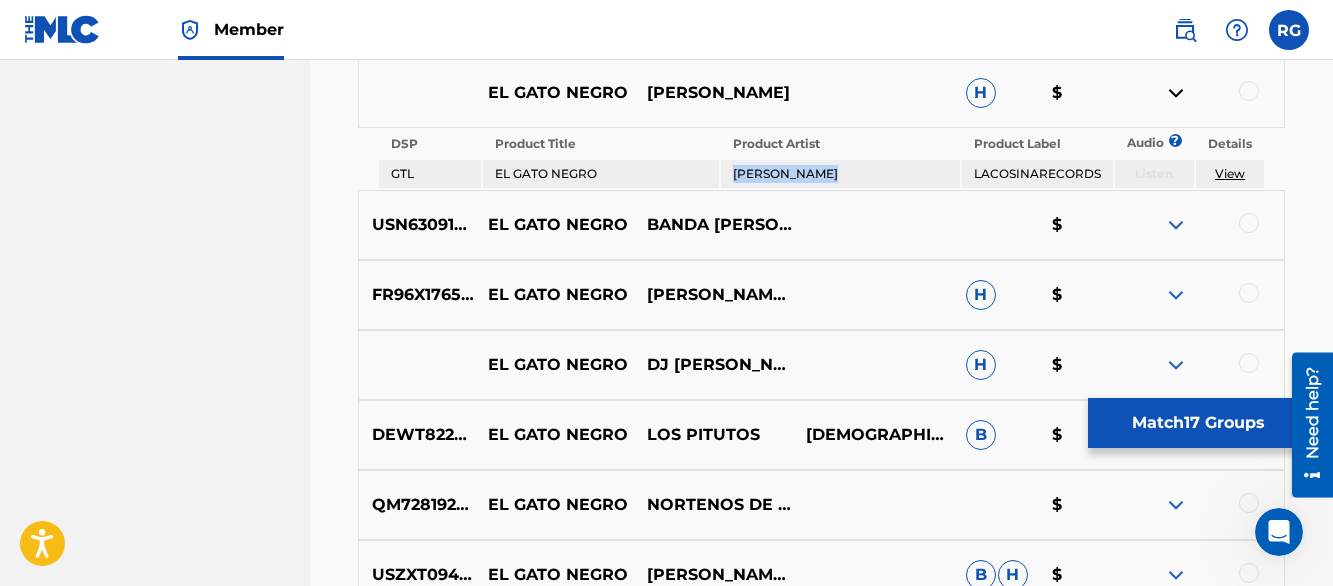 click on "View" at bounding box center (1230, 173) 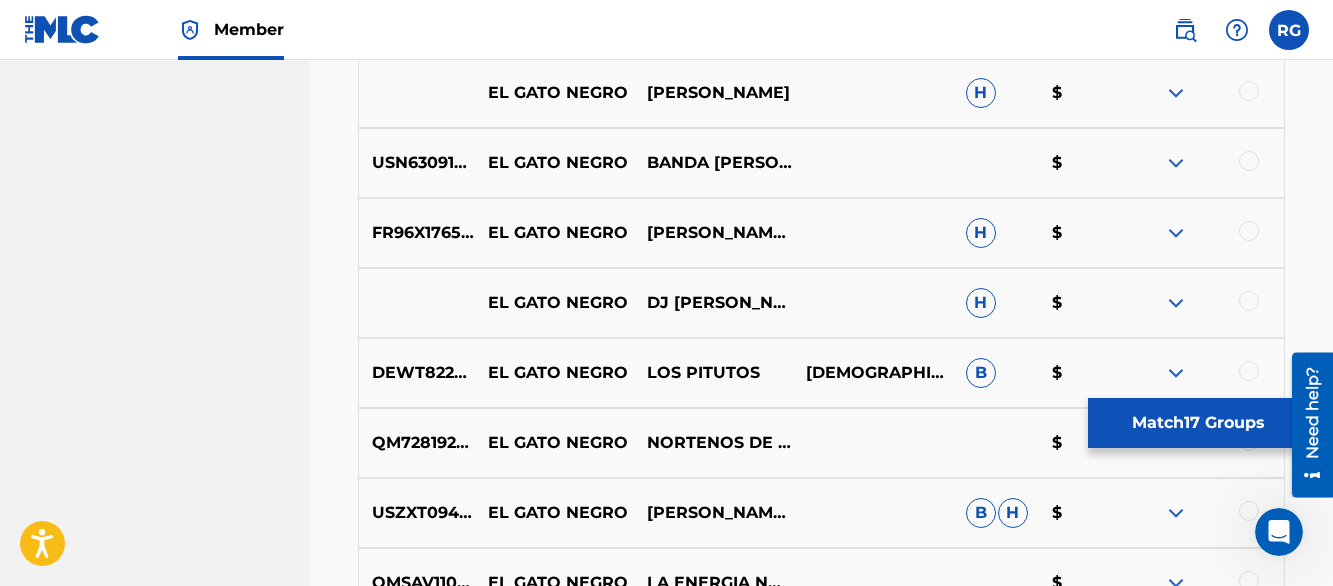 click at bounding box center (1176, 233) 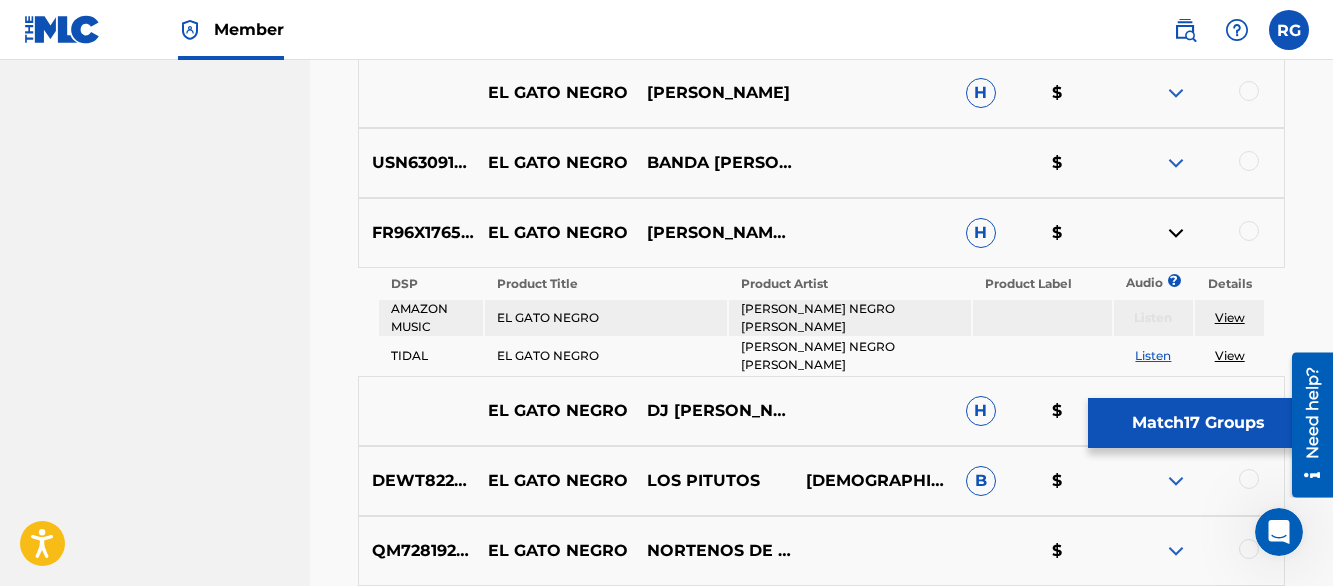 click on "Listen" at bounding box center [1153, 355] 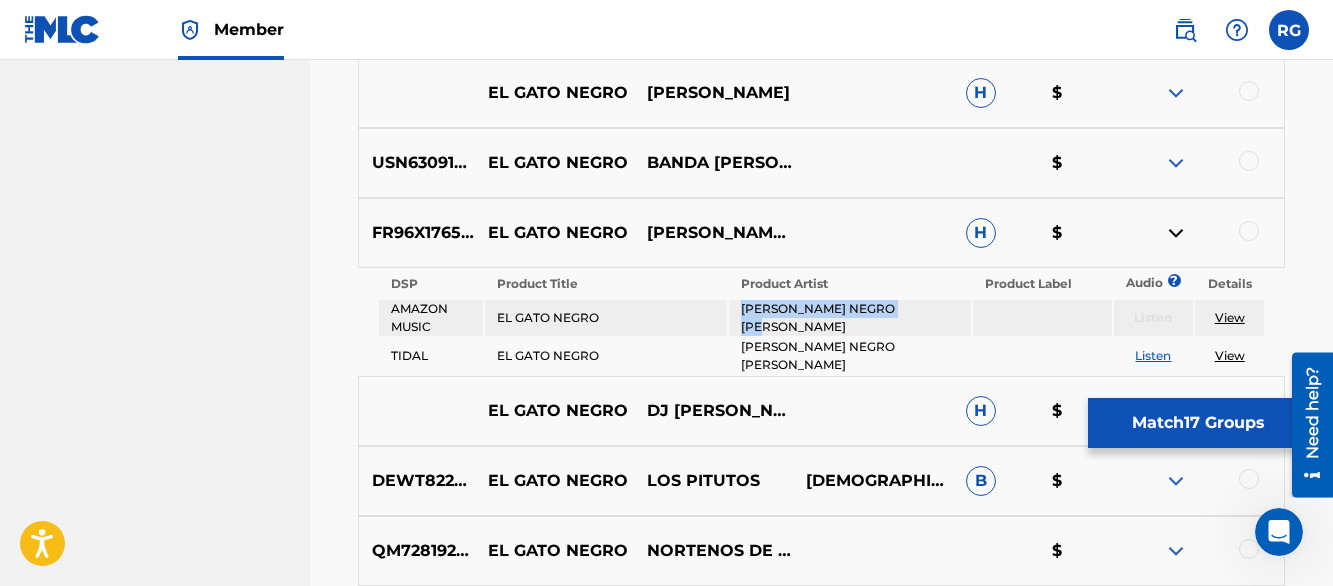 drag, startPoint x: 739, startPoint y: 318, endPoint x: 931, endPoint y: 326, distance: 192.1666 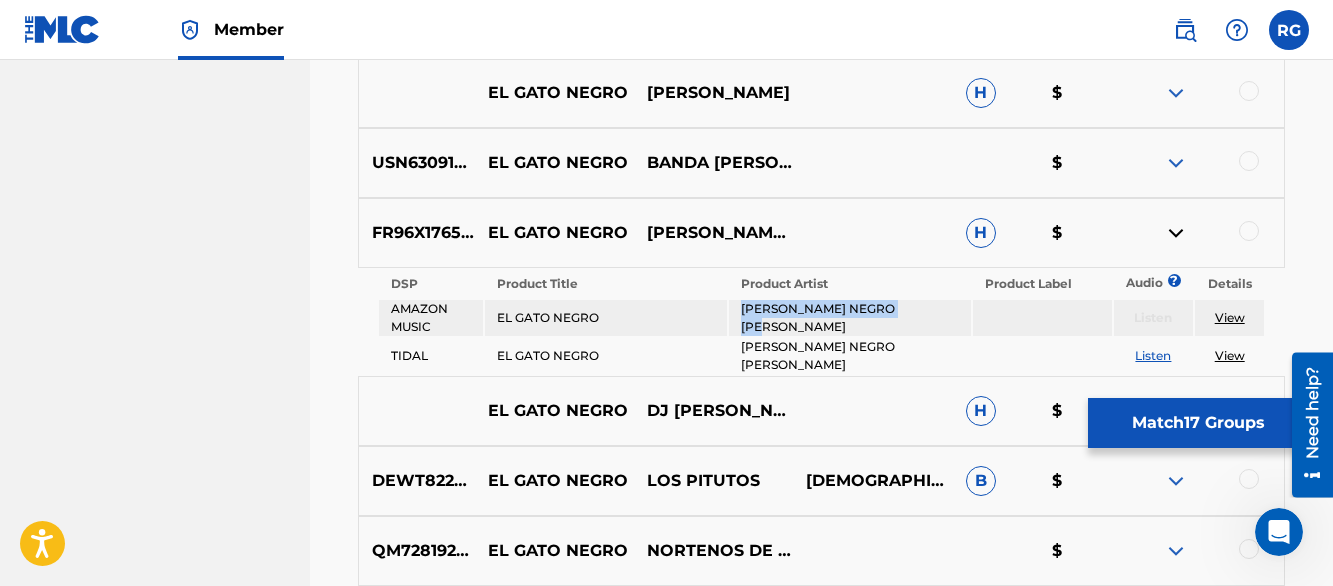 click at bounding box center [1176, 233] 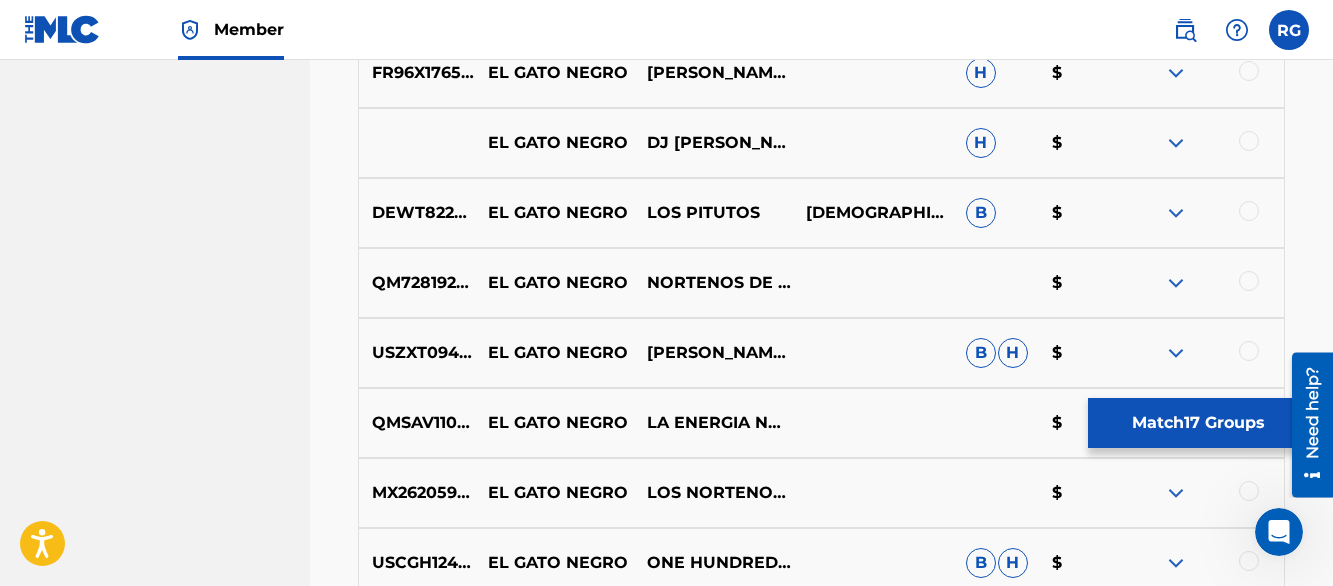 scroll, scrollTop: 3670, scrollLeft: 0, axis: vertical 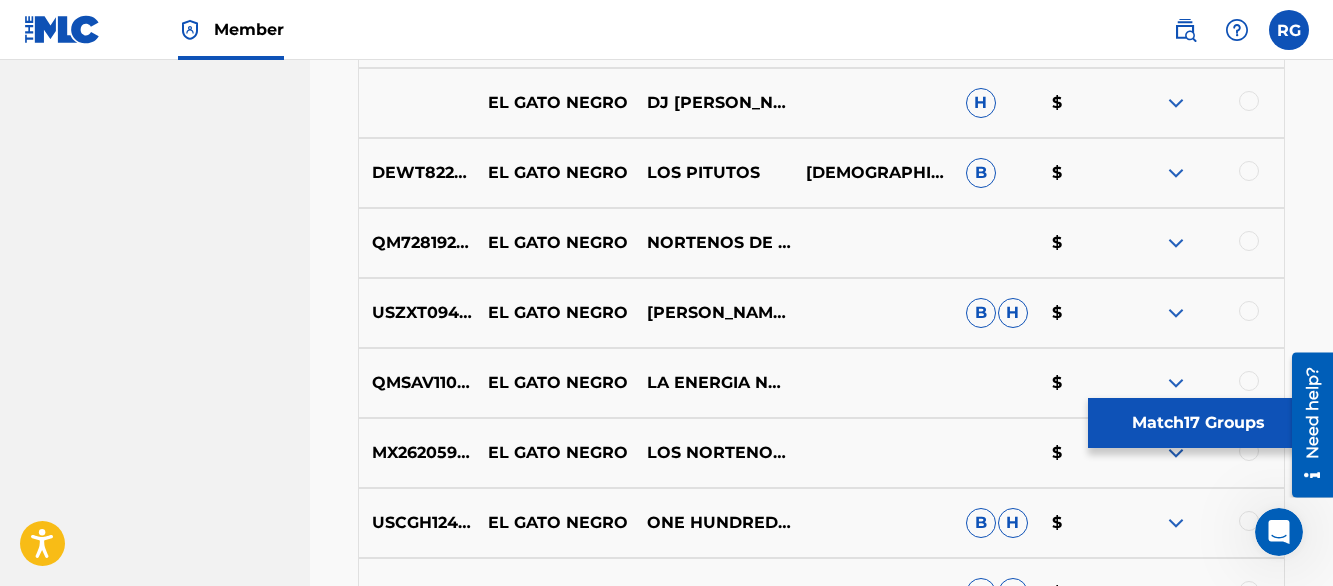 click at bounding box center [1176, 103] 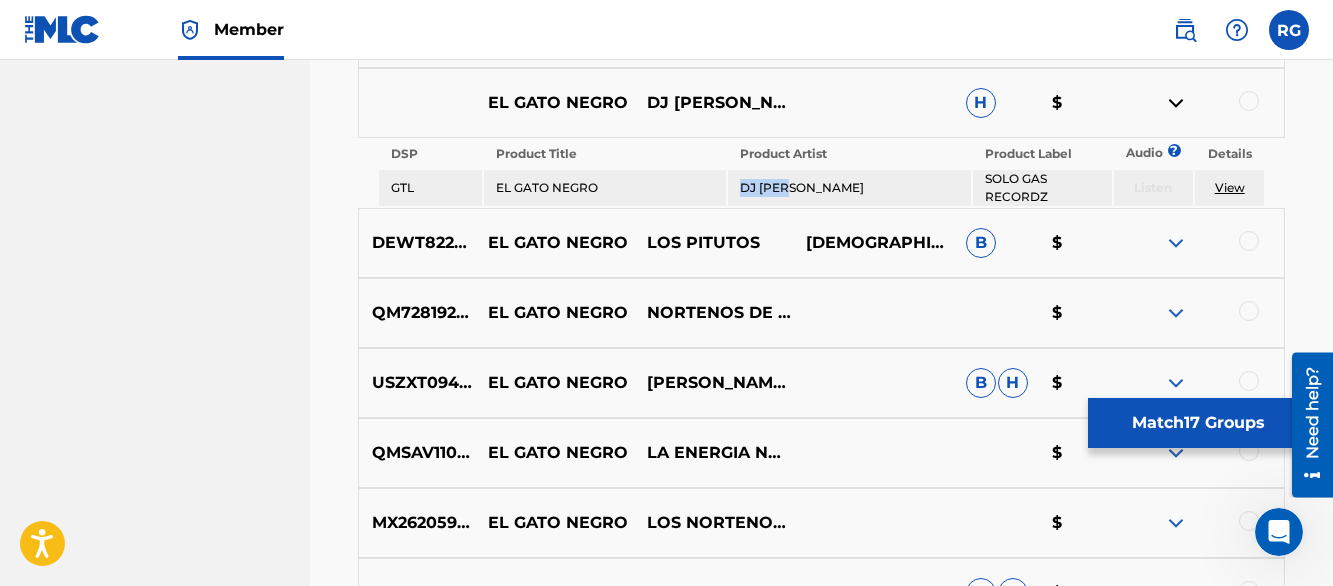 drag, startPoint x: 810, startPoint y: 188, endPoint x: 732, endPoint y: 185, distance: 78.05767 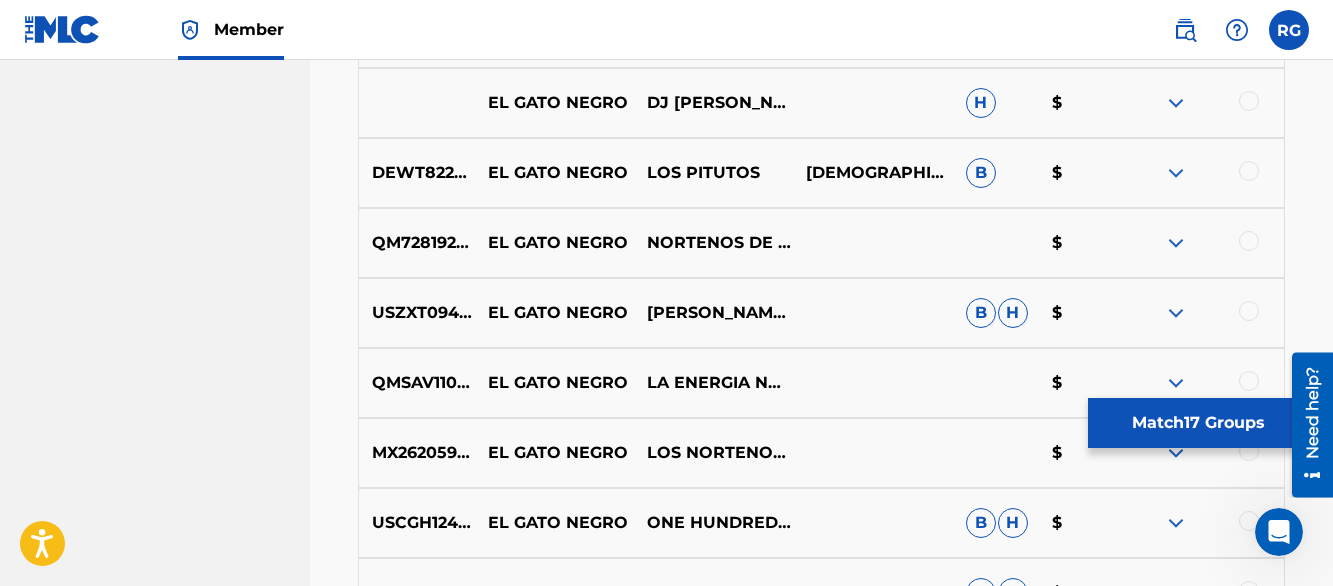 click at bounding box center (1176, 173) 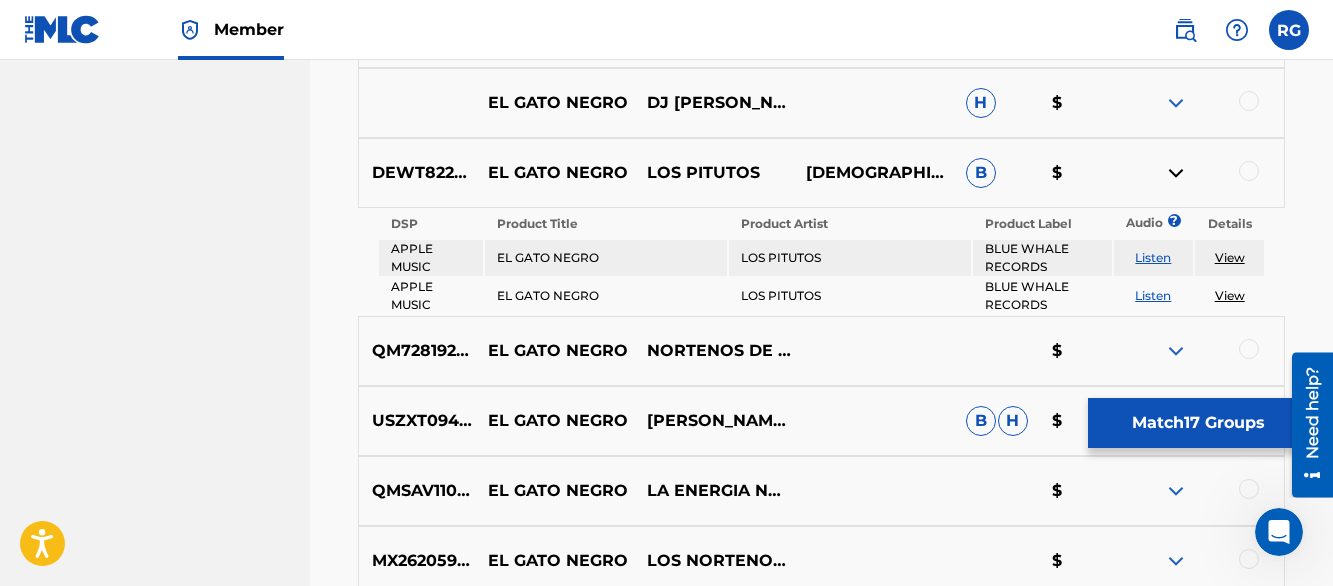 click on "Listen" at bounding box center (1153, 257) 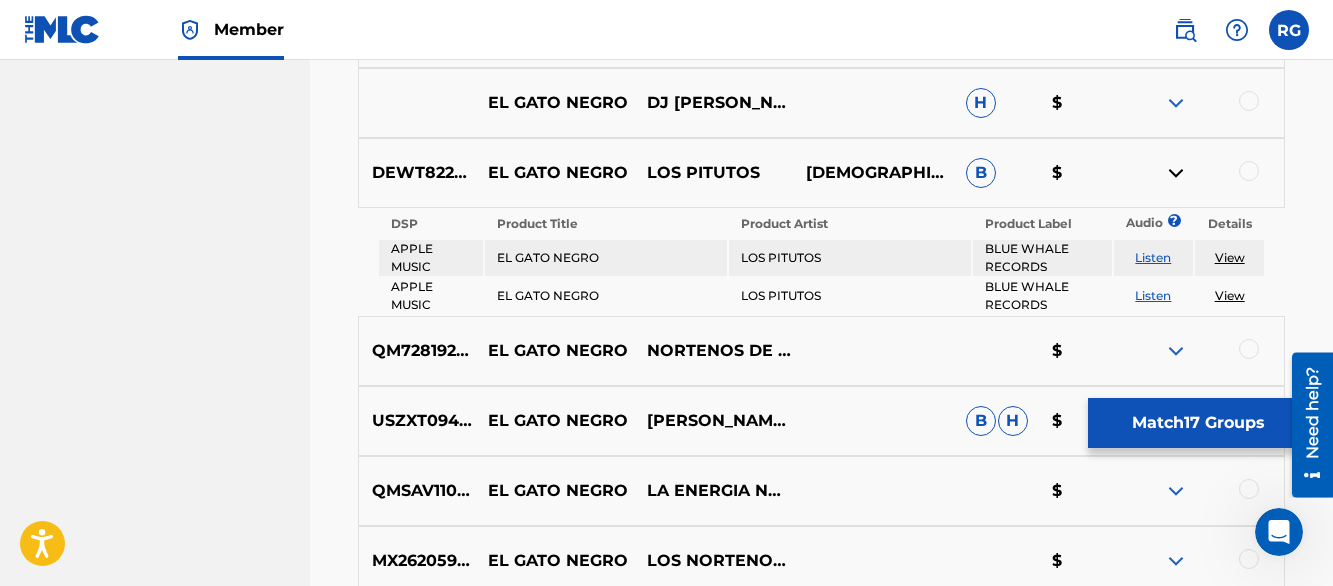 click at bounding box center (1176, 173) 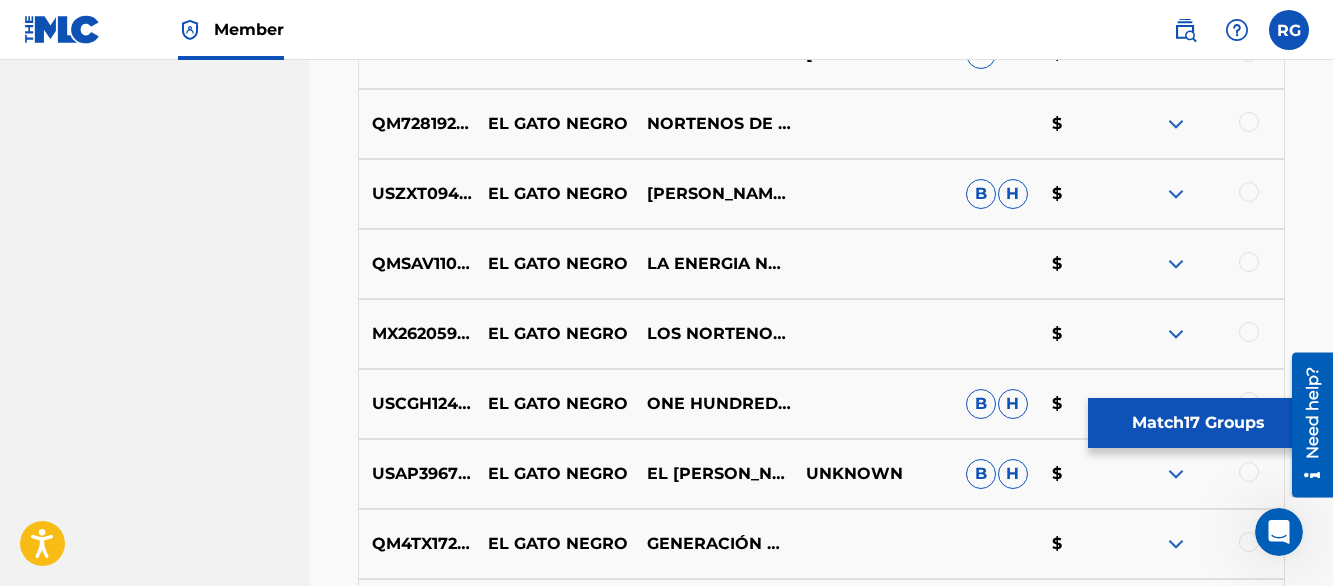 scroll, scrollTop: 3790, scrollLeft: 0, axis: vertical 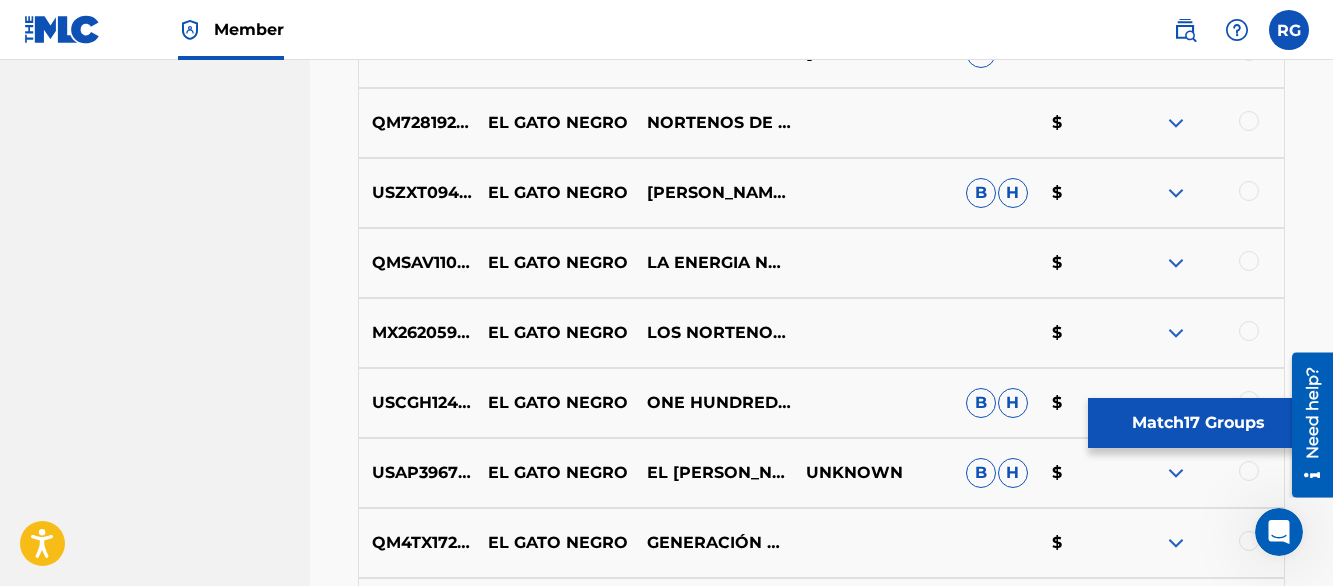 click at bounding box center [1176, 123] 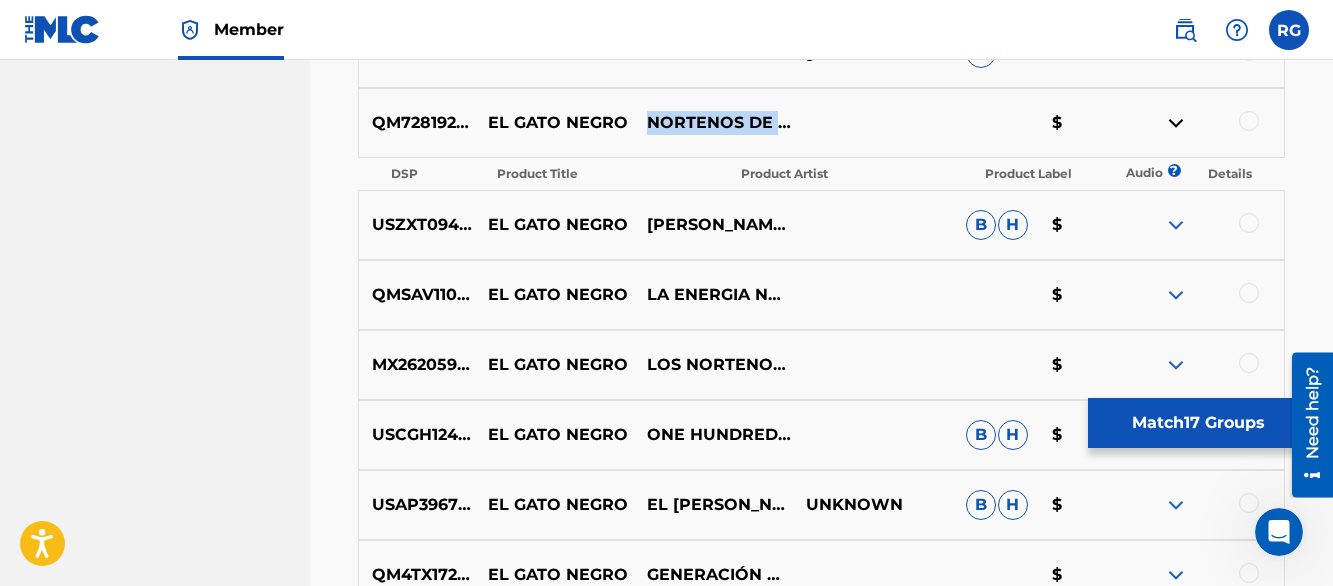 drag, startPoint x: 647, startPoint y: 107, endPoint x: 725, endPoint y: 134, distance: 82.5409 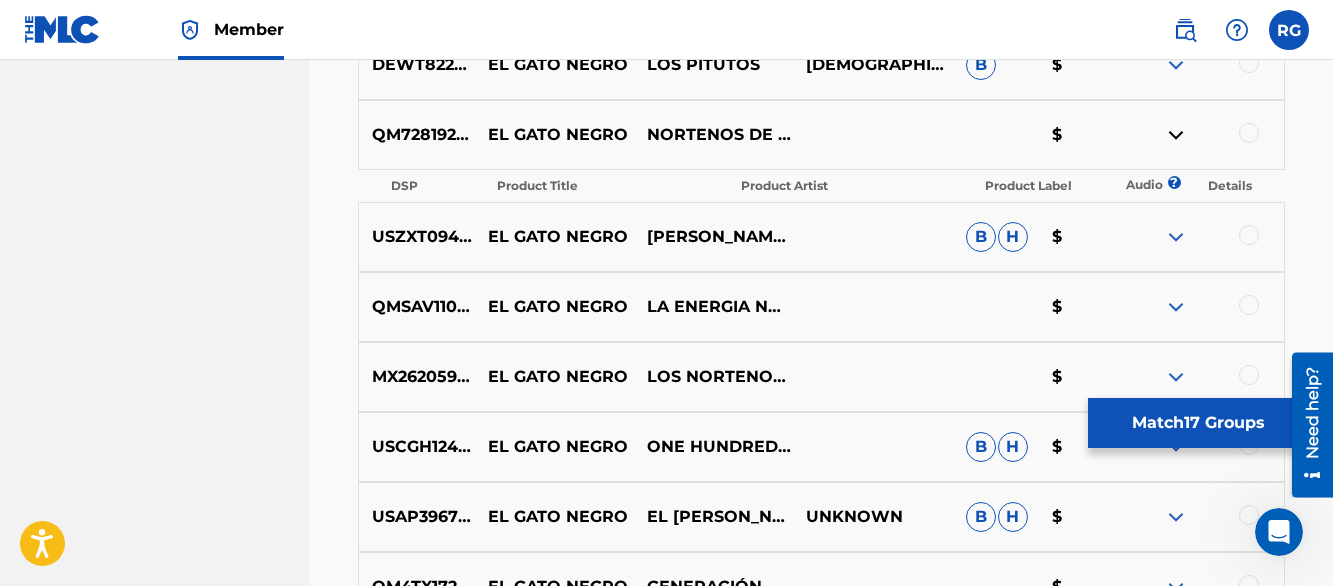 scroll, scrollTop: 3790, scrollLeft: 0, axis: vertical 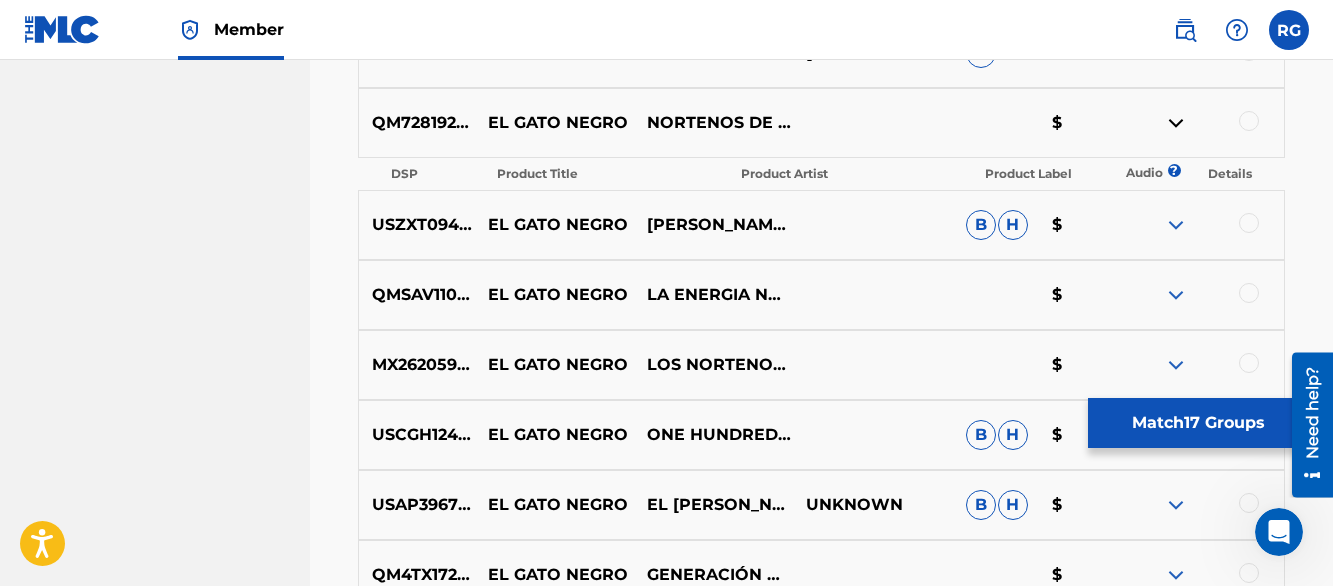 click at bounding box center (1249, 121) 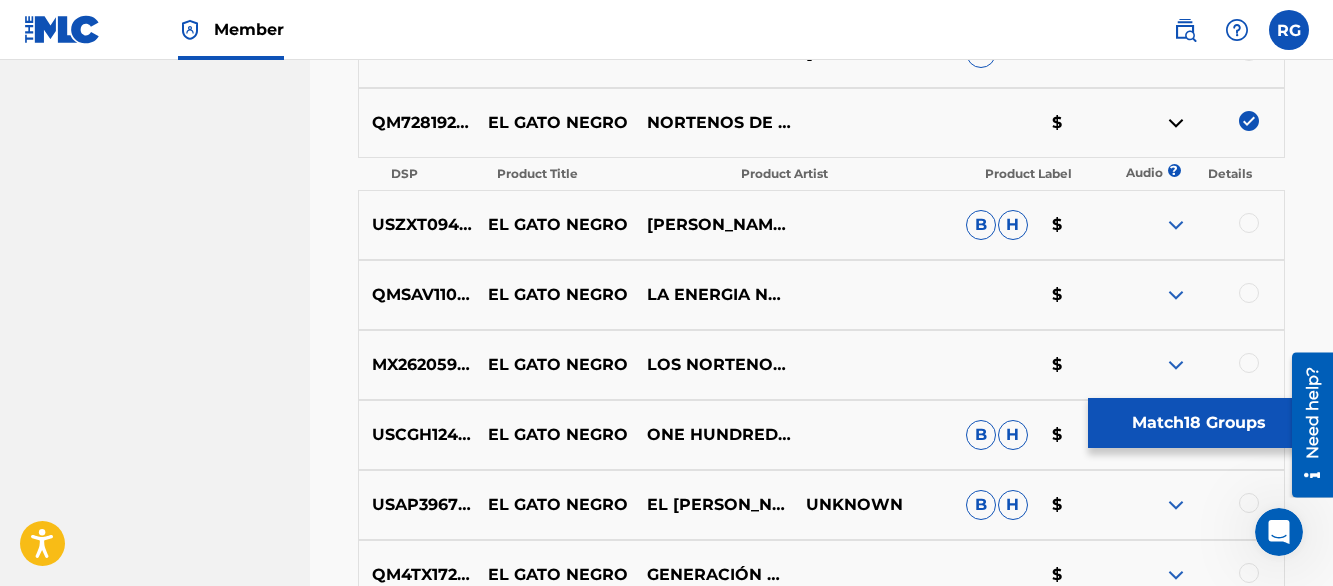 click at bounding box center [1176, 123] 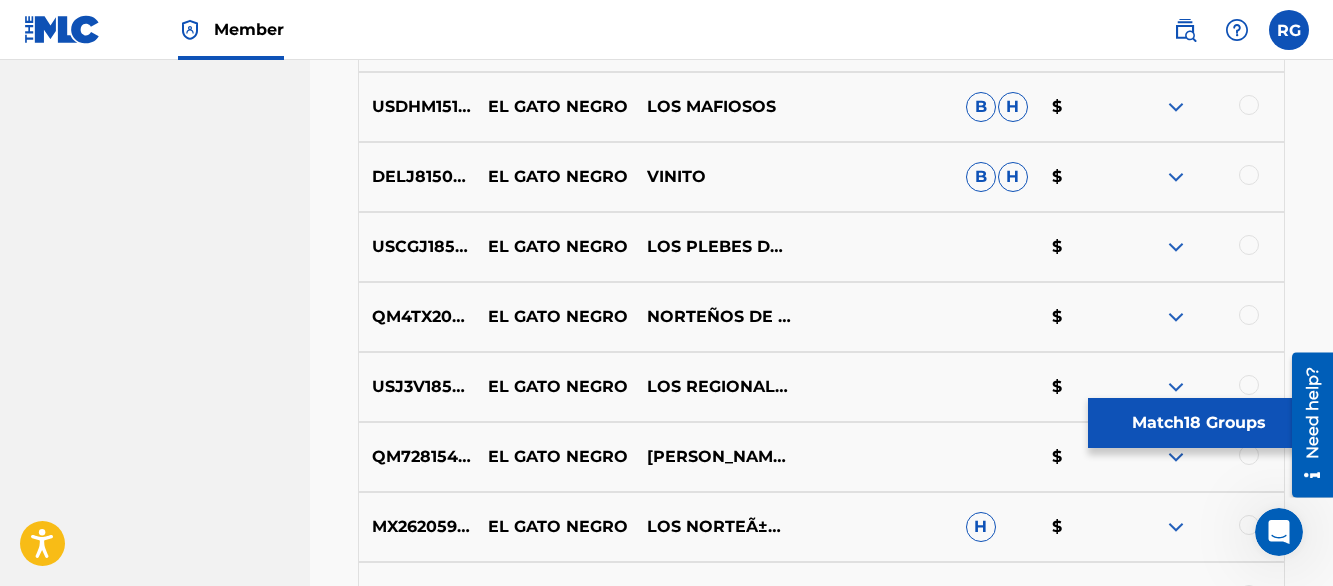 scroll, scrollTop: 13630, scrollLeft: 0, axis: vertical 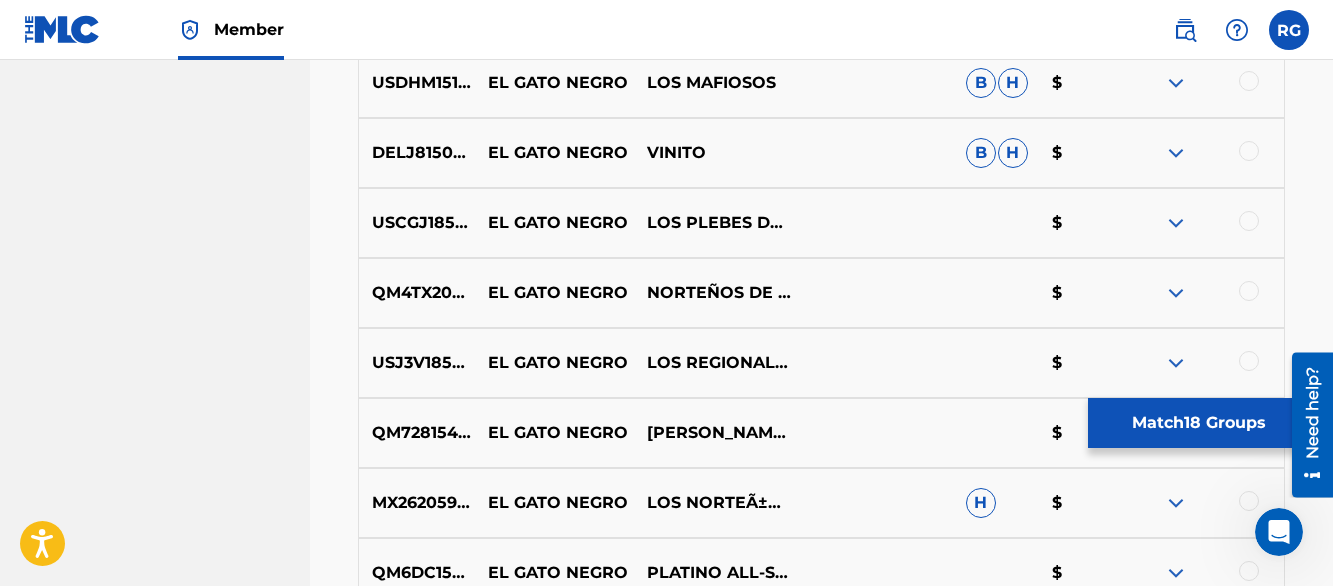 click at bounding box center [1249, 291] 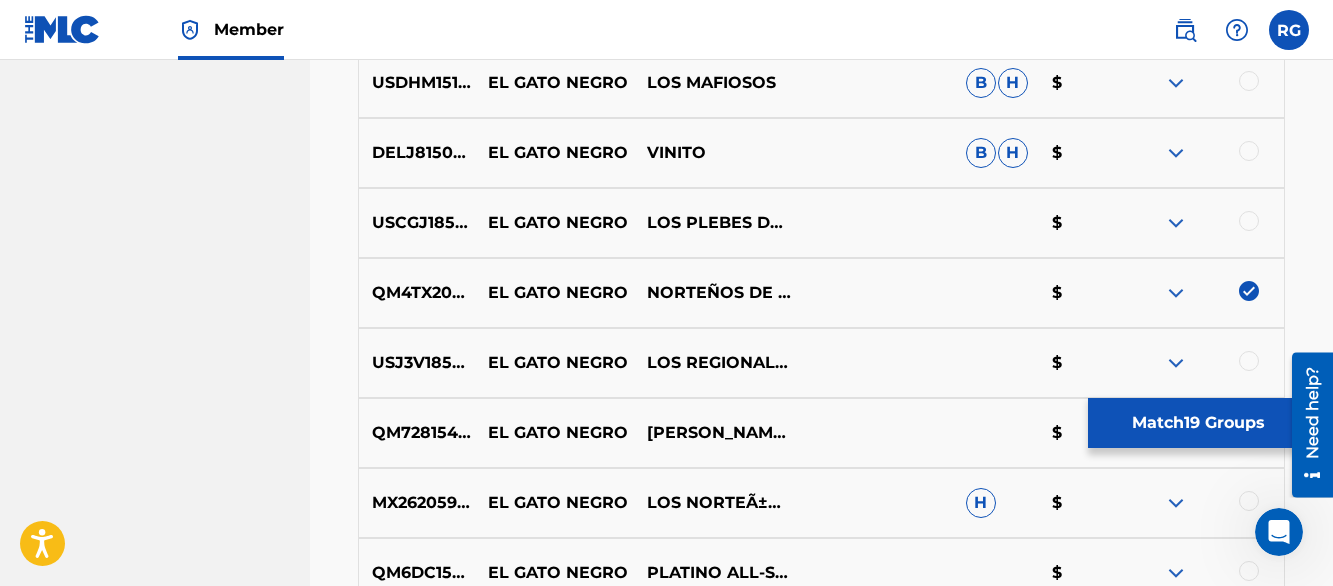 scroll, scrollTop: 3620, scrollLeft: 0, axis: vertical 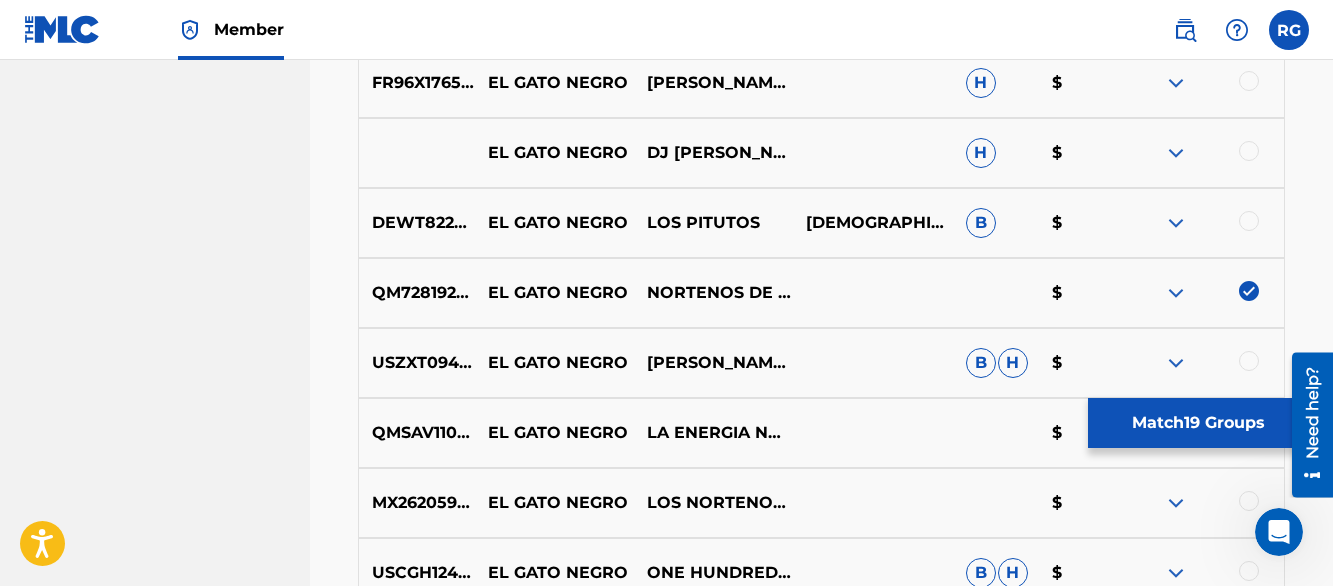 click on "Matching Tool The Matching Tool allows Members to match  sound recordings  to works within their catalog. This ensures you'll collect the royalties you're owed for your work(s). The first step is to locate recordings not yet matched to your works by entering criteria in the search fields below. Search results are sorted by relevance and will be grouped together based on similar data. In the next step, you can locate the specific work in your catalog that you want to match. SearchWithCriteriadd4396aa-43bc-46c4-81df-c591015893f1 Recording Title el gato negro SearchWithCriteriaa5a9caed-9835-4d43-b40e-1f50b269d604 Recording ISRC Add Criteria Filter Estimated Value All $$$$$ $$$$ $$$ $$ $ Source All Blanket License Historical Unmatched Remove Filters Apply Filters Filters ( 0 ) Search Showing 1 - 200 of 200+ results ISRC Recording Title Recording Artist Writer(s) Source ? Estimated Value ? 19  Selected DEWM41648076 EL GATO NEGRO.3 - EL GATO NEGRO EDGAR ALLAN POE B H $ DEWM41648077 EL GATO NEGRO.4 - EL GATO NEGRO" at bounding box center (821, 3919) 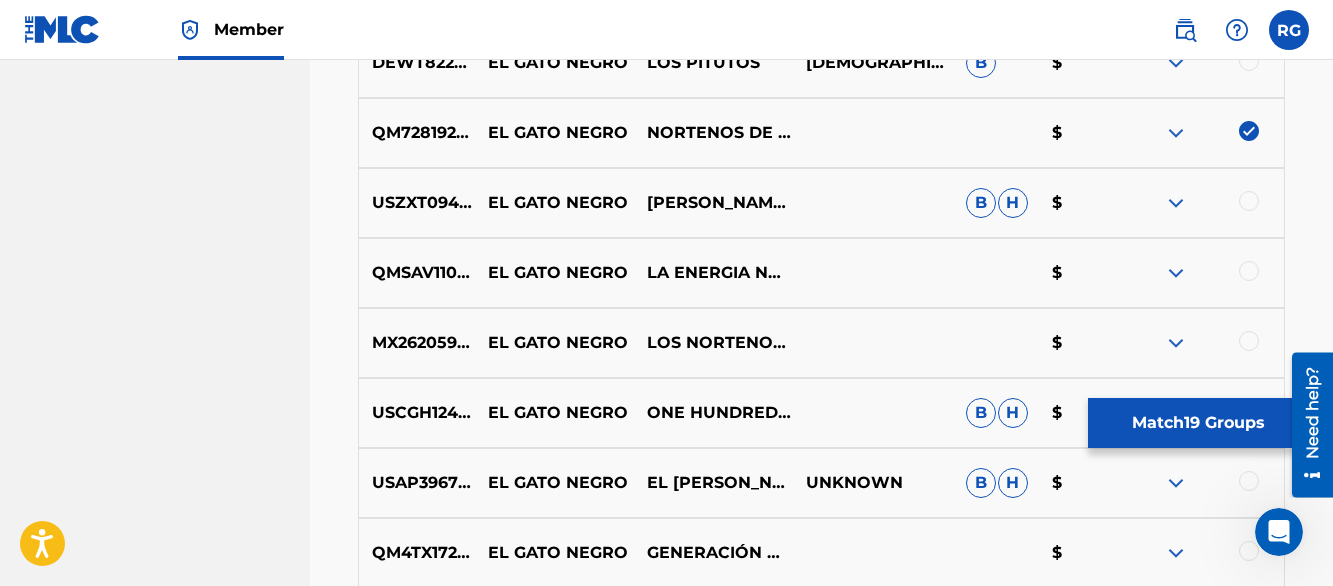 scroll, scrollTop: 3820, scrollLeft: 0, axis: vertical 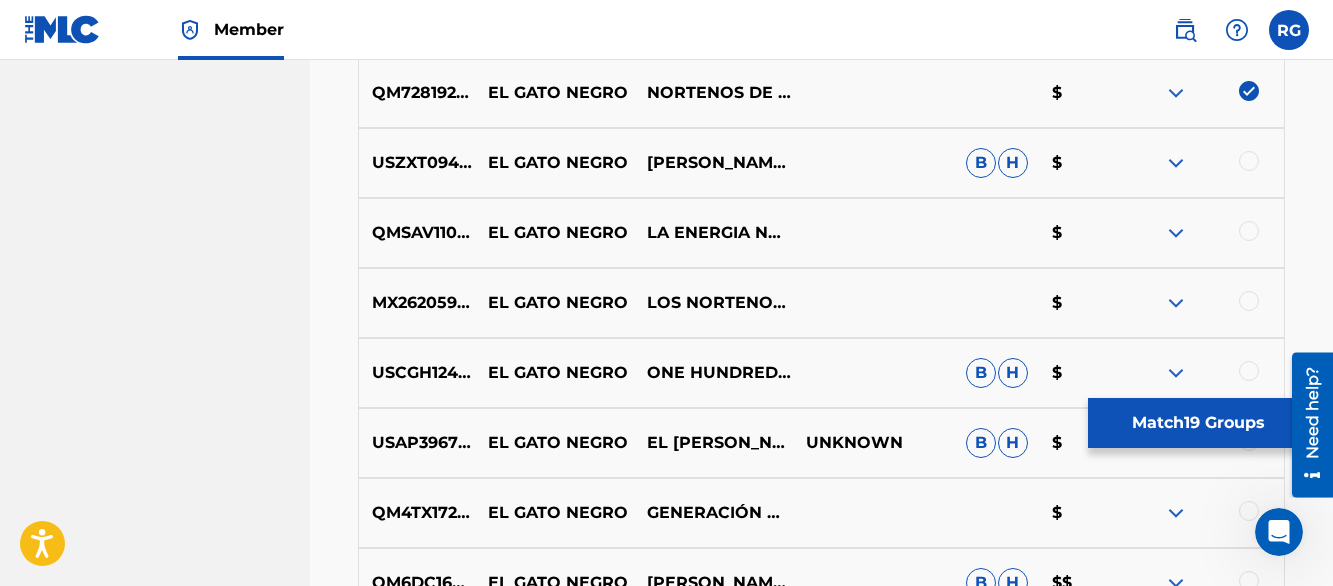 click at bounding box center (1176, 163) 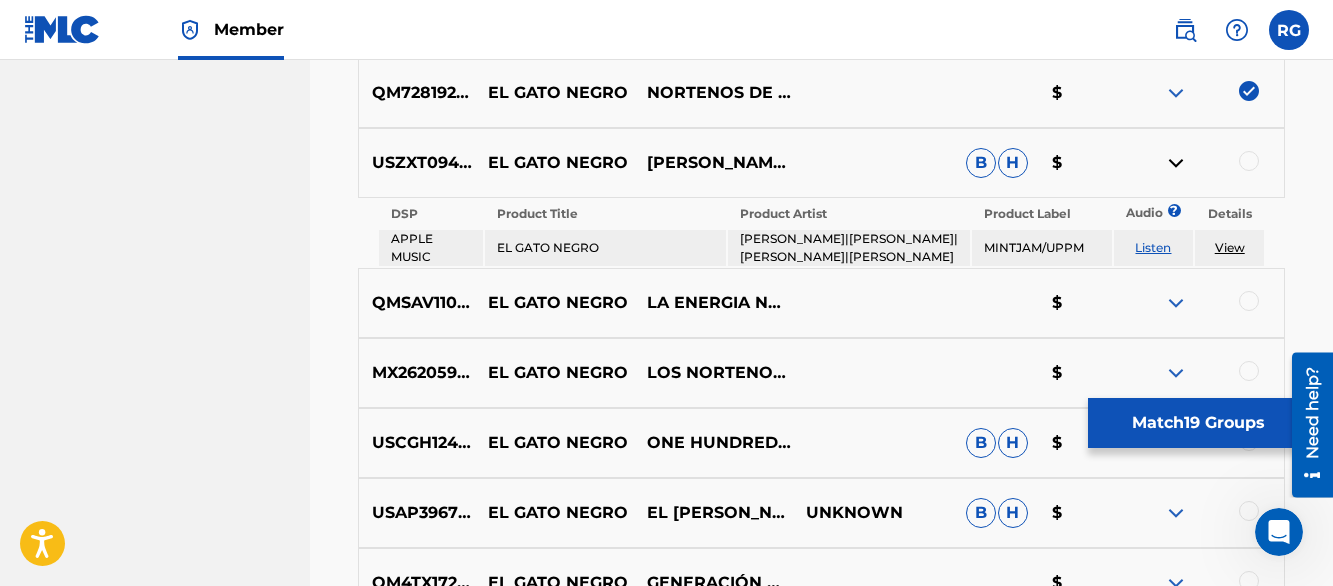 click on "Listen" at bounding box center (1153, 247) 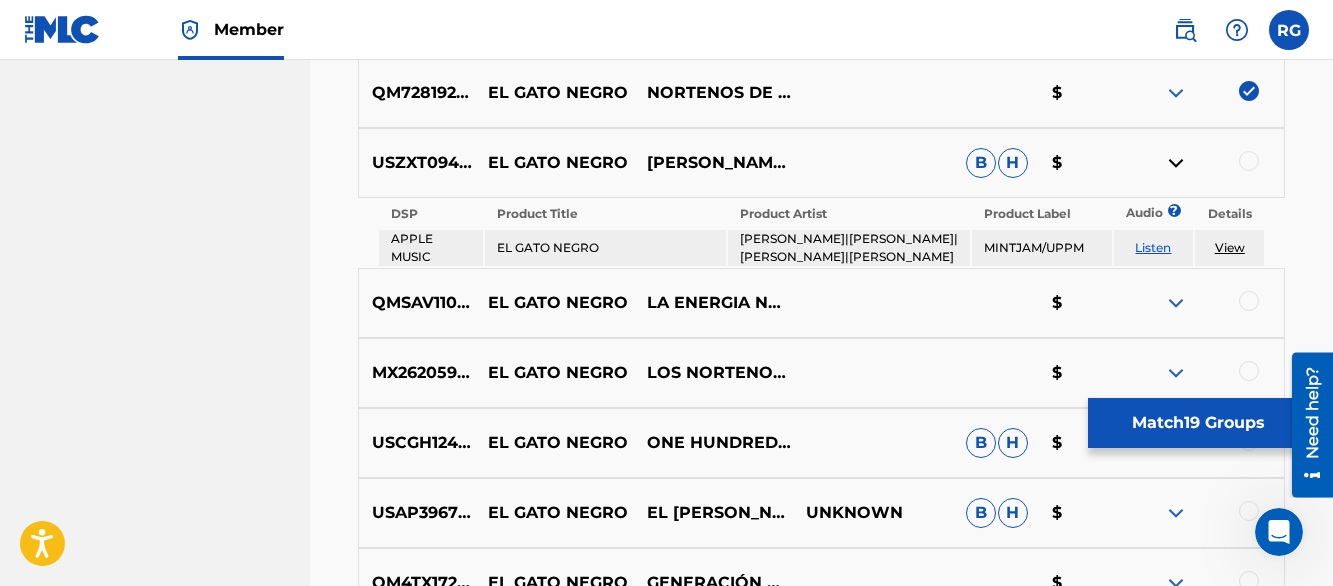 click on "Listen" at bounding box center (1153, 247) 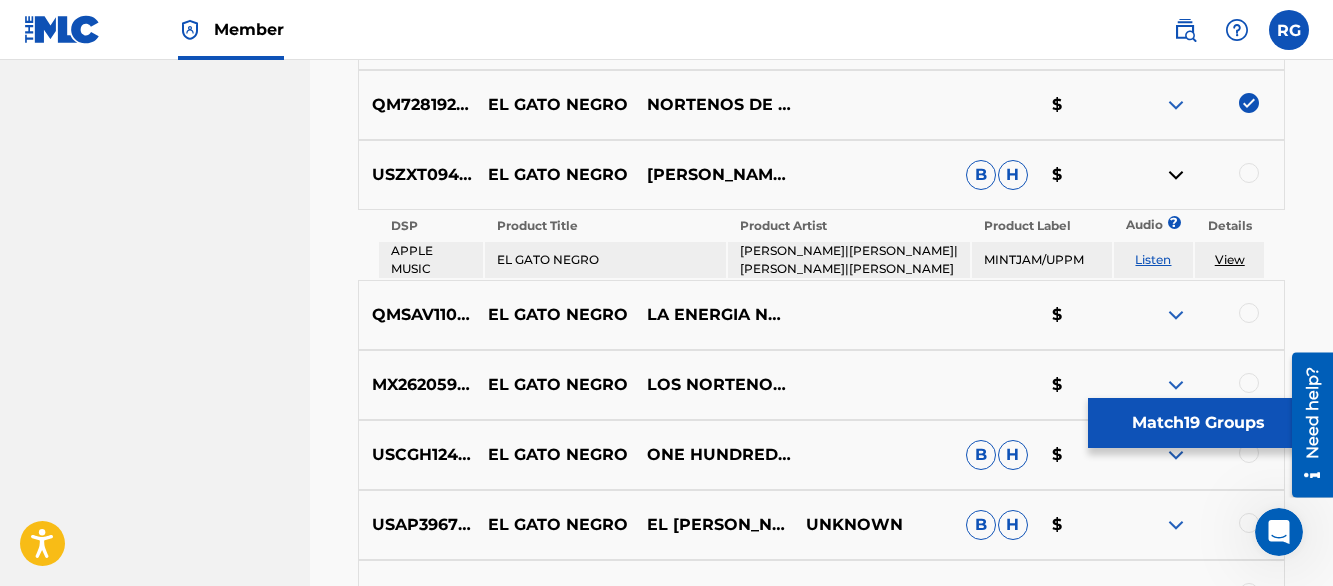 scroll, scrollTop: 3820, scrollLeft: 0, axis: vertical 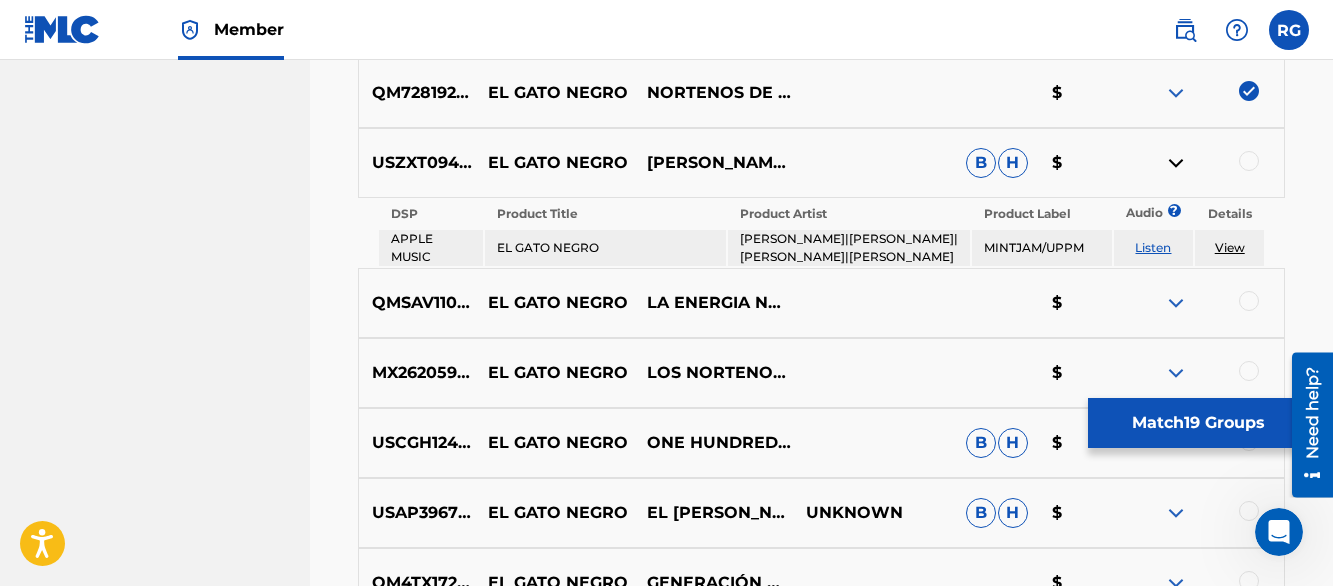 click at bounding box center [1176, 163] 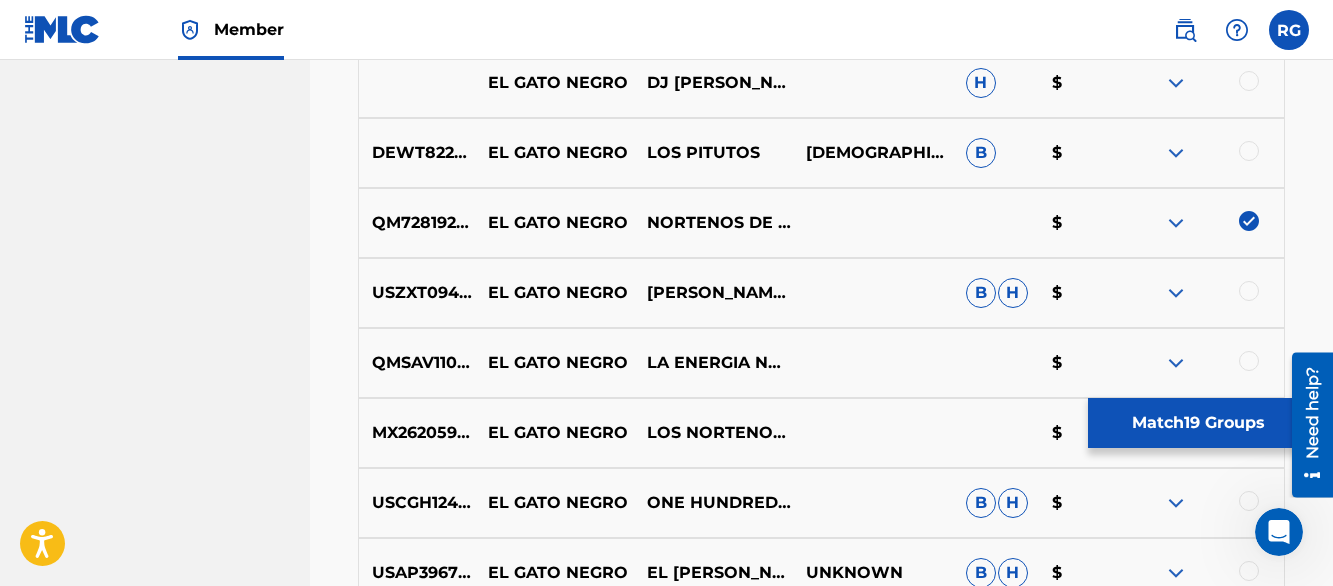 scroll, scrollTop: 14050, scrollLeft: 0, axis: vertical 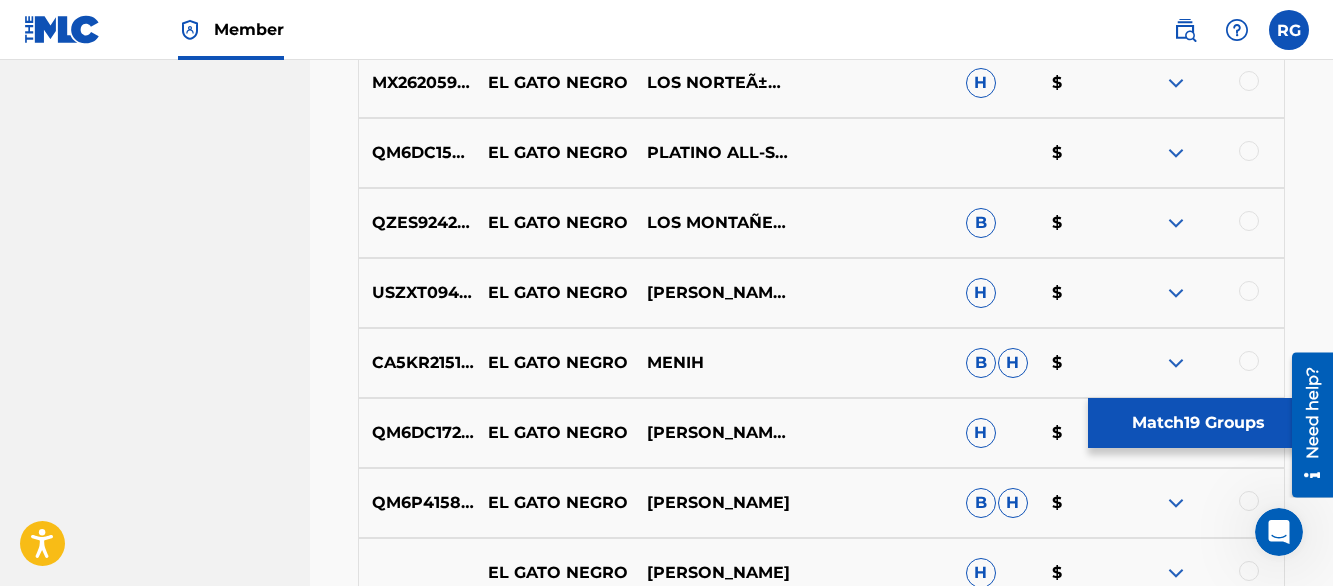 click at bounding box center (1176, 83) 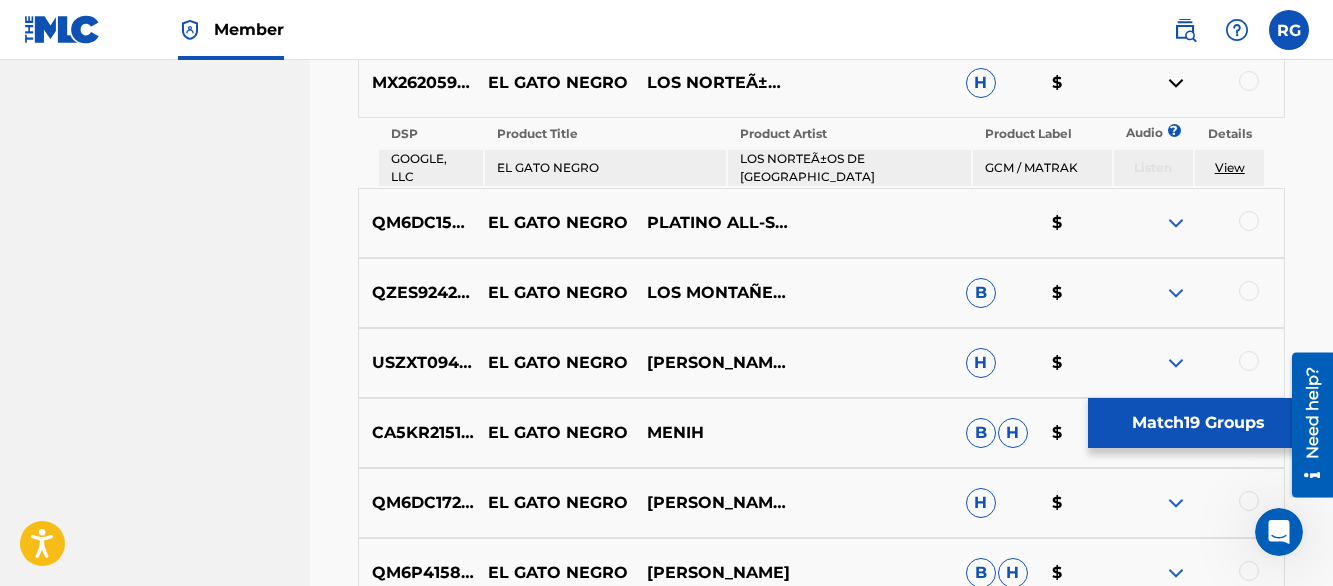 scroll, scrollTop: 14120, scrollLeft: 0, axis: vertical 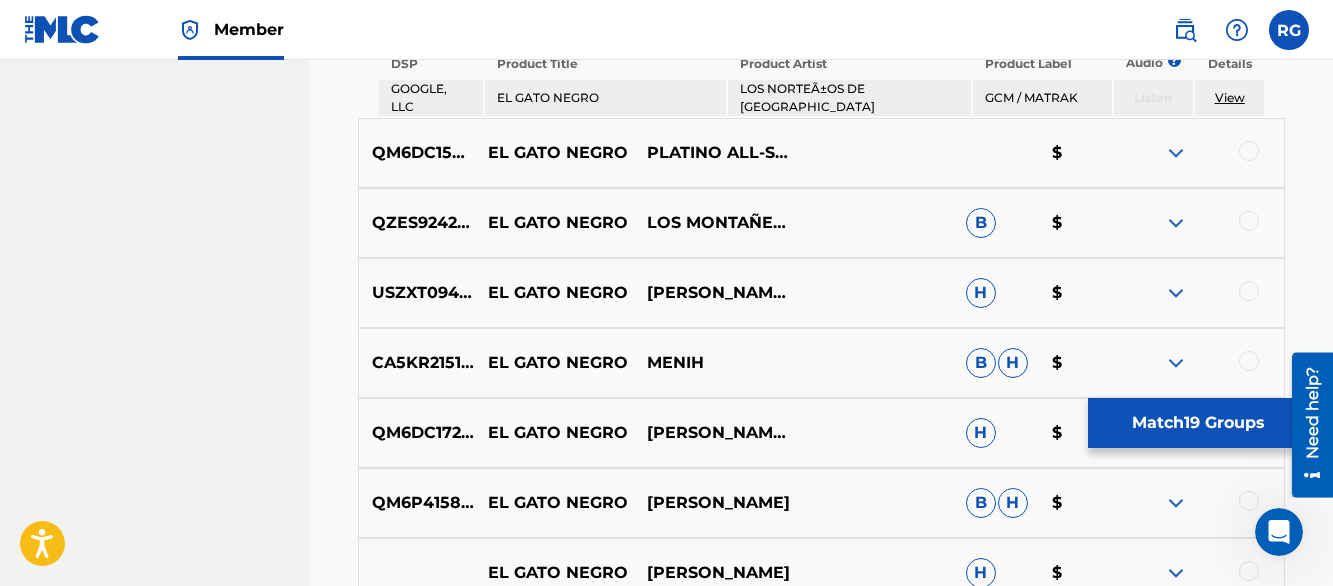 click on "Listen" at bounding box center [1153, 98] 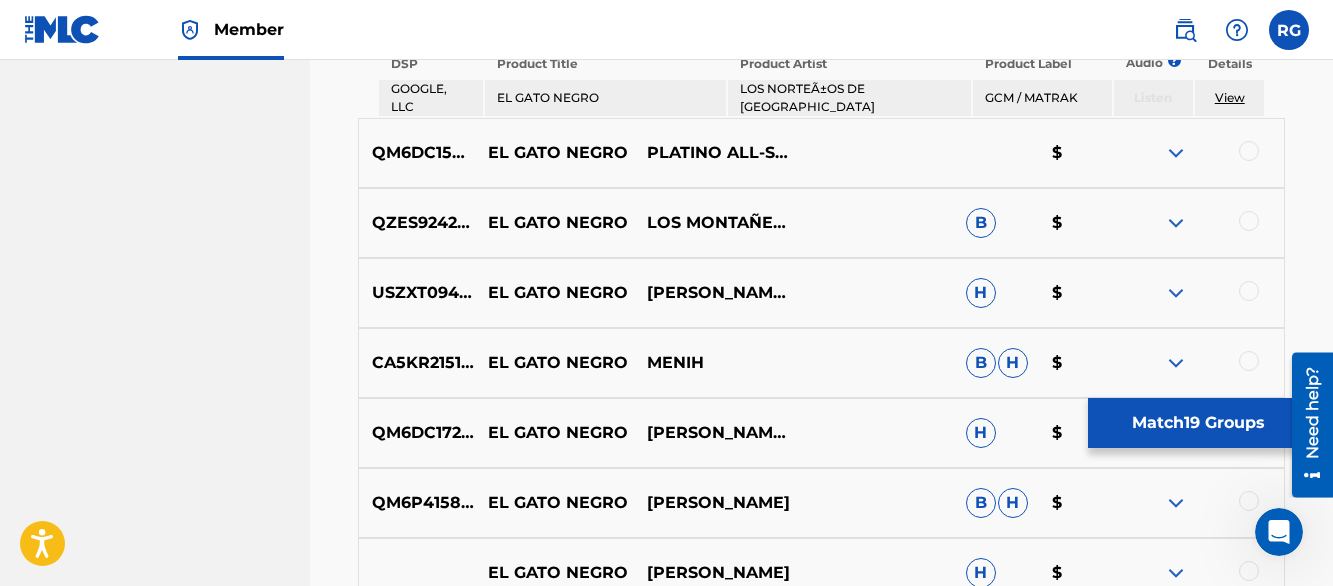 click on "Matching Tool The Matching Tool allows Members to match  sound recordings  to works within their catalog. This ensures you'll collect the royalties you're owed for your work(s). The first step is to locate recordings not yet matched to your works by entering criteria in the search fields below. Search results are sorted by relevance and will be grouped together based on similar data. In the next step, you can locate the specific work in your catalog that you want to match. SearchWithCriteriadd4396aa-43bc-46c4-81df-c591015893f1 Recording Title el gato negro SearchWithCriteriaa5a9caed-9835-4d43-b40e-1f50b269d604 Recording ISRC Add Criteria Filter Estimated Value All $$$$$ $$$$ $$$ $$ $ Source All Blanket License Historical Unmatched Remove Filters Apply Filters Filters ( 0 ) Search Showing 1 - 200 of 200+ results ISRC Recording Title Recording Artist Writer(s) Source ? Estimated Value ? 19  Selected DEWM41648076 EL GATO NEGRO.3 - EL GATO NEGRO EDGAR ALLAN POE B H $ DEWM41648077 EL GATO NEGRO.4 - EL GATO NEGRO" at bounding box center [821, -6546] 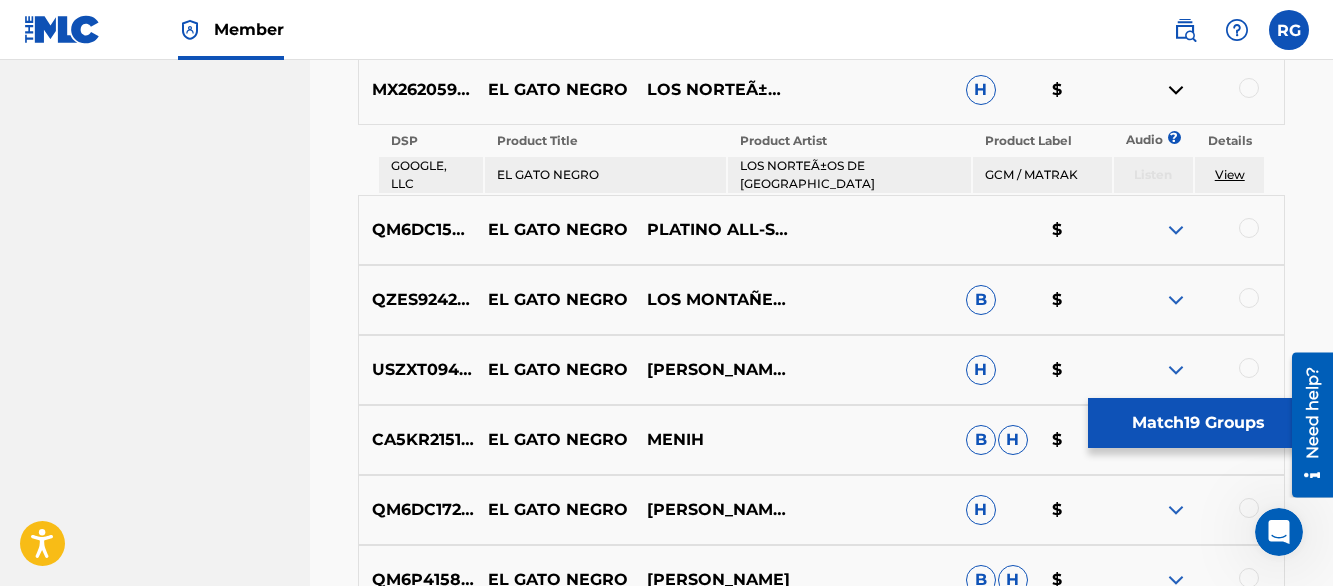 scroll, scrollTop: 14040, scrollLeft: 0, axis: vertical 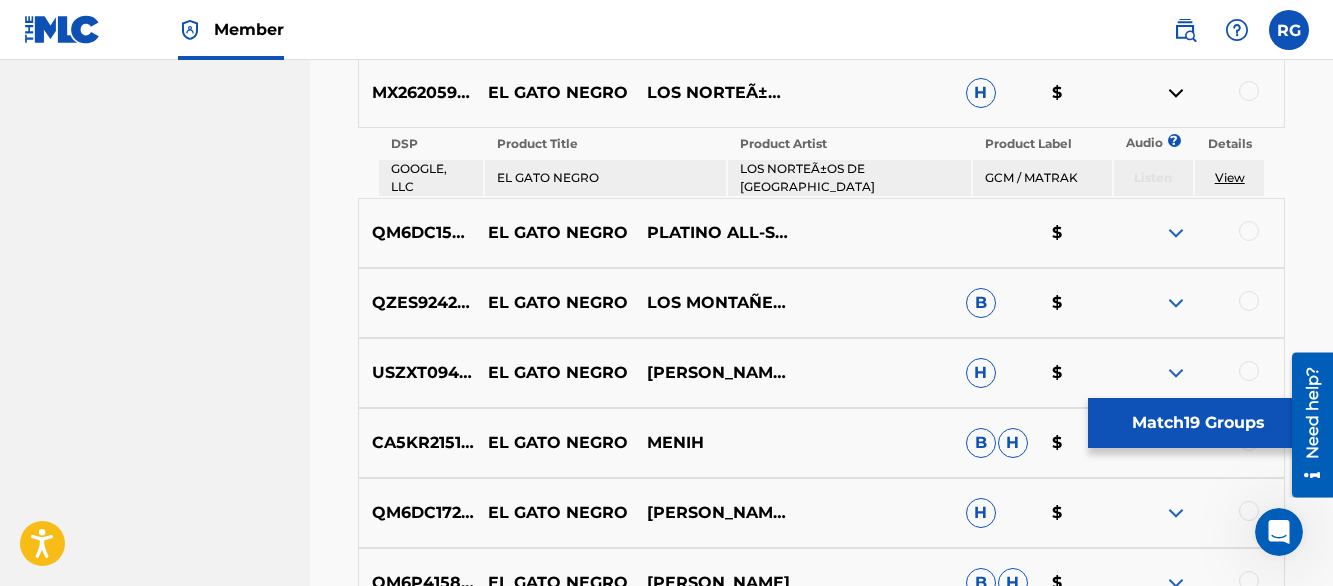 click at bounding box center (1176, 93) 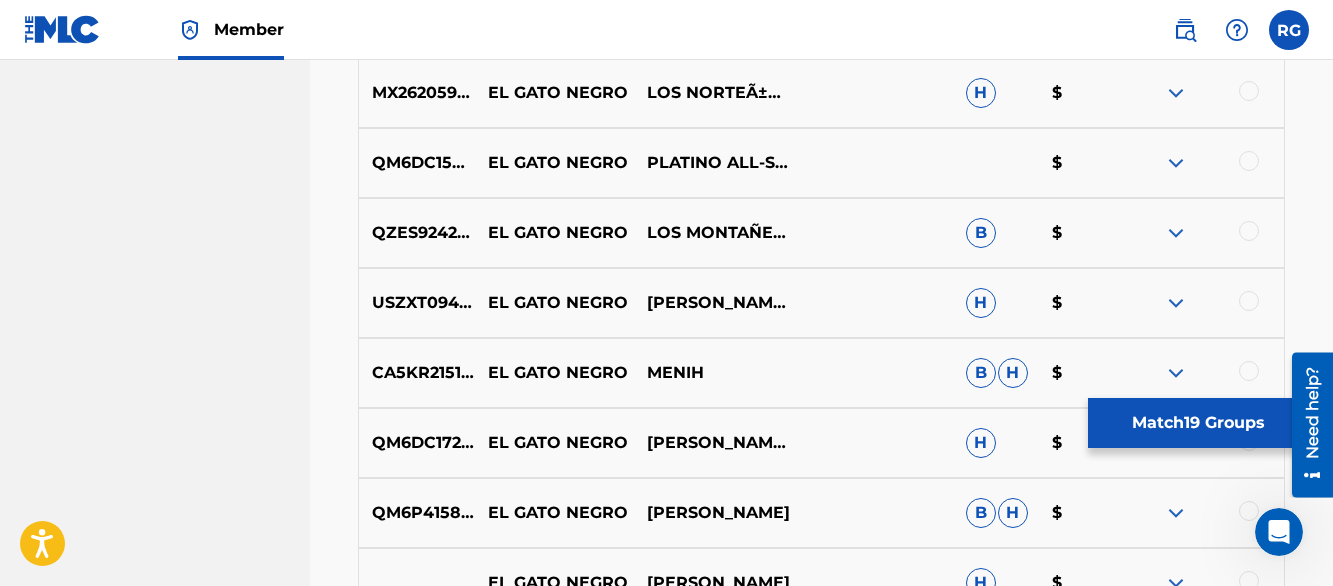 scroll, scrollTop: 13970, scrollLeft: 0, axis: vertical 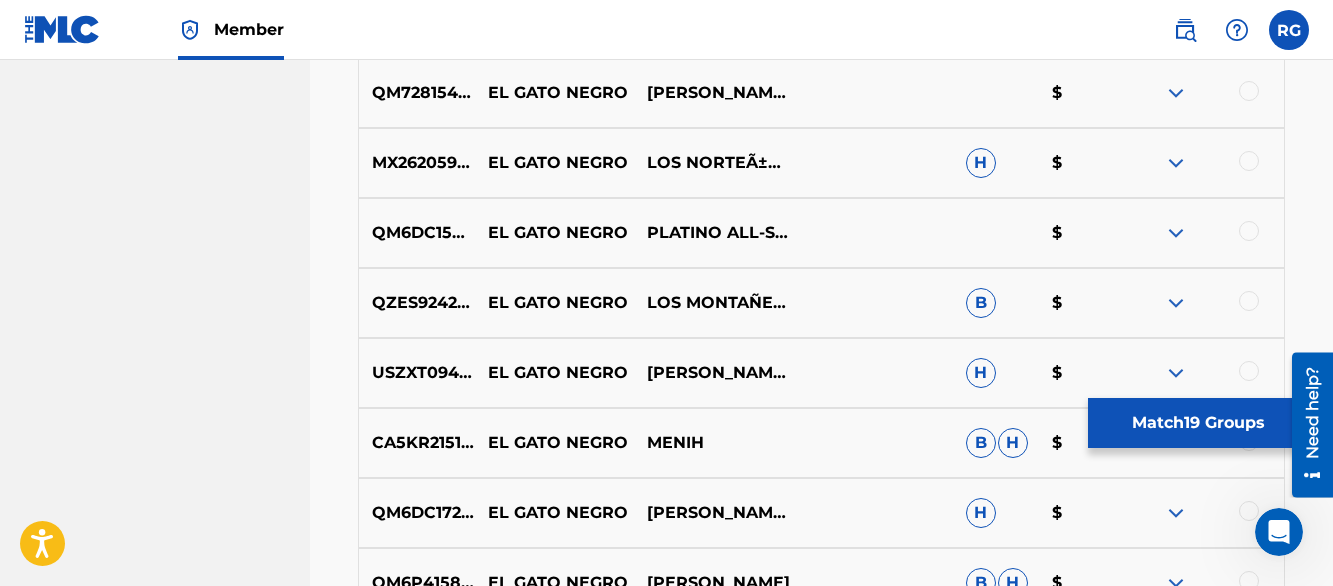 click at bounding box center (1176, 163) 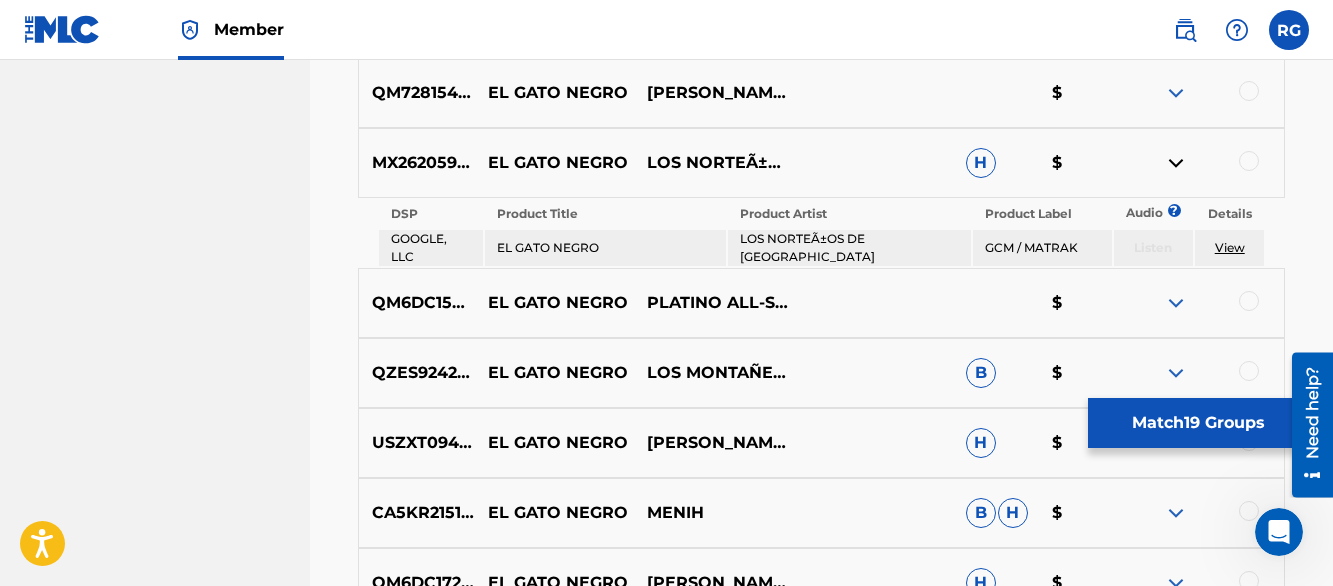scroll, scrollTop: 14040, scrollLeft: 0, axis: vertical 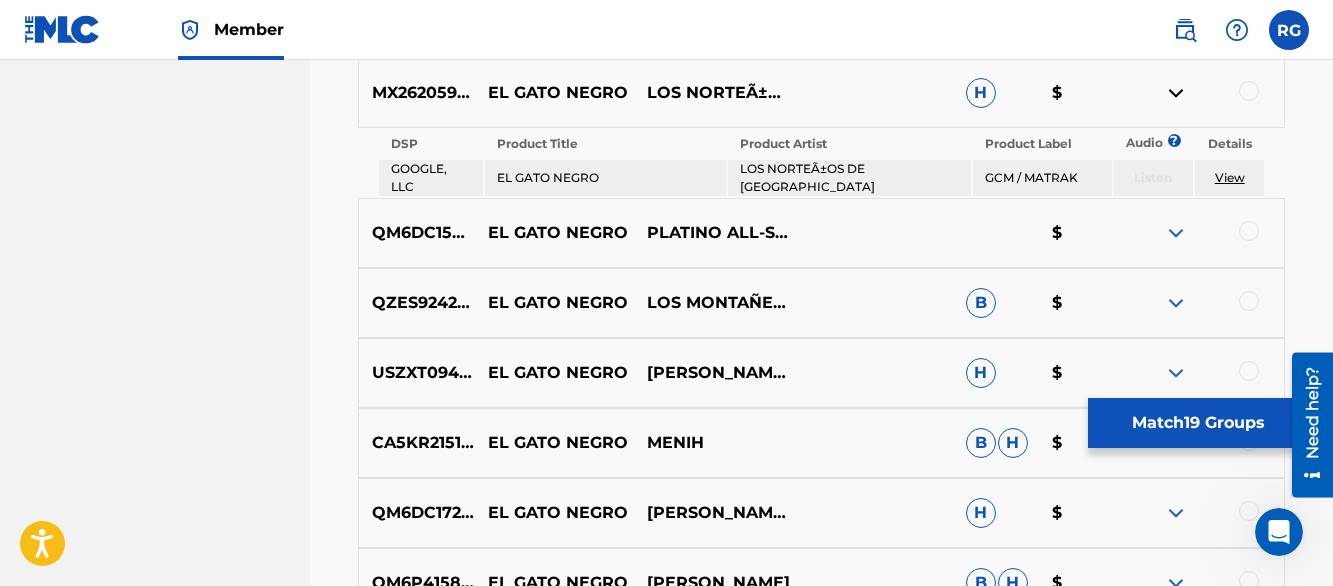 click on "DSP Product Title Product Artist Product Label Audio ? Details GOOGLE, LLC EL GATO NEGRO LOS NORTEÃ±OS DE MONTERREY GCM / MATRAK Listen View" at bounding box center [822, 163] 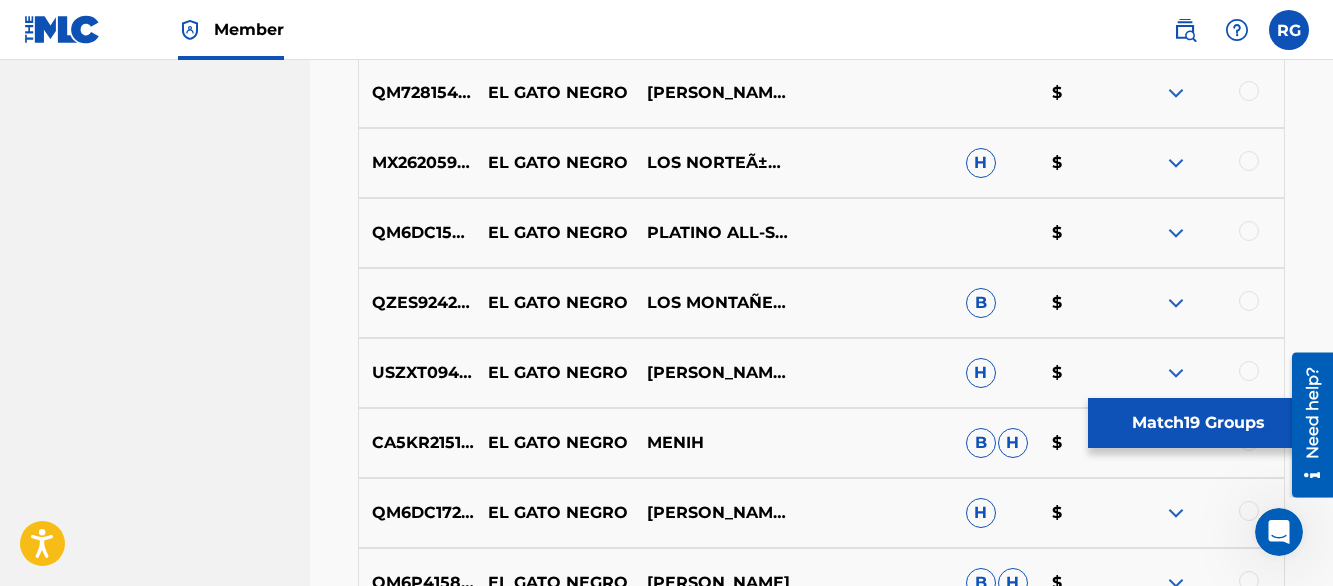 click at bounding box center (1176, 233) 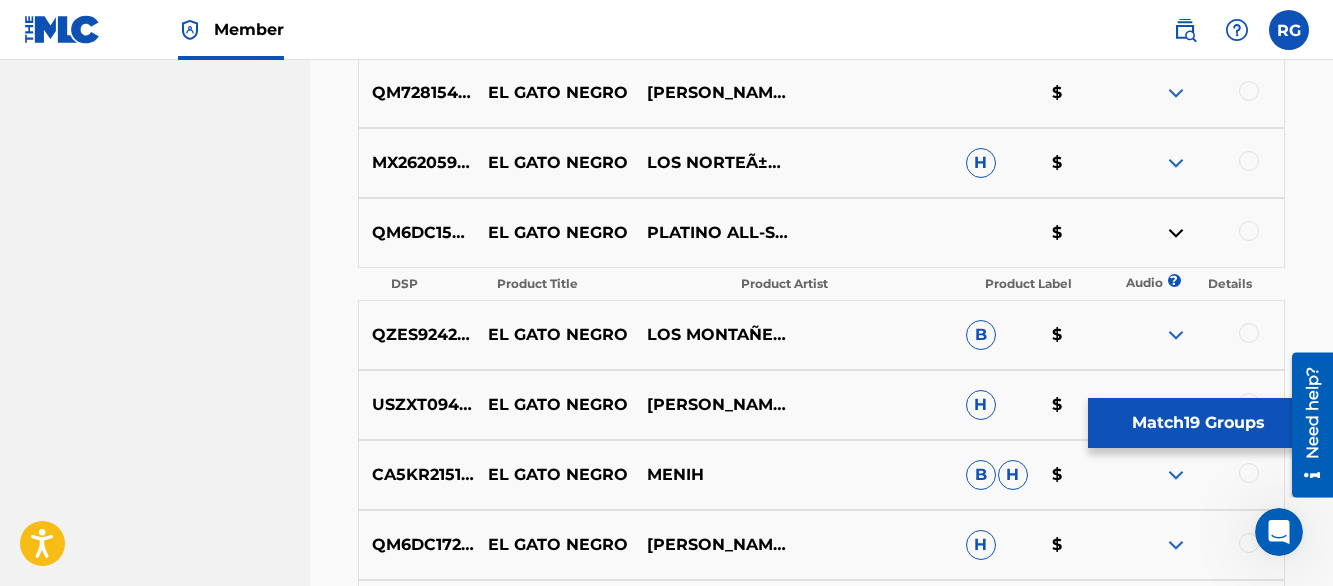 scroll, scrollTop: 14002, scrollLeft: 0, axis: vertical 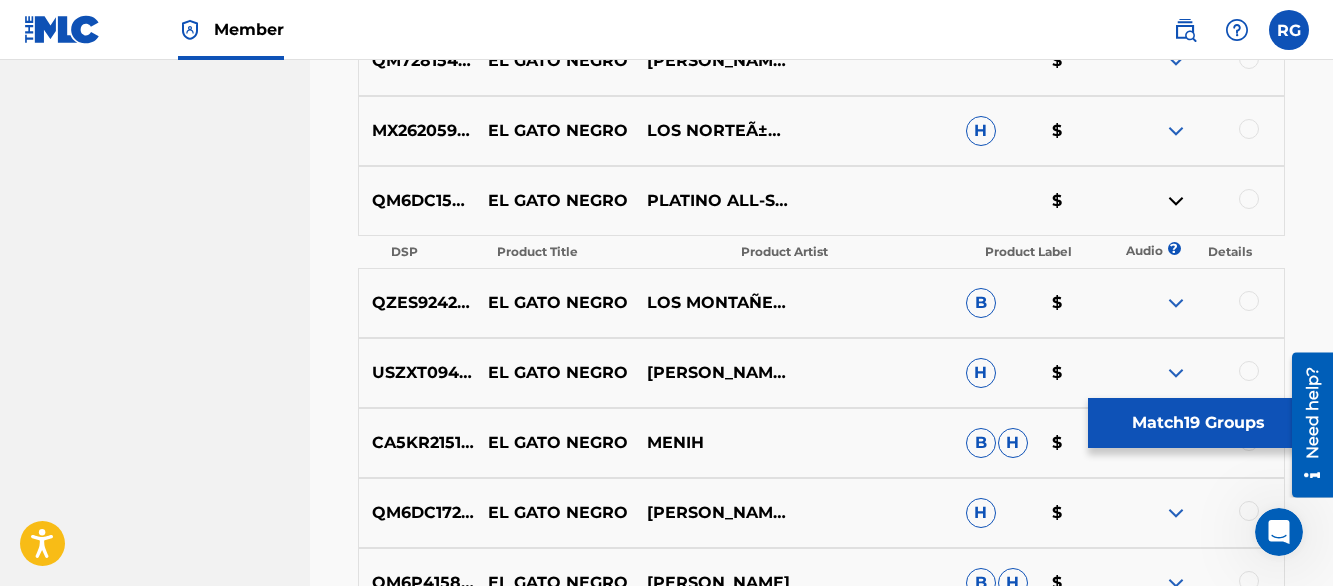 click at bounding box center (1176, 201) 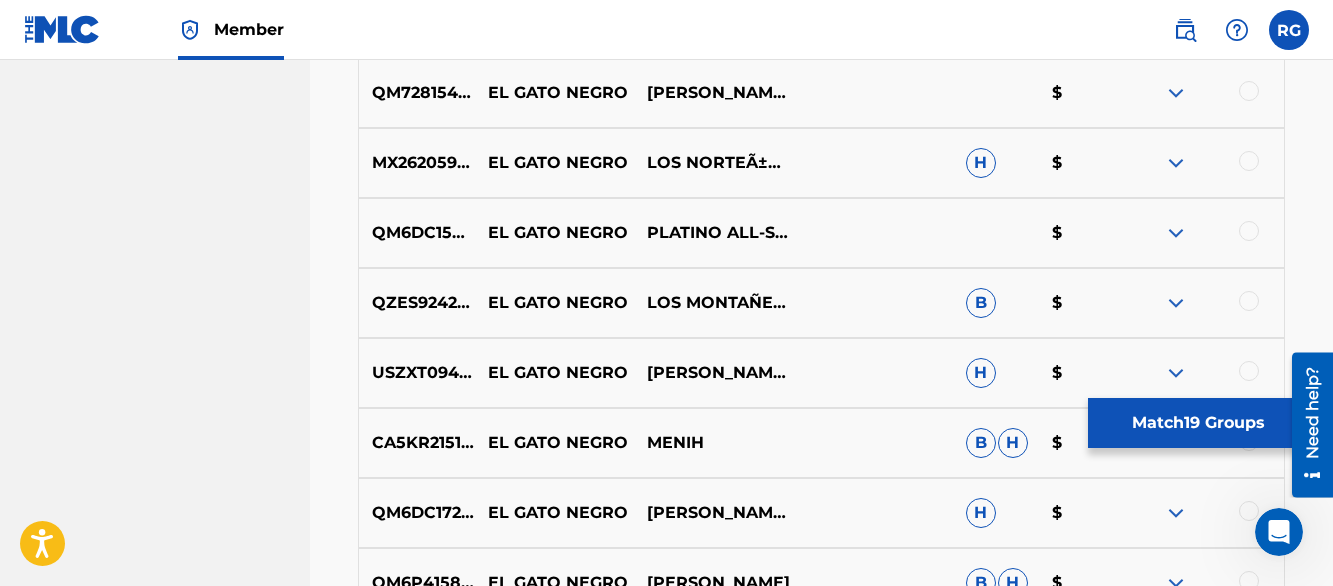 click on "FRANCISCO "CHARRO" AVITIA" at bounding box center (713, 93) 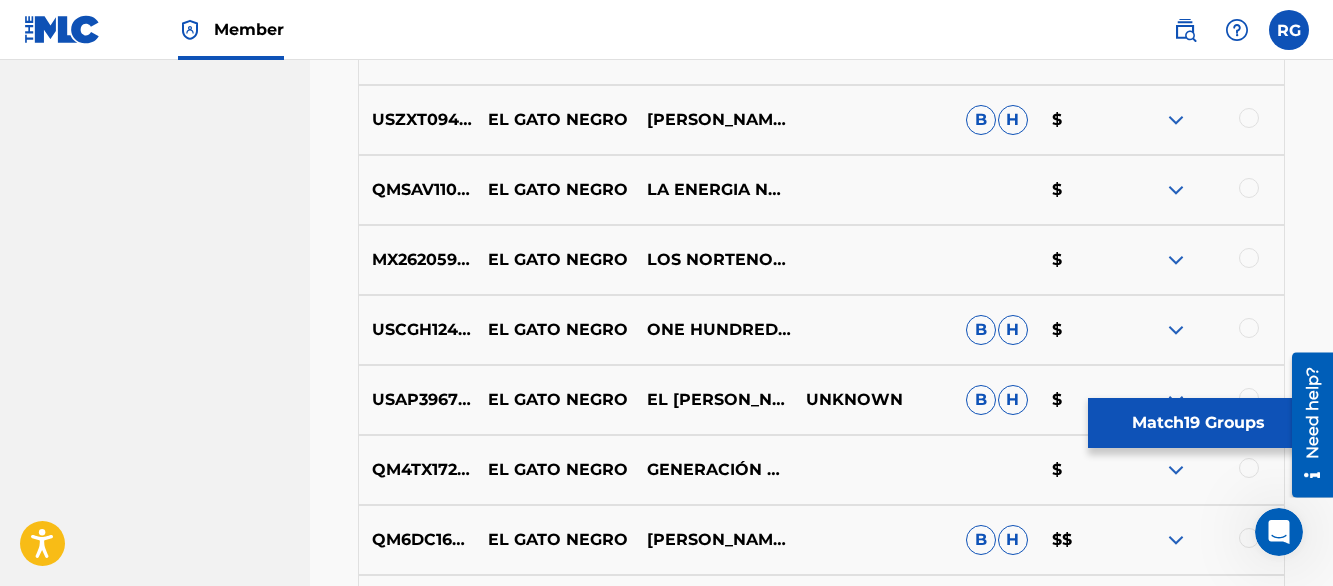 scroll, scrollTop: 3890, scrollLeft: 0, axis: vertical 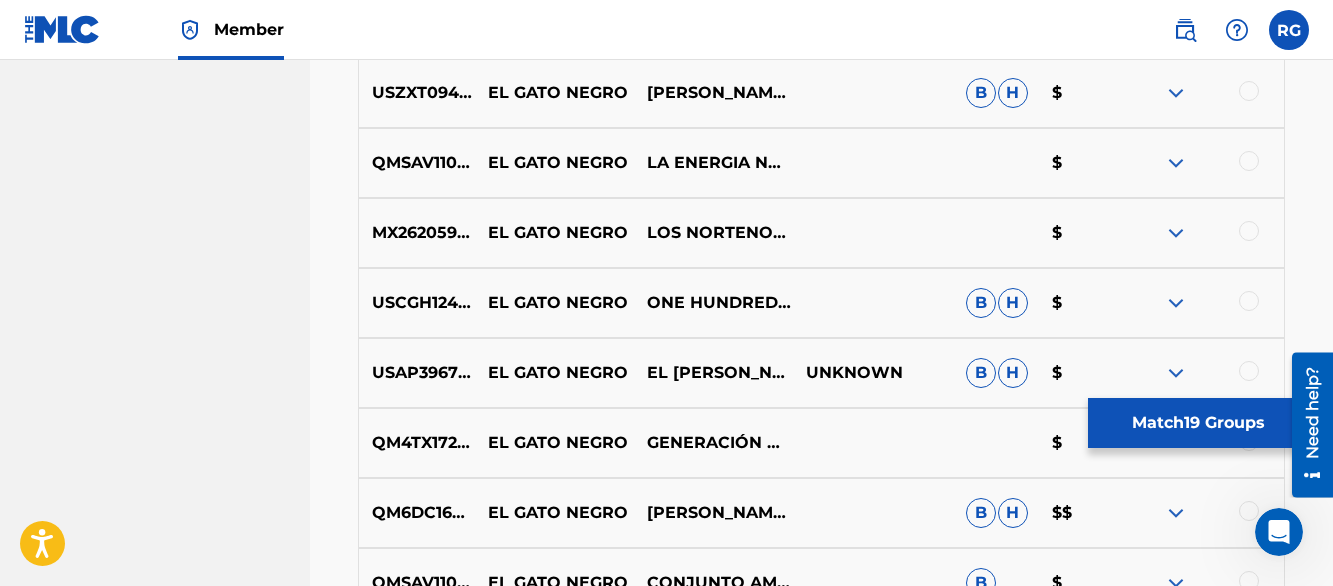 click at bounding box center [1249, 91] 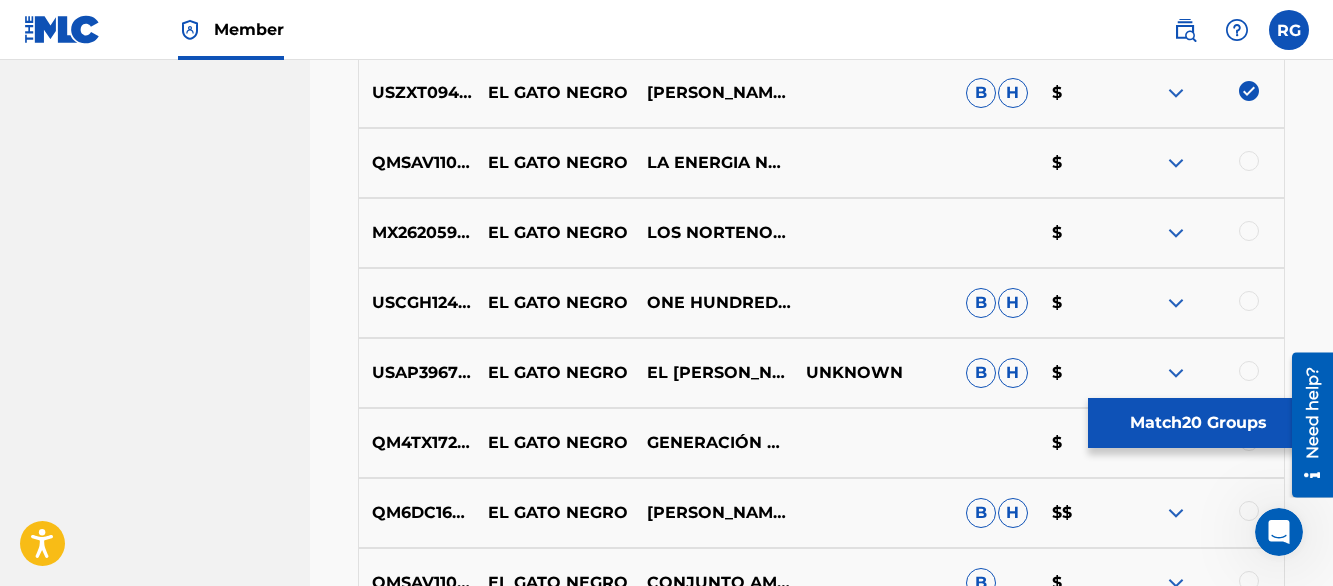 click at bounding box center [1249, 91] 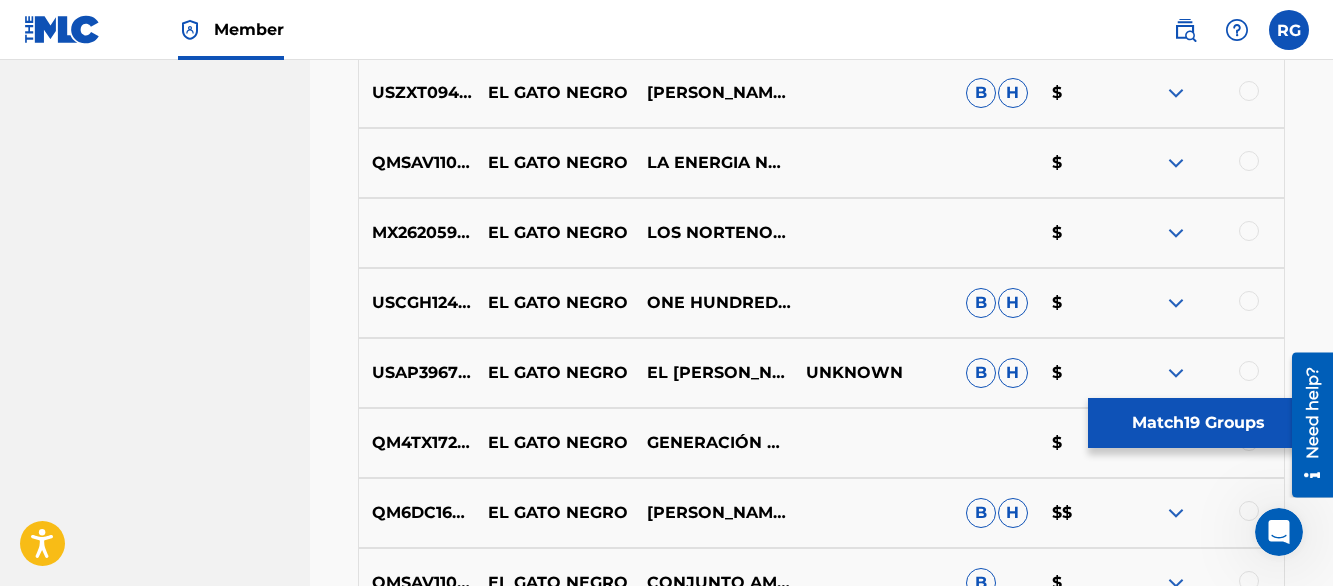 click at bounding box center (1249, 91) 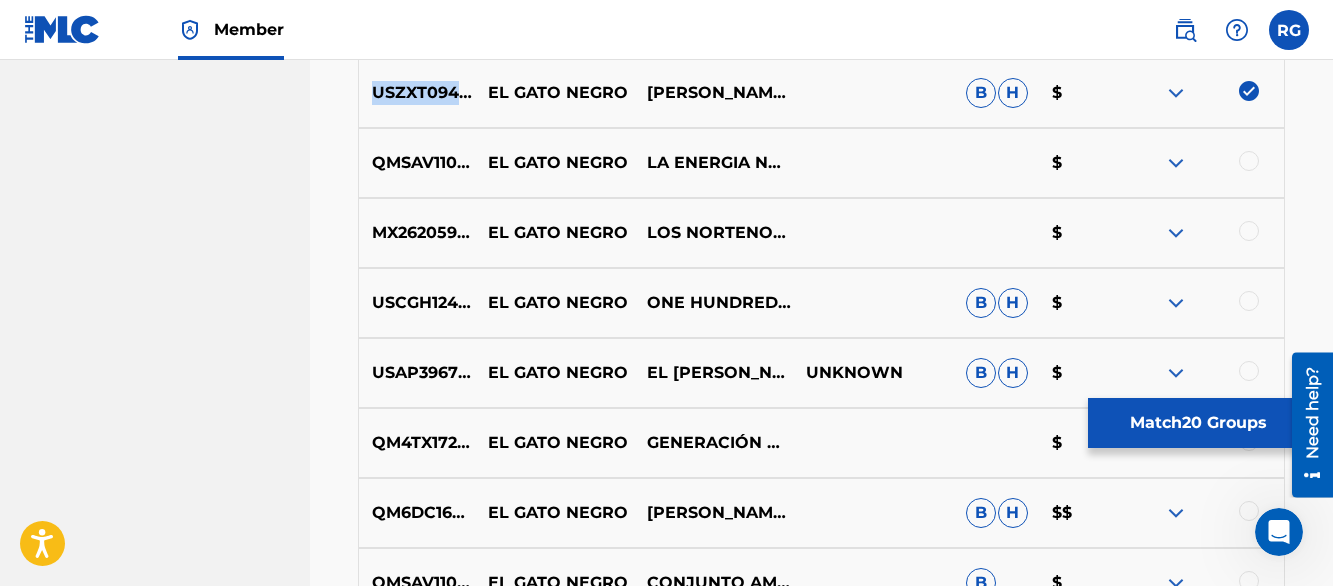 drag, startPoint x: 376, startPoint y: 89, endPoint x: 465, endPoint y: 89, distance: 89 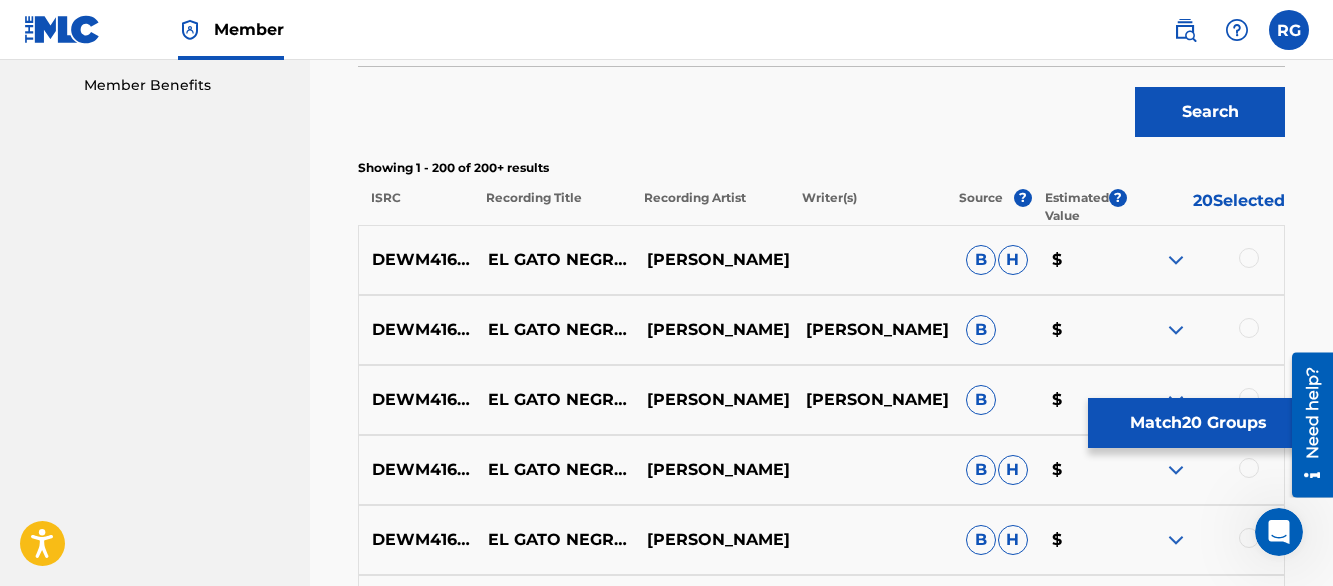 scroll, scrollTop: 668, scrollLeft: 0, axis: vertical 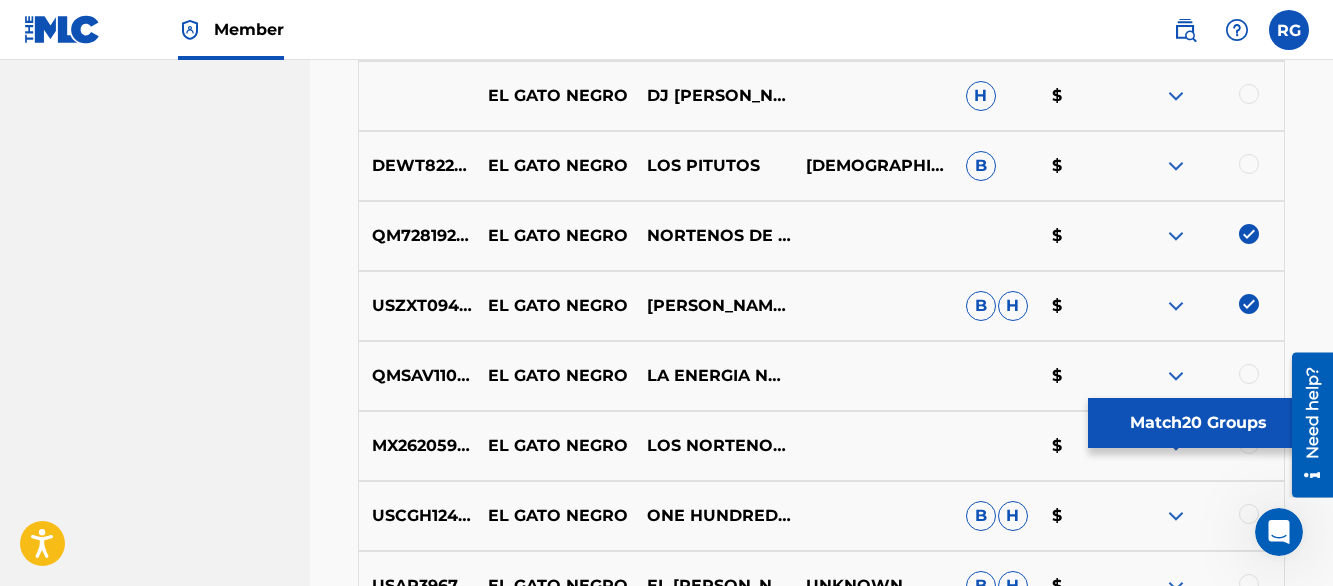 click on "USZXT0940804 EL GATO NEGRO RUBEN AYALA|DUSTY HENDRIX|ADRIAN QUESADA|JEFFREY W. WADE B H $" at bounding box center [821, 306] 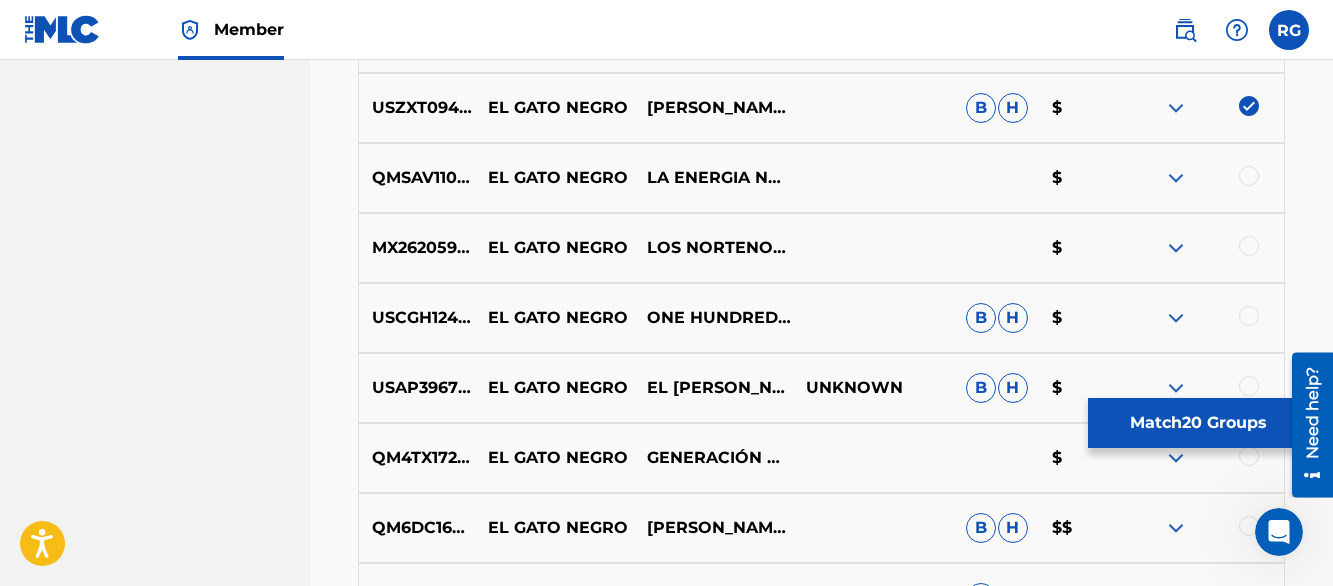 scroll, scrollTop: 3877, scrollLeft: 0, axis: vertical 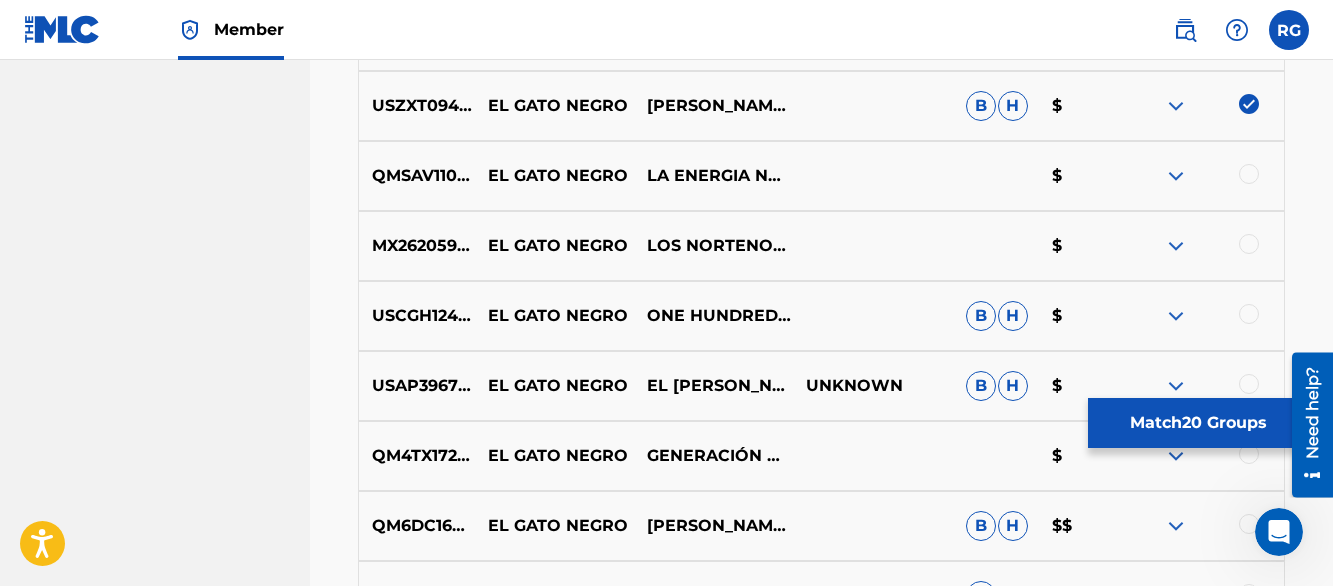 click at bounding box center (1176, 176) 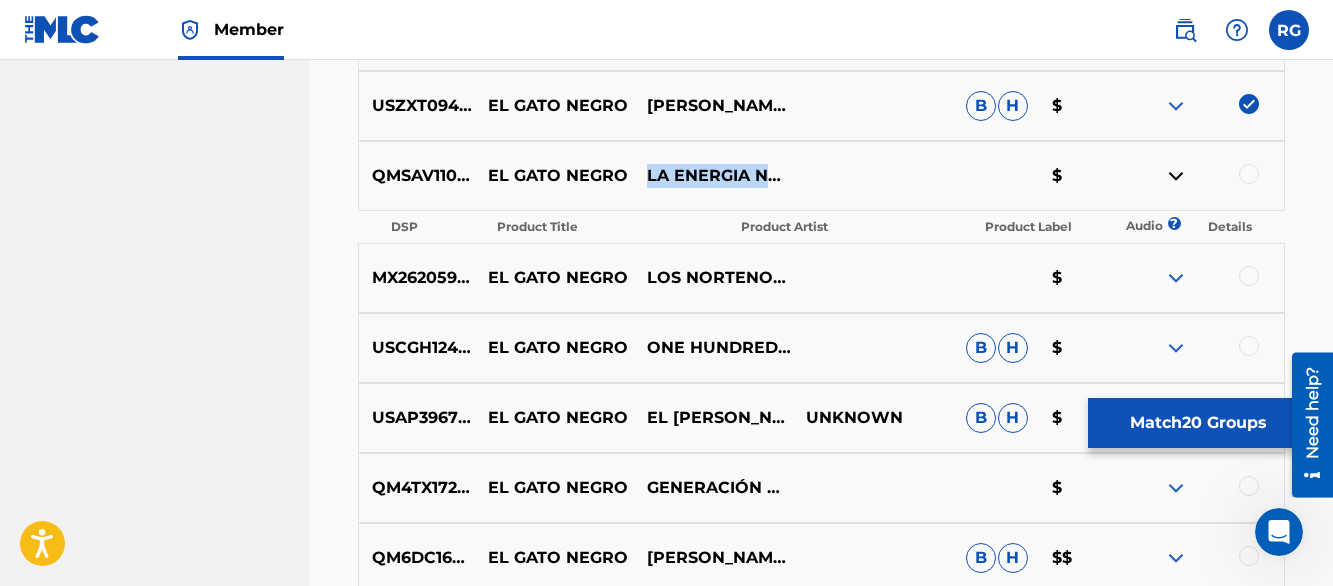 drag, startPoint x: 649, startPoint y: 163, endPoint x: 734, endPoint y: 191, distance: 89.49302 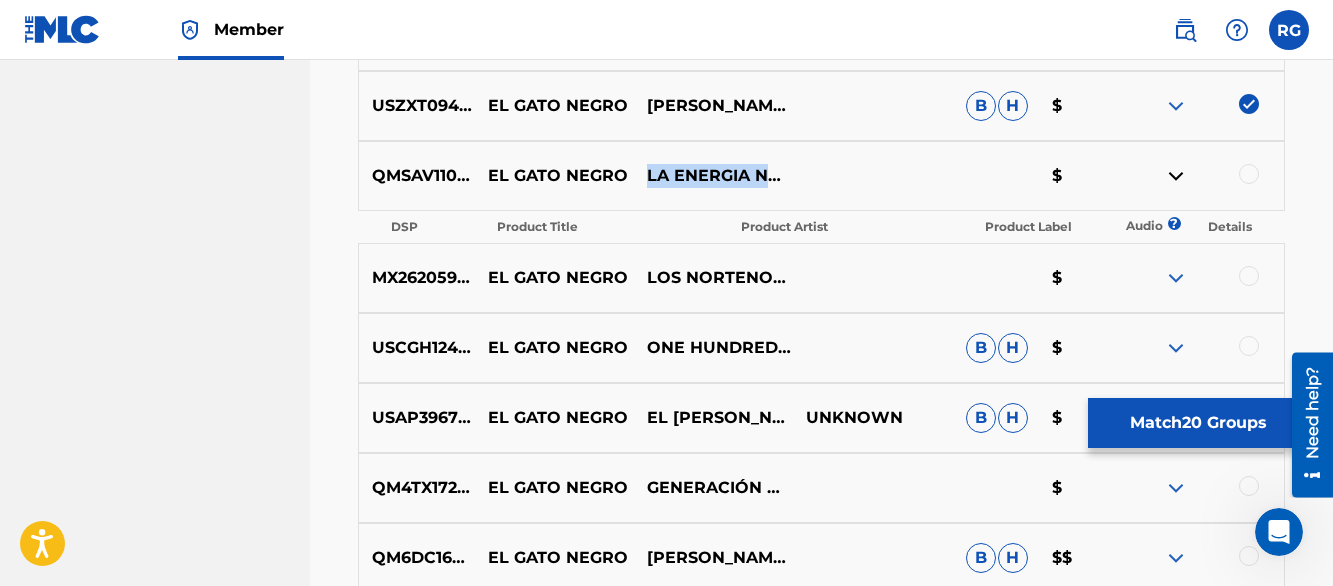 click at bounding box center [1176, 176] 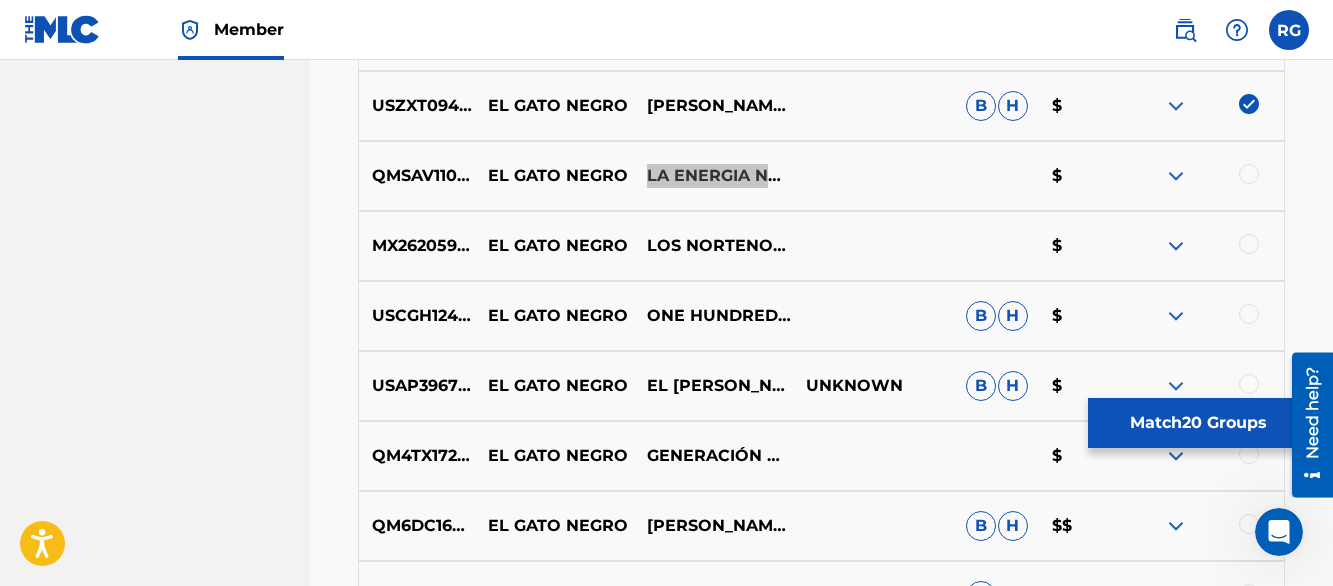scroll, scrollTop: 8310, scrollLeft: 0, axis: vertical 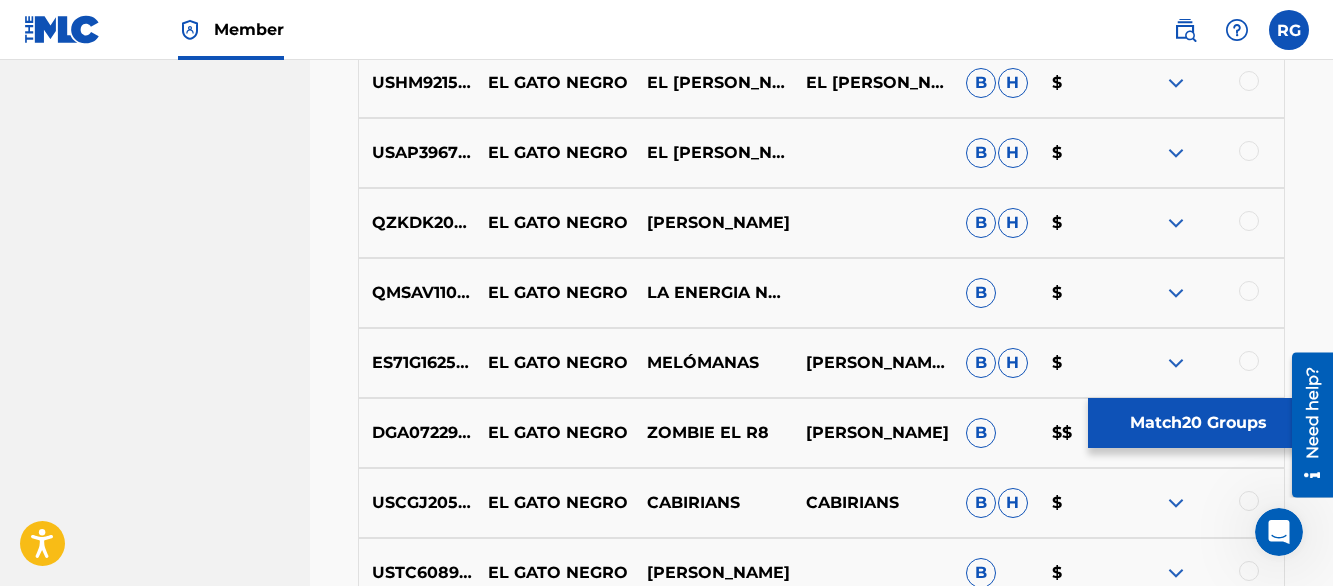 click at bounding box center [1249, 291] 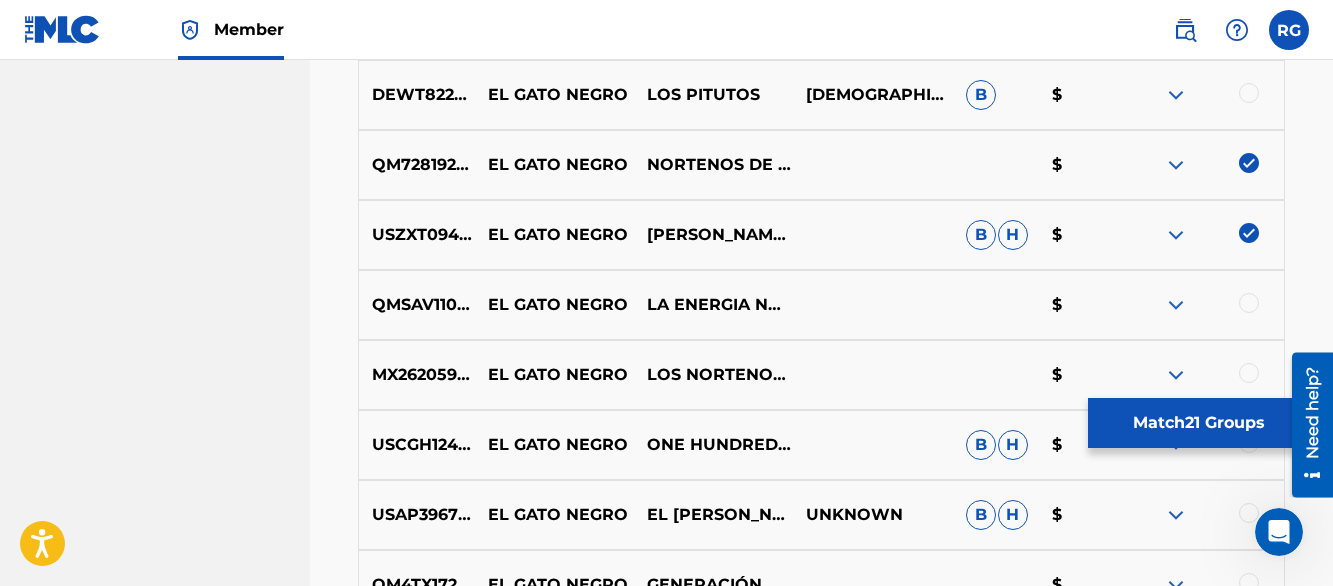 scroll, scrollTop: 3760, scrollLeft: 0, axis: vertical 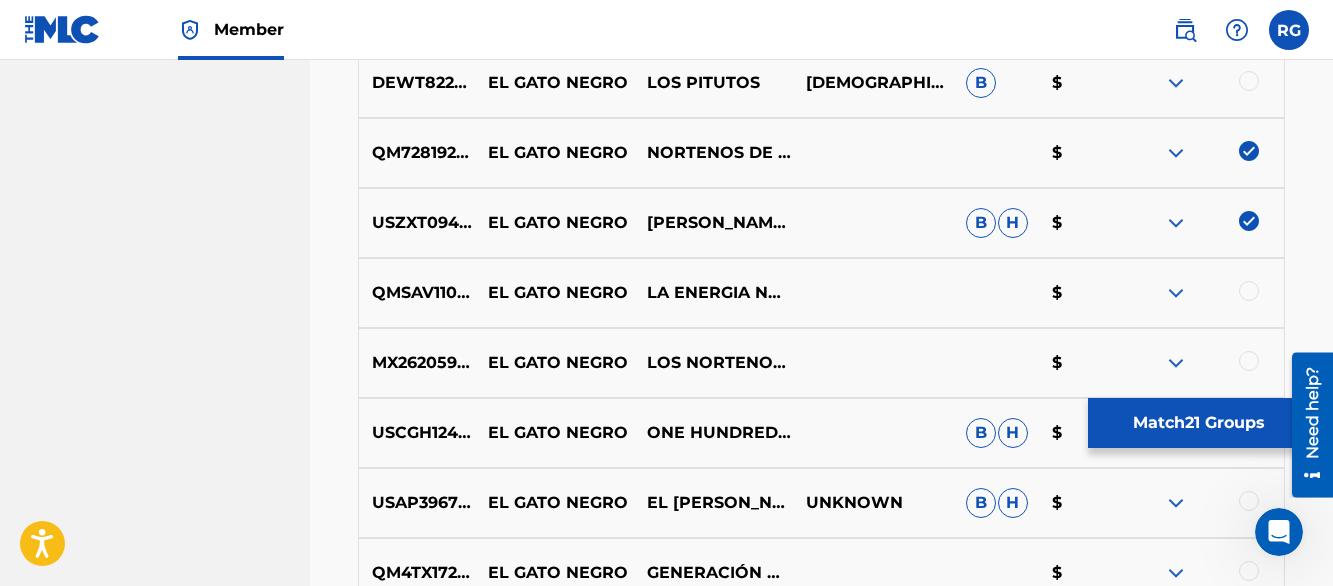 click at bounding box center (1249, 291) 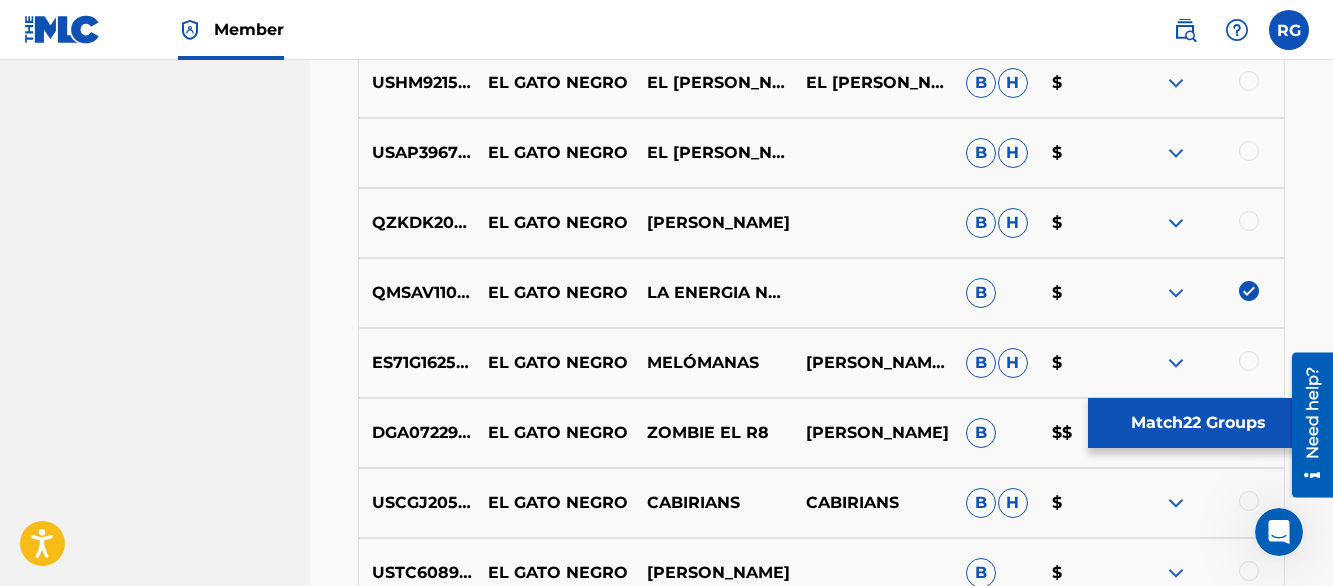 scroll, scrollTop: 3760, scrollLeft: 0, axis: vertical 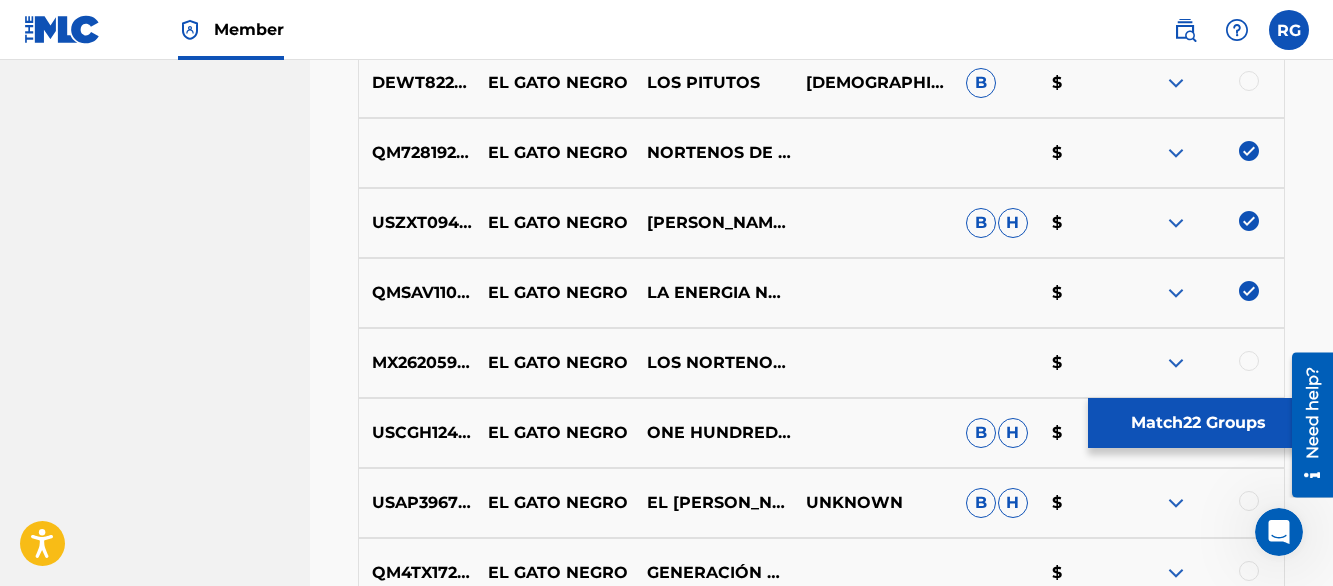 click on "Matching Tool The Matching Tool allows Members to match  sound recordings  to works within their catalog. This ensures you'll collect the royalties you're owed for your work(s). The first step is to locate recordings not yet matched to your works by entering criteria in the search fields below. Search results are sorted by relevance and will be grouped together based on similar data. In the next step, you can locate the specific work in your catalog that you want to match. SearchWithCriteriadd4396aa-43bc-46c4-81df-c591015893f1 Recording Title el gato negro SearchWithCriteriaa5a9caed-9835-4d43-b40e-1f50b269d604 Recording ISRC Add Criteria Filter Estimated Value All $$$$$ $$$$ $$$ $$ $ Source All Blanket License Historical Unmatched Remove Filters Apply Filters Filters ( 0 ) Search Showing 1 - 200 of 200+ results ISRC Recording Title Recording Artist Writer(s) Source ? Estimated Value ? 22  Selected DEWM41648076 EL GATO NEGRO.3 - EL GATO NEGRO EDGAR ALLAN POE B H $ DEWM41648077 EL GATO NEGRO.4 - EL GATO NEGRO" at bounding box center (821, 3779) 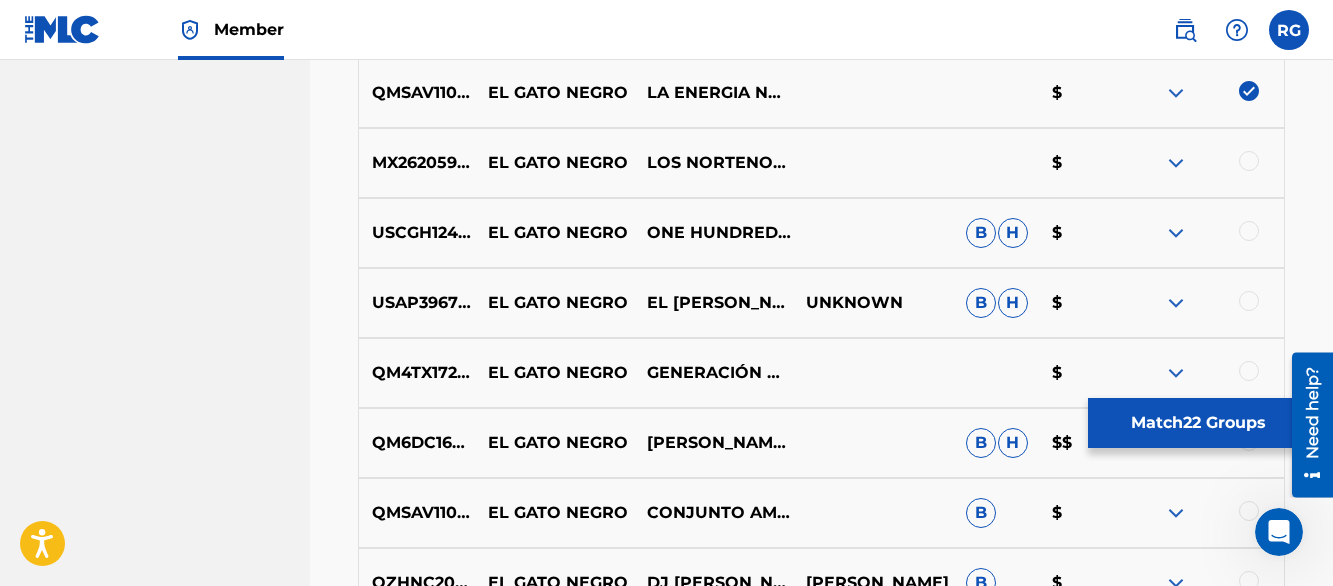 scroll, scrollTop: 4000, scrollLeft: 0, axis: vertical 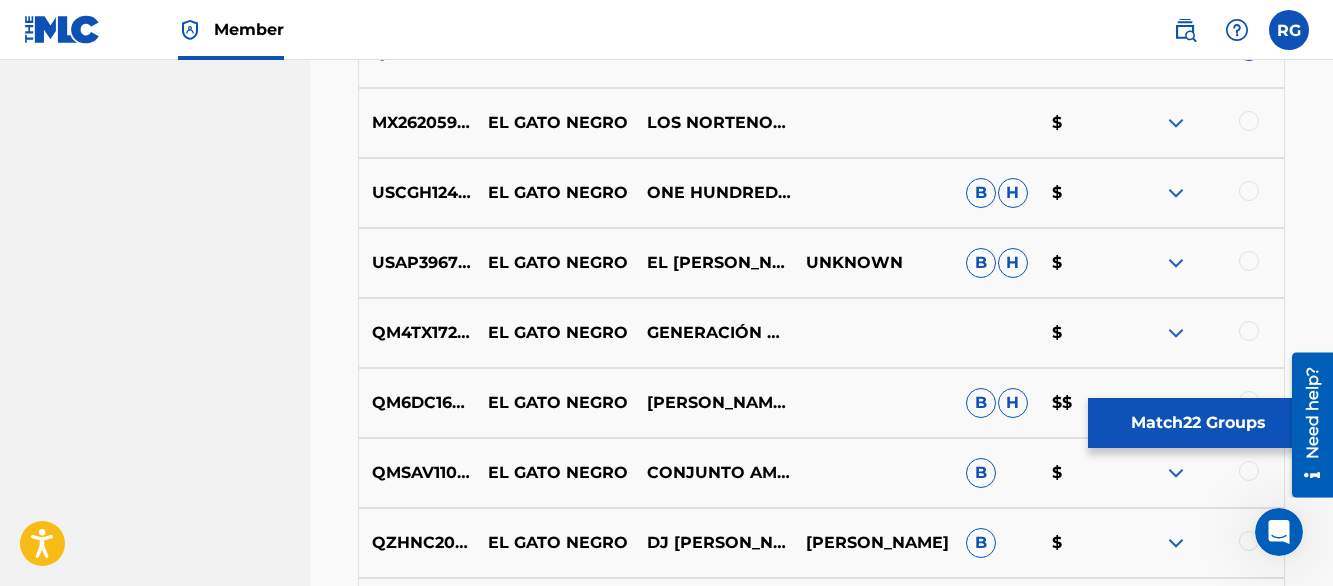 click at bounding box center (1176, 123) 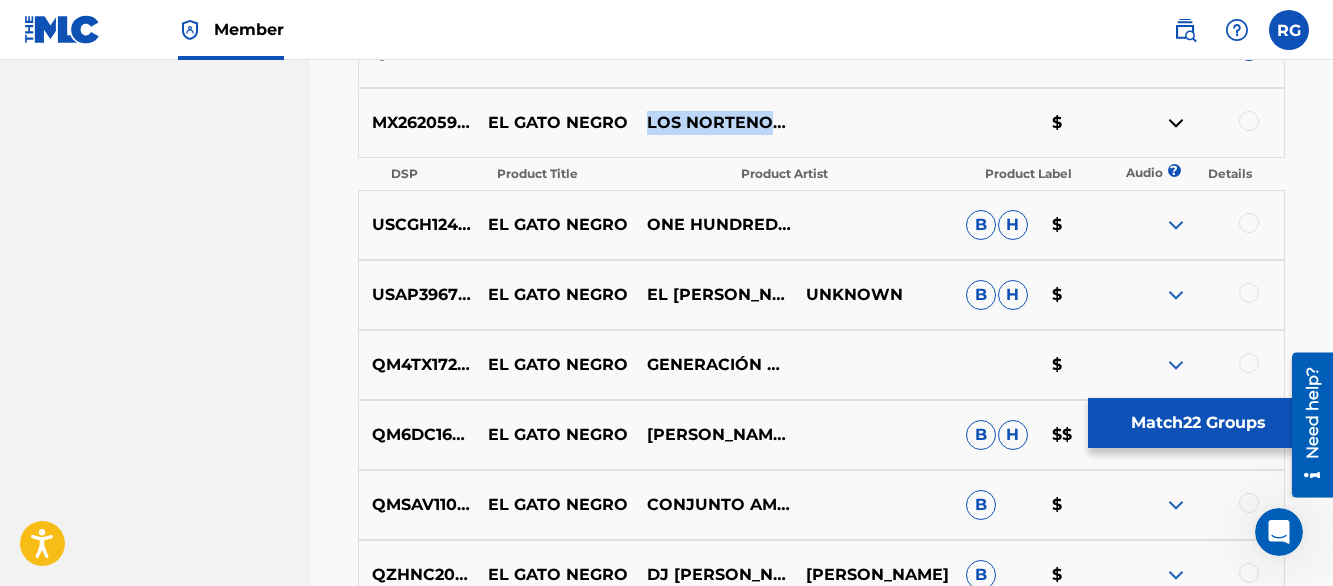 drag, startPoint x: 647, startPoint y: 104, endPoint x: 782, endPoint y: 138, distance: 139.21565 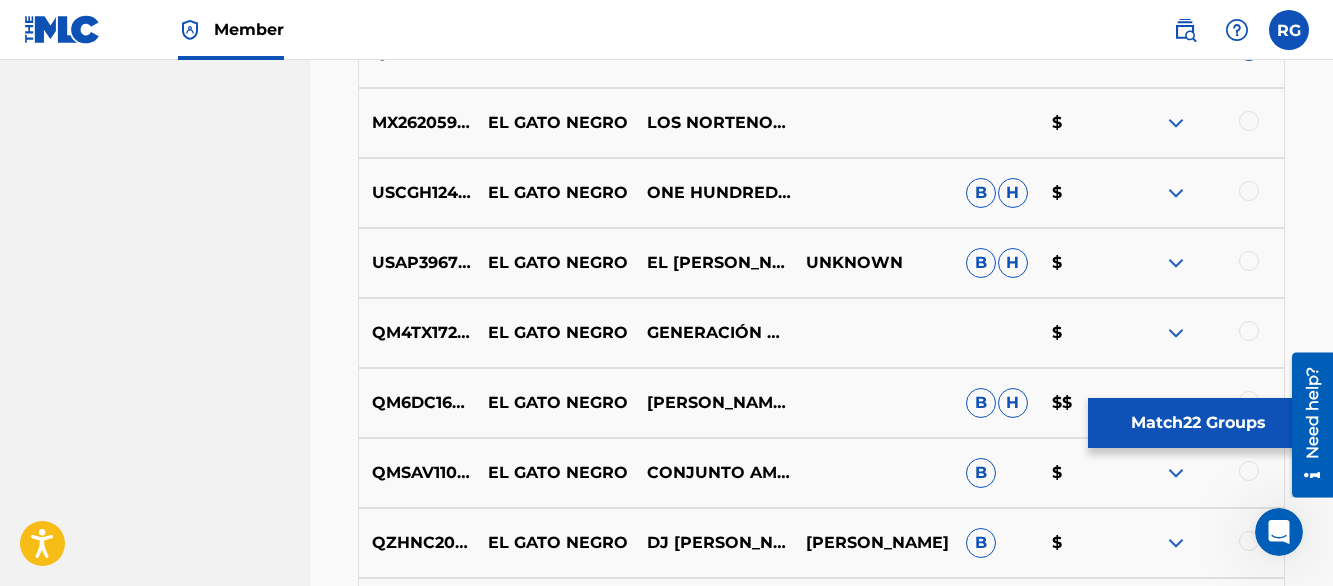 click at bounding box center [1249, 121] 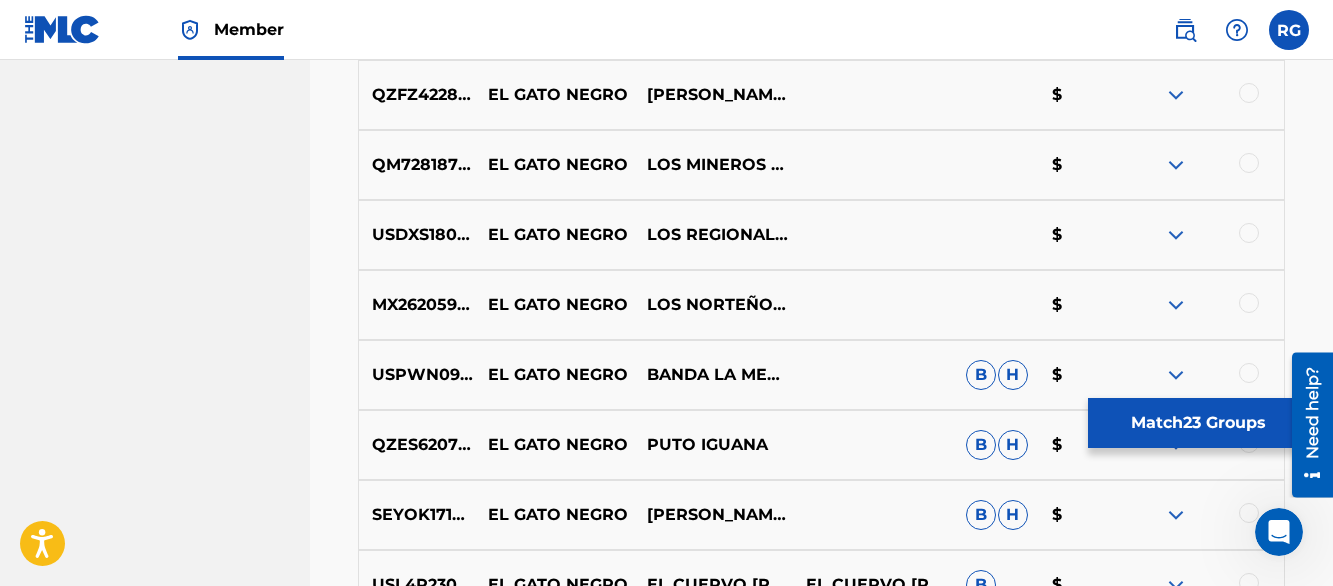 scroll, scrollTop: 7050, scrollLeft: 0, axis: vertical 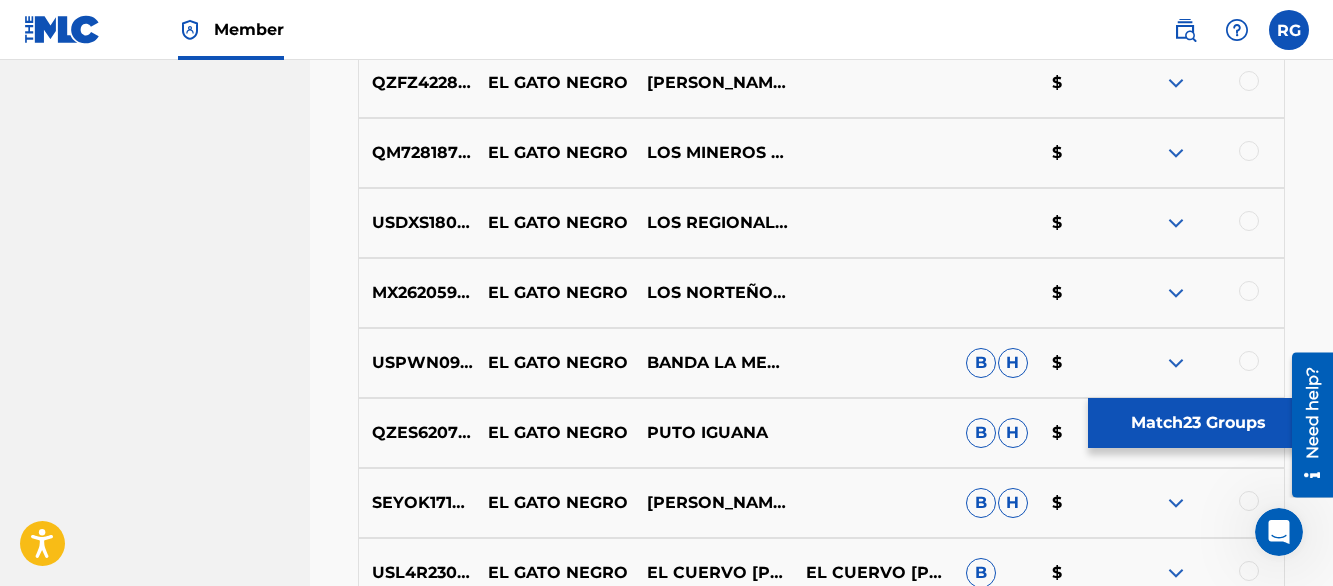 click at bounding box center (1249, 291) 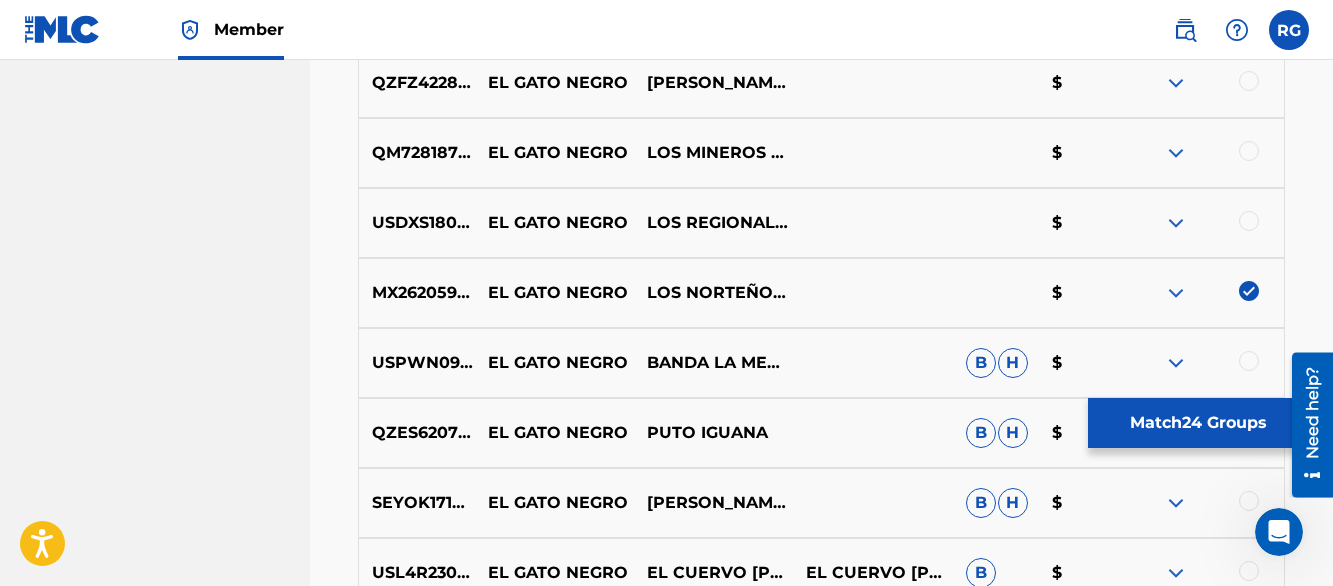 scroll, scrollTop: 3830, scrollLeft: 0, axis: vertical 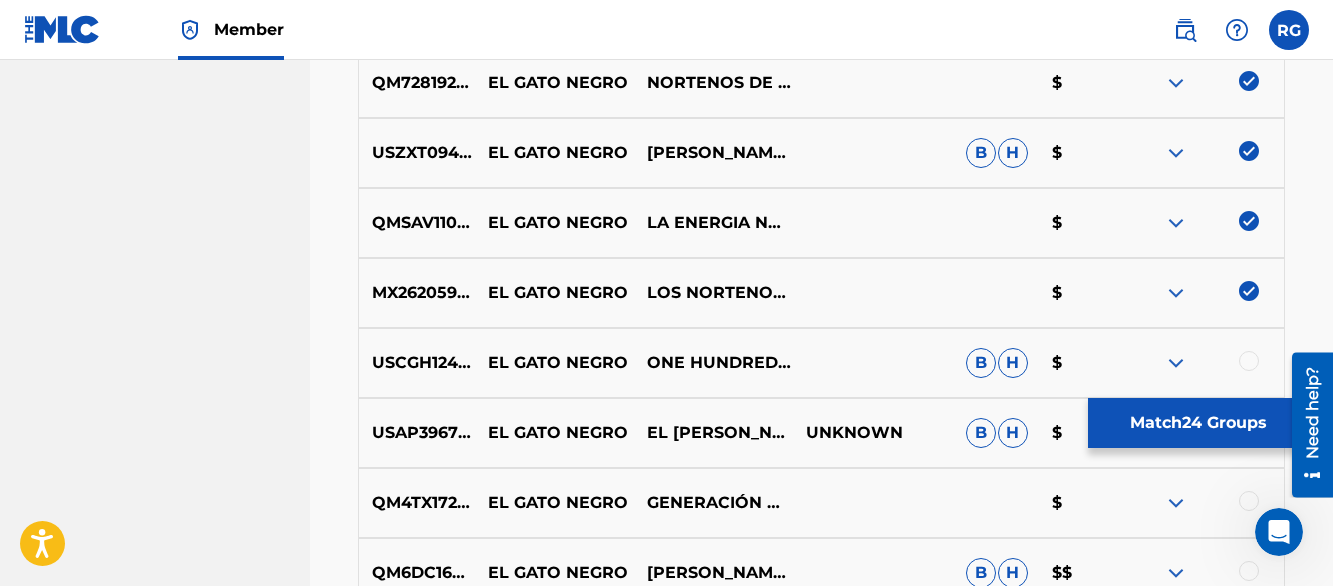 click on "Matching Tool The Matching Tool allows Members to match  sound recordings  to works within their catalog. This ensures you'll collect the royalties you're owed for your work(s). The first step is to locate recordings not yet matched to your works by entering criteria in the search fields below. Search results are sorted by relevance and will be grouped together based on similar data. In the next step, you can locate the specific work in your catalog that you want to match. SearchWithCriteriadd4396aa-43bc-46c4-81df-c591015893f1 Recording Title el gato negro SearchWithCriteriaa5a9caed-9835-4d43-b40e-1f50b269d604 Recording ISRC Add Criteria Filter Estimated Value All $$$$$ $$$$ $$$ $$ $ Source All Blanket License Historical Unmatched Remove Filters Apply Filters Filters ( 0 ) Search Showing 1 - 200 of 200+ results ISRC Recording Title Recording Artist Writer(s) Source ? Estimated Value ? 24  Selected DEWM41648076 EL GATO NEGRO.3 - EL GATO NEGRO EDGAR ALLAN POE B H $ DEWM41648077 EL GATO NEGRO.4 - EL GATO NEGRO" at bounding box center (821, 3734) 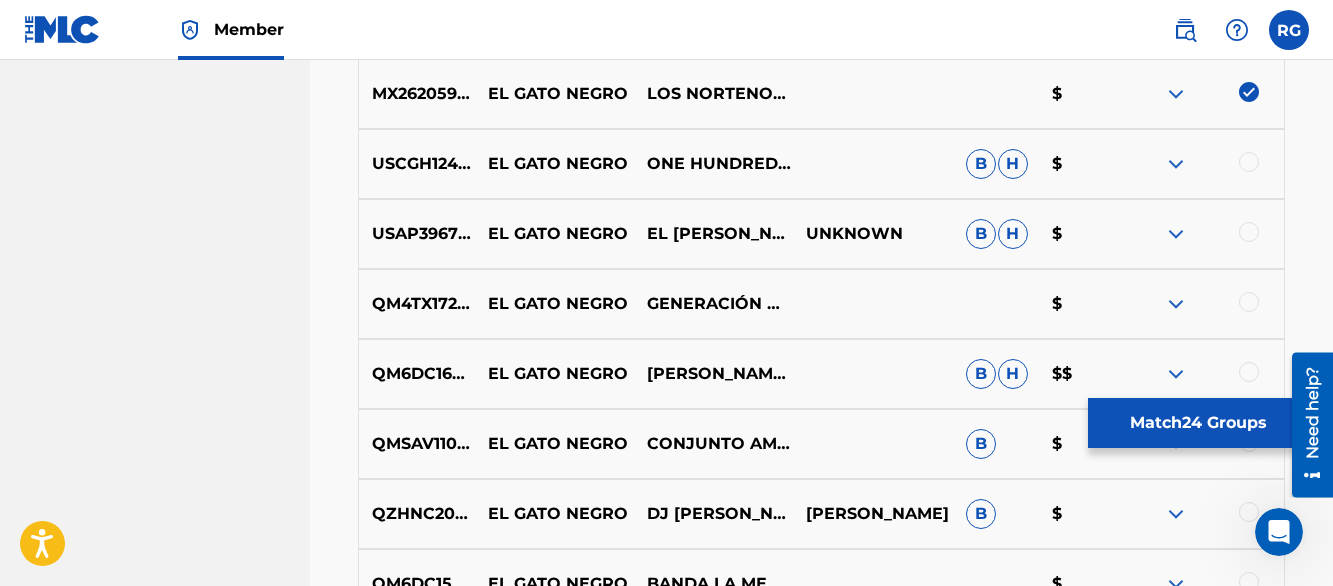 scroll, scrollTop: 4030, scrollLeft: 0, axis: vertical 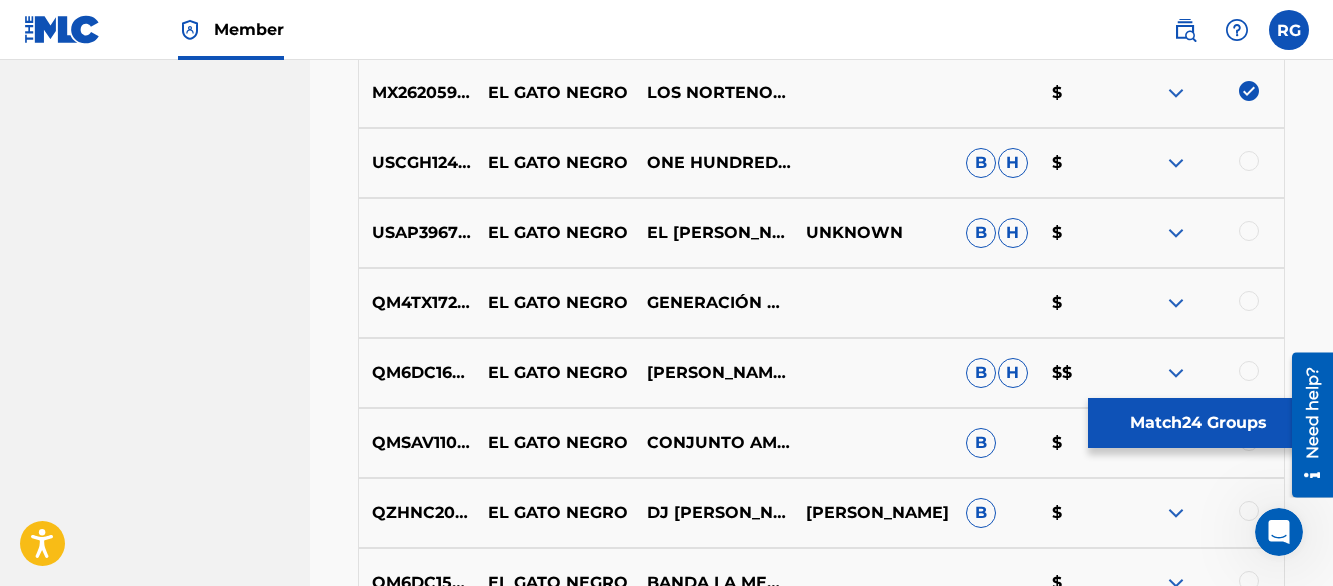 click at bounding box center [1176, 163] 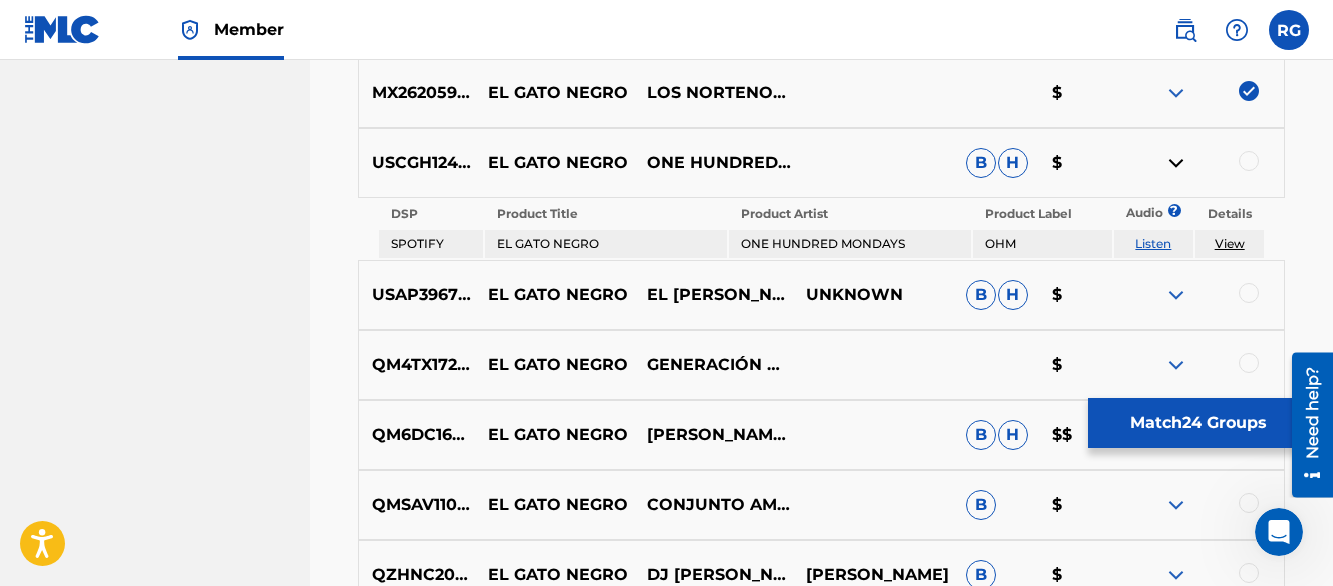 click at bounding box center [1176, 163] 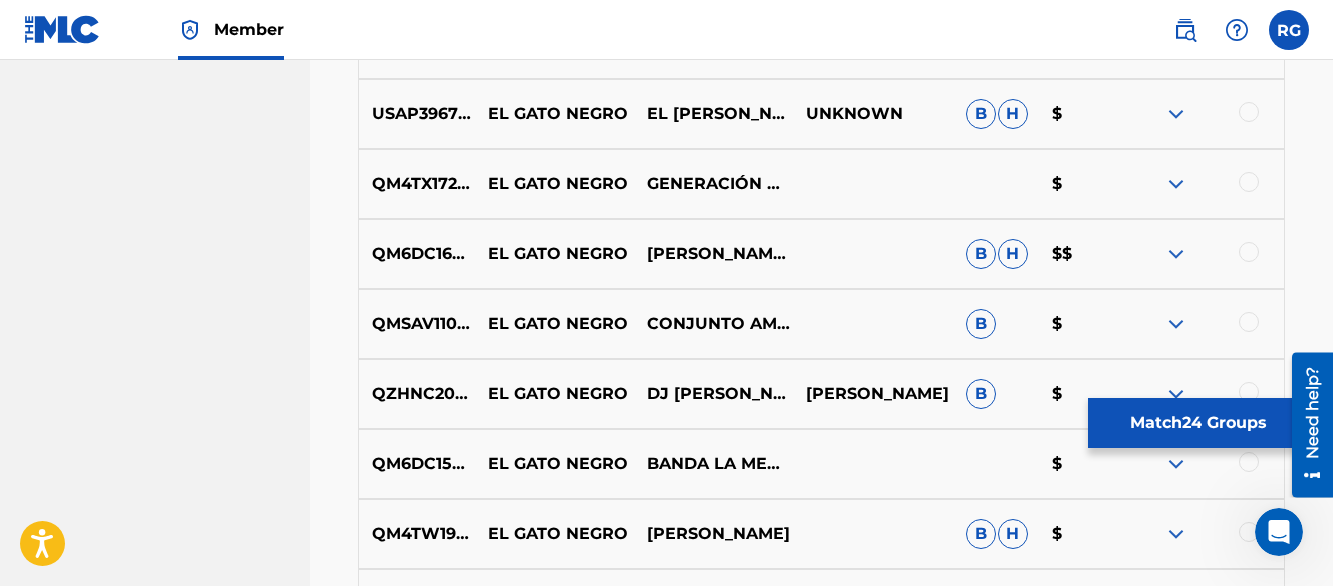 scroll, scrollTop: 4150, scrollLeft: 0, axis: vertical 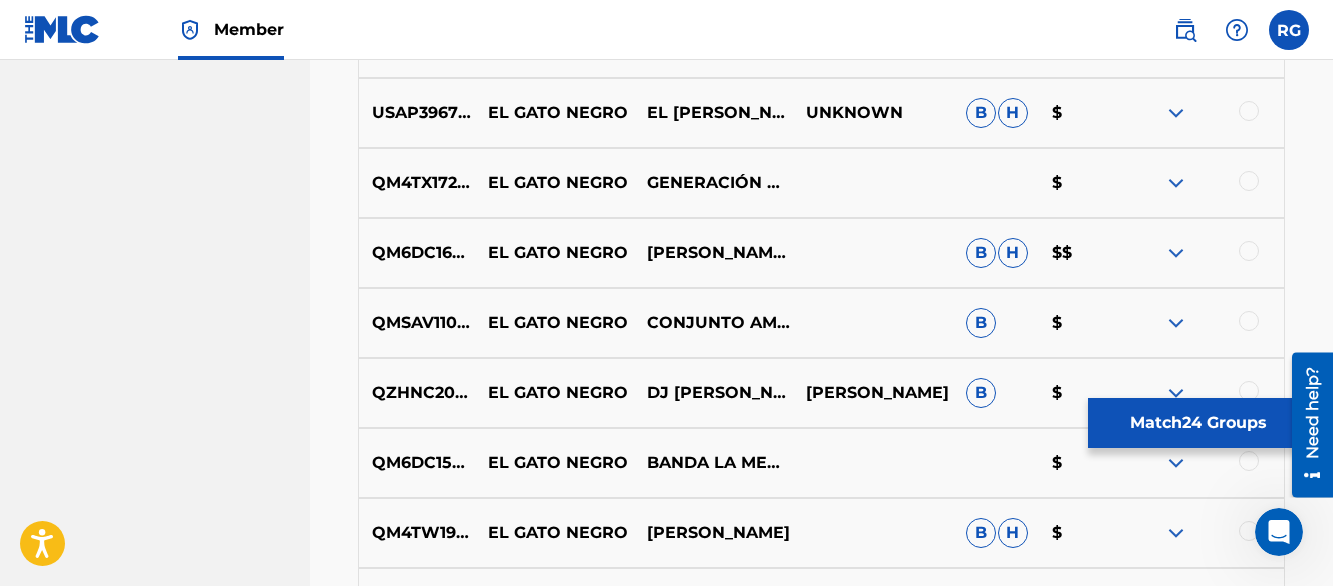 click at bounding box center [1176, 113] 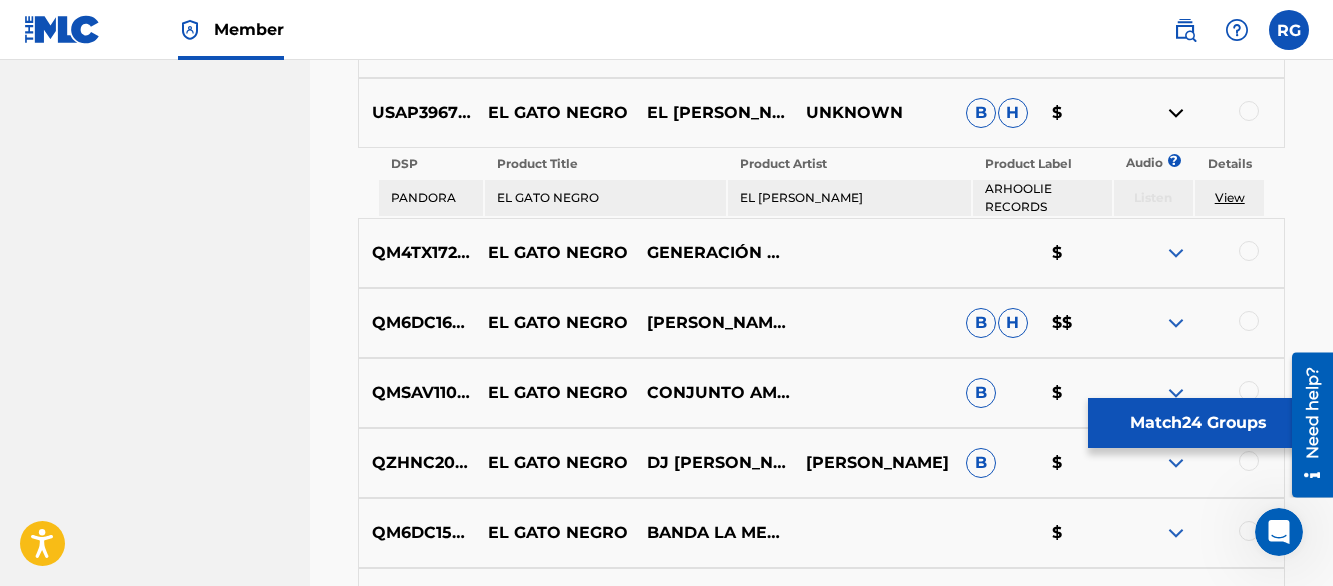 drag, startPoint x: 894, startPoint y: 195, endPoint x: 744, endPoint y: 199, distance: 150.05333 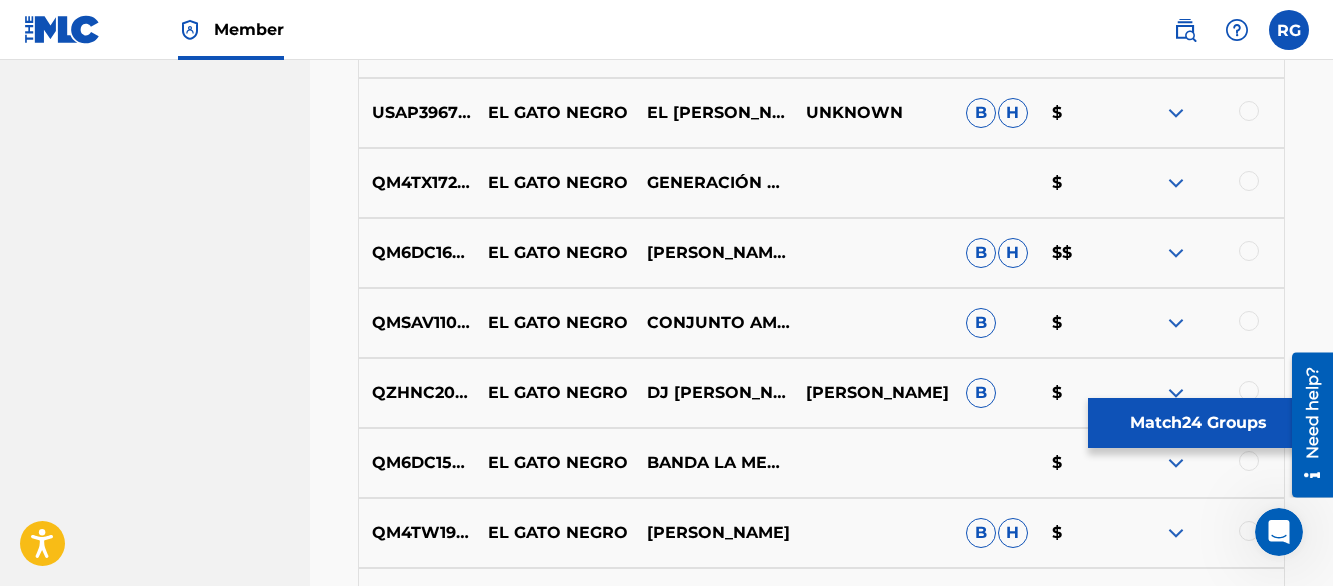 click at bounding box center (1176, 183) 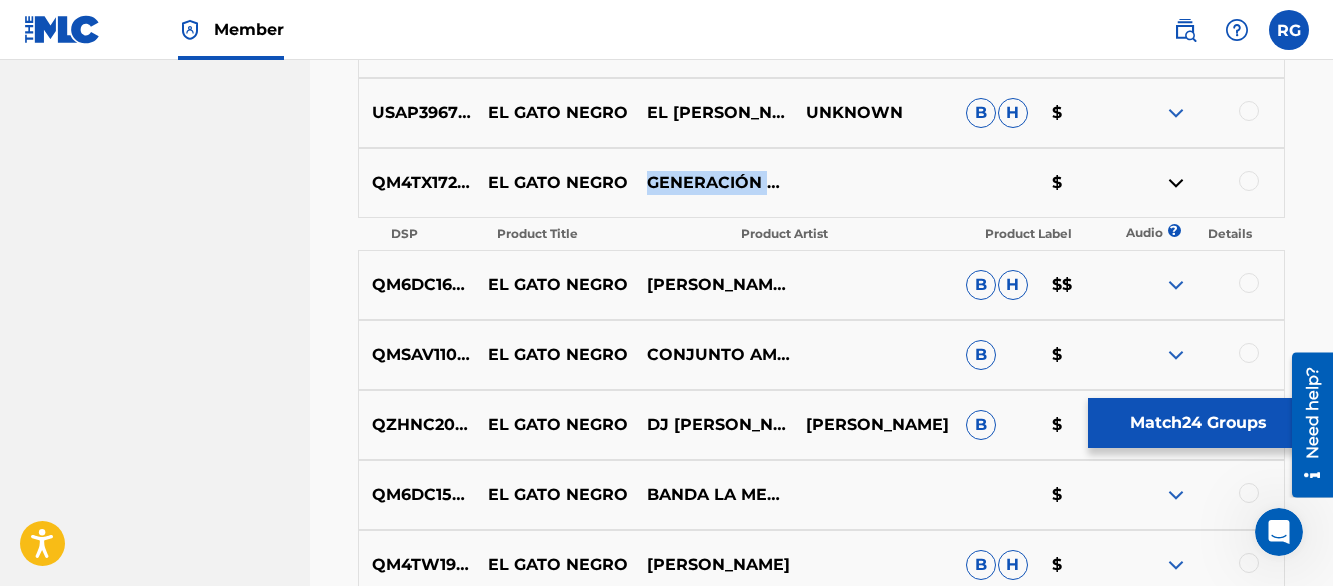 drag, startPoint x: 648, startPoint y: 167, endPoint x: 729, endPoint y: 197, distance: 86.37708 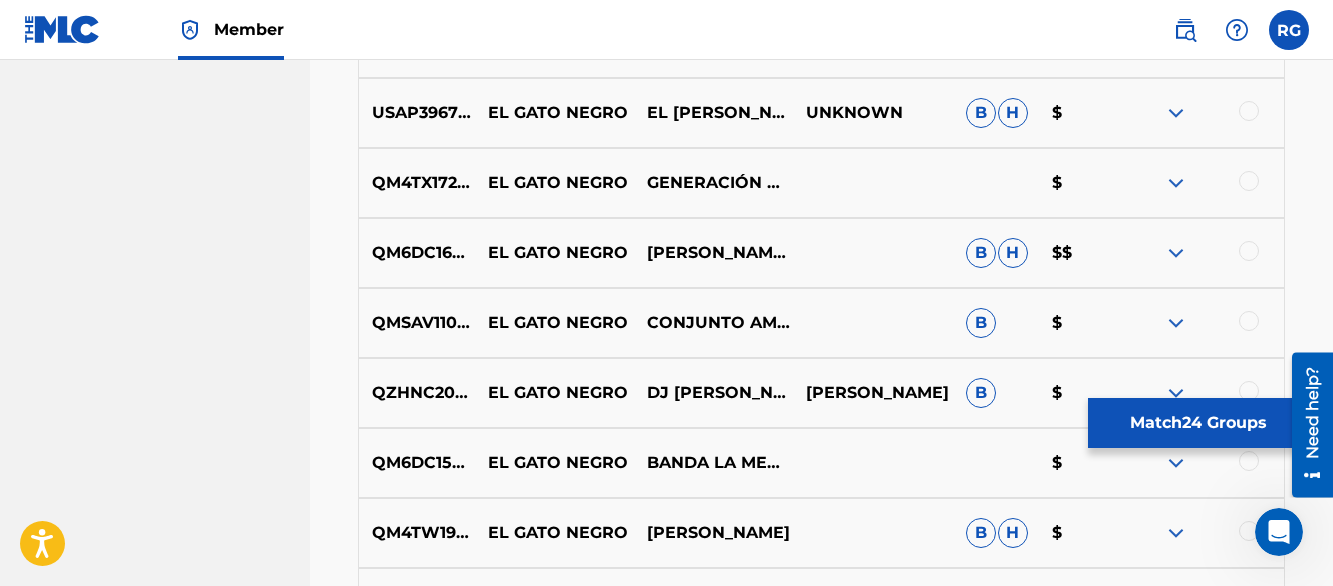 click at bounding box center [1249, 181] 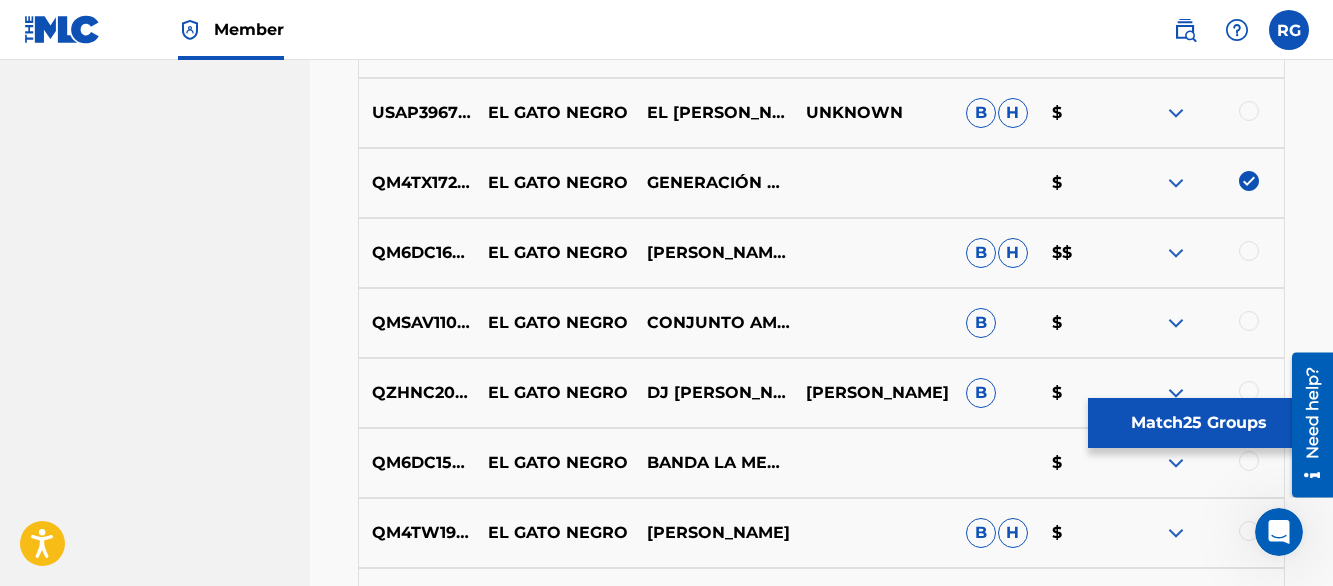 click on "Matching Tool The Matching Tool allows Members to match  sound recordings  to works within their catalog. This ensures you'll collect the royalties you're owed for your work(s). The first step is to locate recordings not yet matched to your works by entering criteria in the search fields below. Search results are sorted by relevance and will be grouped together based on similar data. In the next step, you can locate the specific work in your catalog that you want to match. SearchWithCriteriadd4396aa-43bc-46c4-81df-c591015893f1 Recording Title el gato negro SearchWithCriteriaa5a9caed-9835-4d43-b40e-1f50b269d604 Recording ISRC Add Criteria Filter Estimated Value All $$$$$ $$$$ $$$ $$ $ Source All Blanket License Historical Unmatched Remove Filters Apply Filters Filters ( 0 ) Search Showing 1 - 200 of 200+ results ISRC Recording Title Recording Artist Writer(s) Source ? Estimated Value ? 25  Selected DEWM41648076 EL GATO NEGRO.3 - EL GATO NEGRO EDGAR ALLAN POE B H $ DEWM41648077 EL GATO NEGRO.4 - EL GATO NEGRO" at bounding box center (821, 3414) 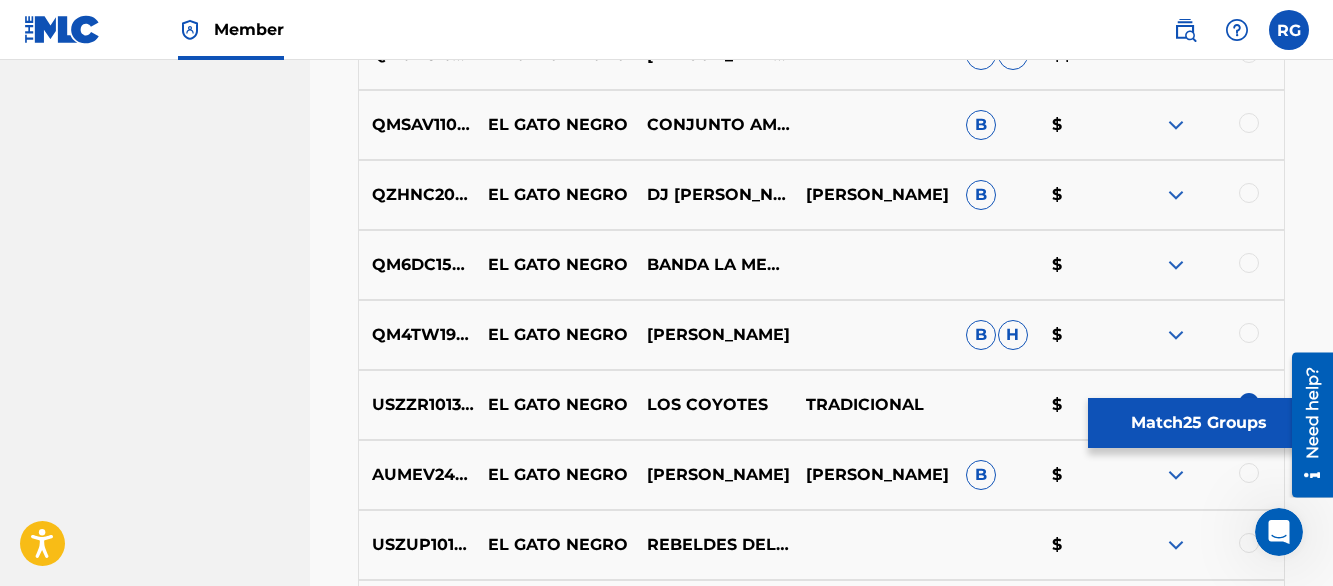 scroll, scrollTop: 4350, scrollLeft: 0, axis: vertical 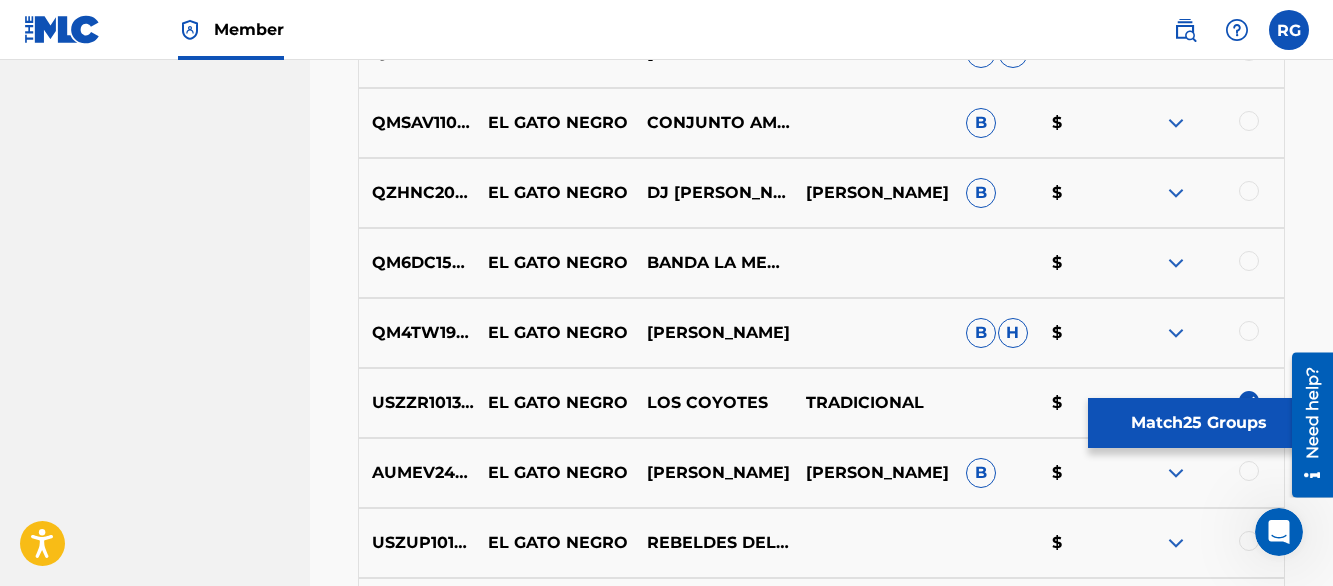click at bounding box center [1176, 123] 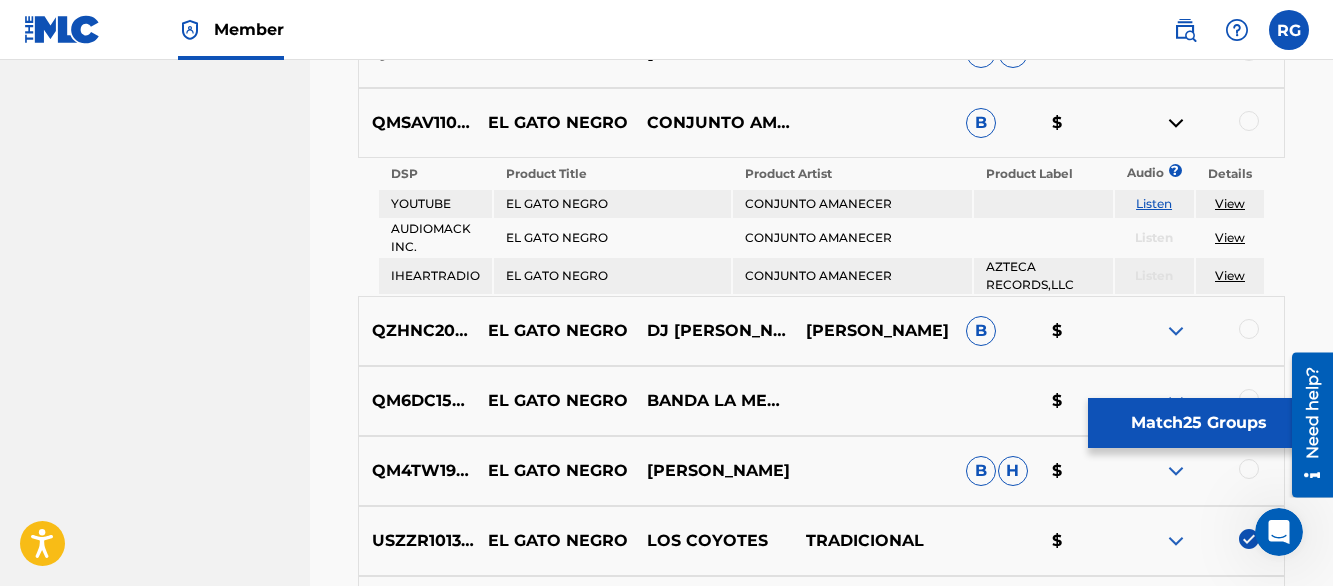 click on "Listen" at bounding box center (1154, 203) 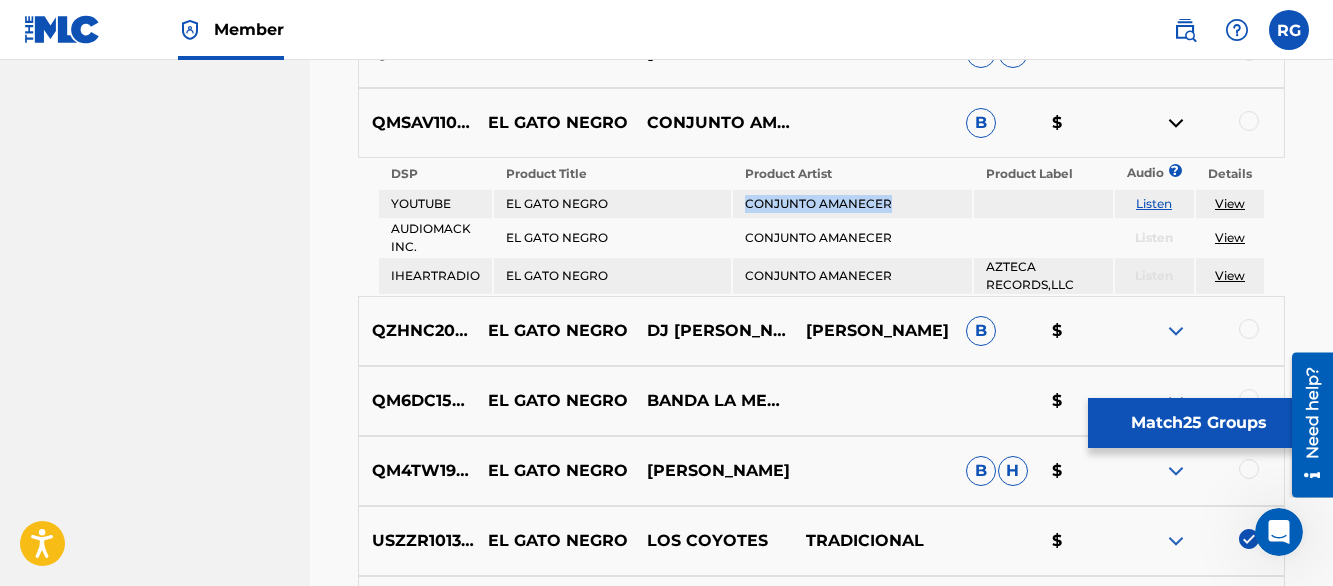 drag, startPoint x: 744, startPoint y: 204, endPoint x: 887, endPoint y: 213, distance: 143.28294 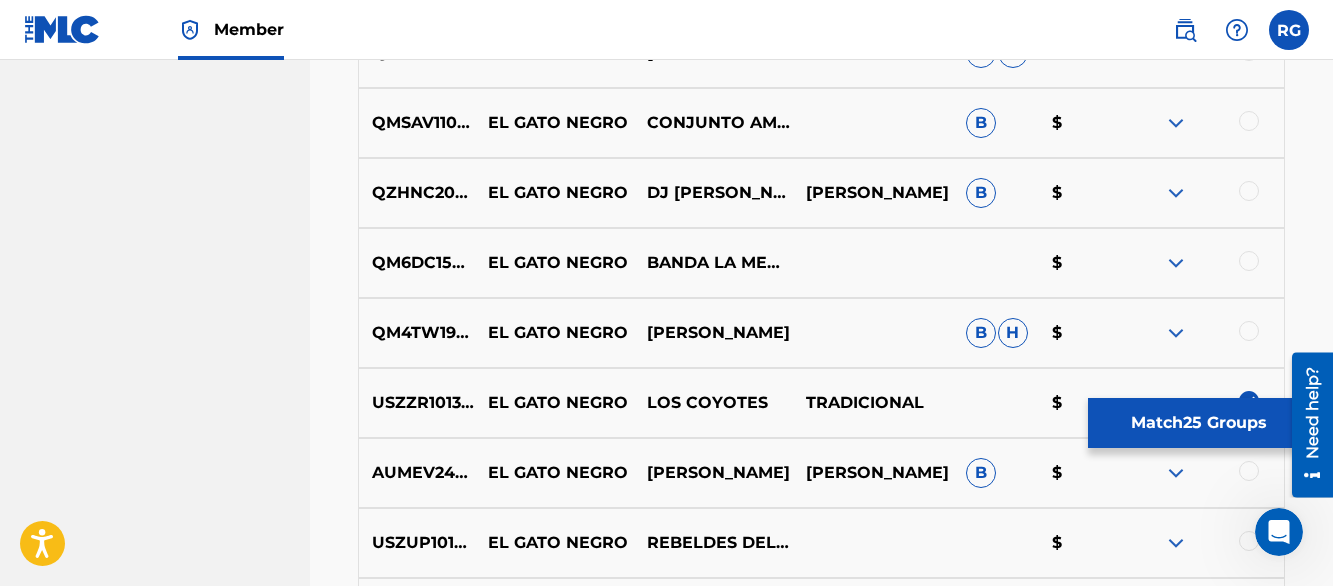 click at bounding box center (1249, 121) 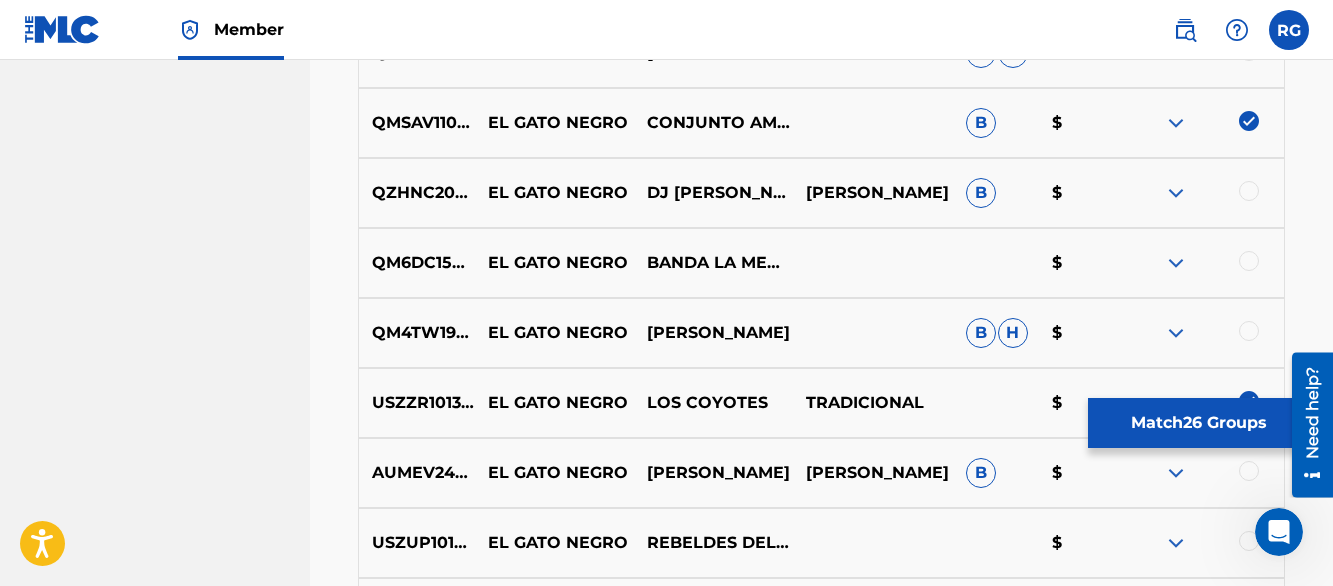 click on "Matching Tool The Matching Tool allows Members to match  sound recordings  to works within their catalog. This ensures you'll collect the royalties you're owed for your work(s). The first step is to locate recordings not yet matched to your works by entering criteria in the search fields below. Search results are sorted by relevance and will be grouped together based on similar data. In the next step, you can locate the specific work in your catalog that you want to match. SearchWithCriteriadd4396aa-43bc-46c4-81df-c591015893f1 Recording Title el gato negro SearchWithCriteriaa5a9caed-9835-4d43-b40e-1f50b269d604 Recording ISRC Add Criteria Filter Estimated Value All $$$$$ $$$$ $$$ $$ $ Source All Blanket License Historical Unmatched Remove Filters Apply Filters Filters ( 0 ) Search Showing 1 - 200 of 200+ results ISRC Recording Title Recording Artist Writer(s) Source ? Estimated Value ? 26  Selected DEWM41648076 EL GATO NEGRO.3 - EL GATO NEGRO EDGAR ALLAN POE B H $ DEWM41648077 EL GATO NEGRO.4 - EL GATO NEGRO" at bounding box center [821, 3214] 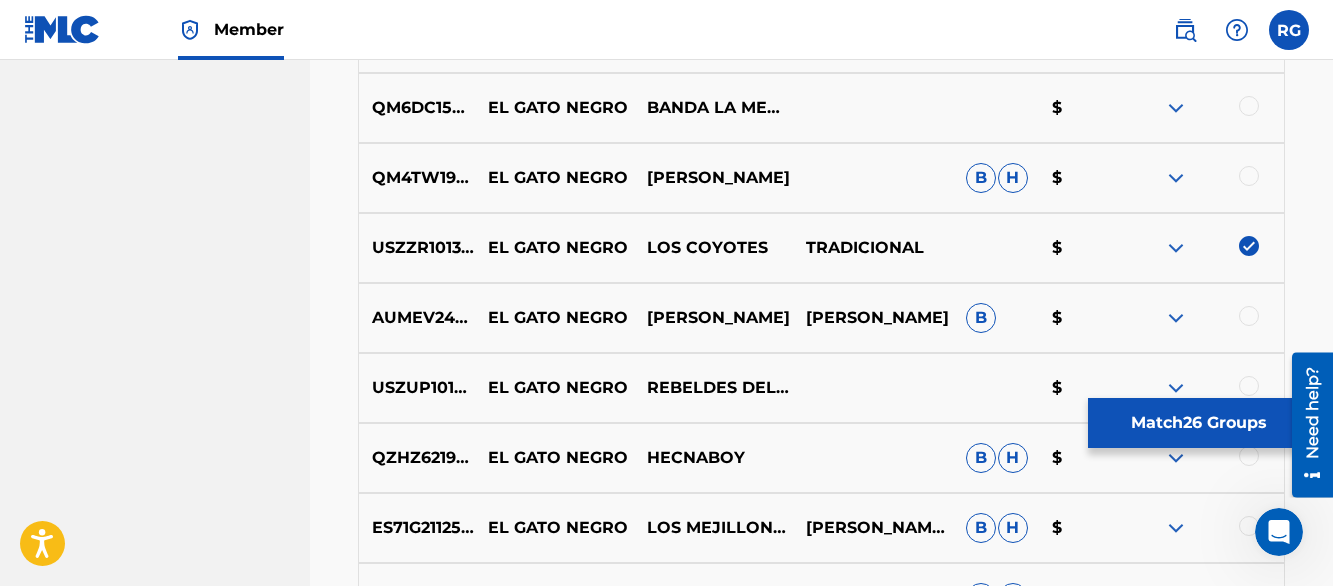 scroll, scrollTop: 4510, scrollLeft: 0, axis: vertical 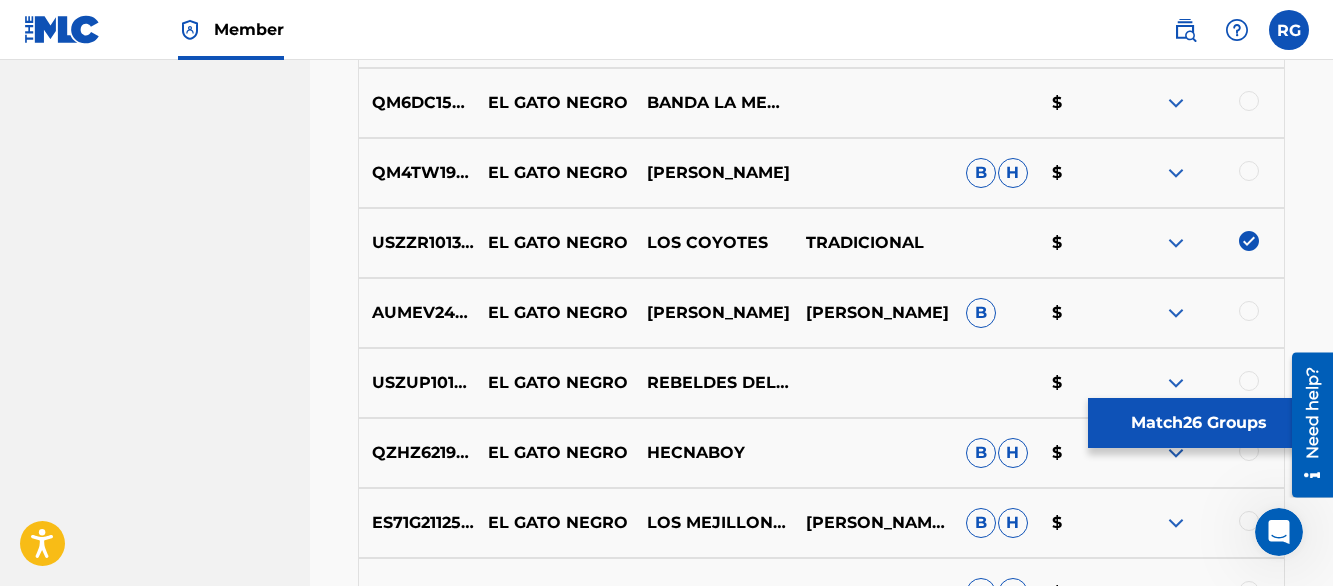 click at bounding box center [1176, 103] 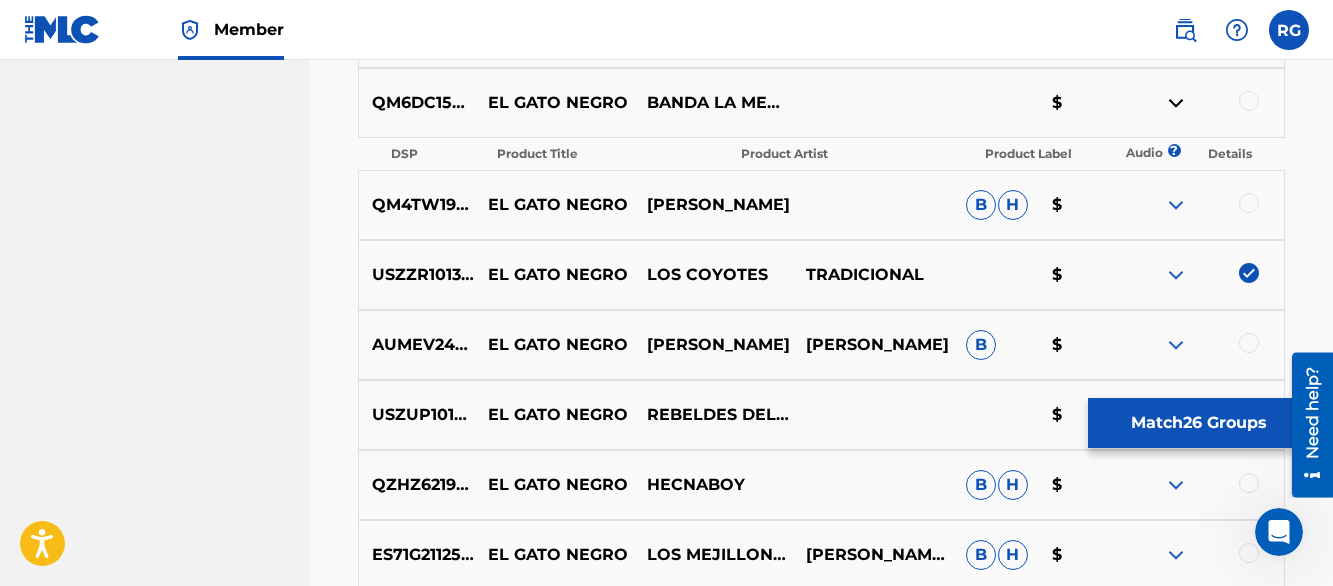 click at bounding box center (1176, 103) 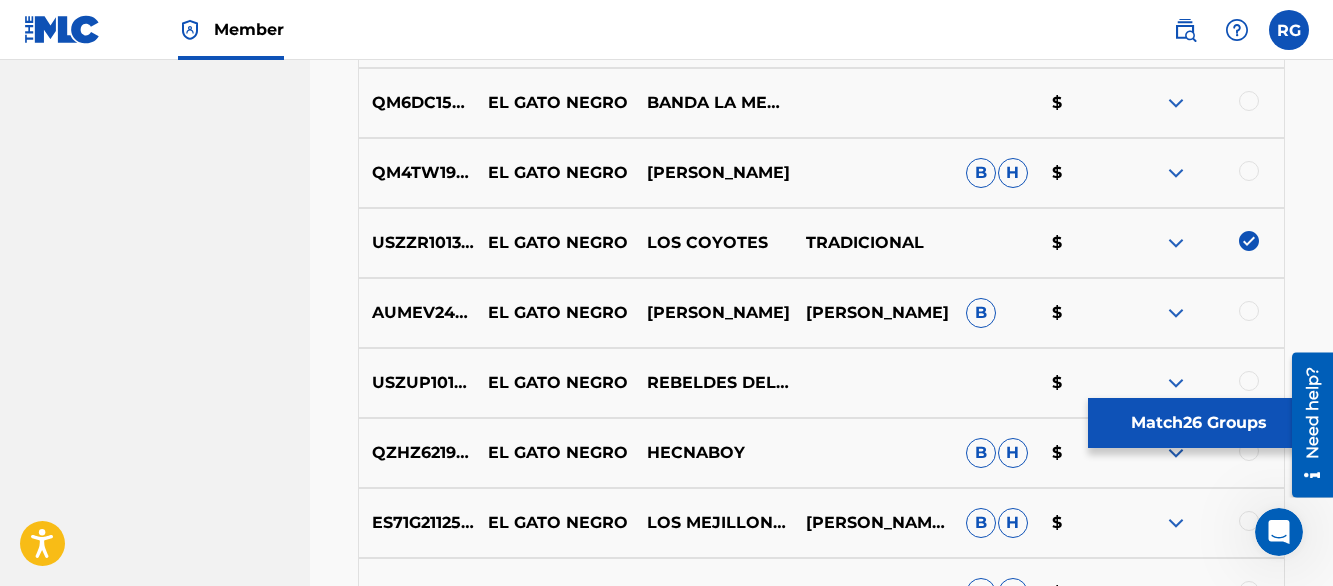 click at bounding box center [1249, 101] 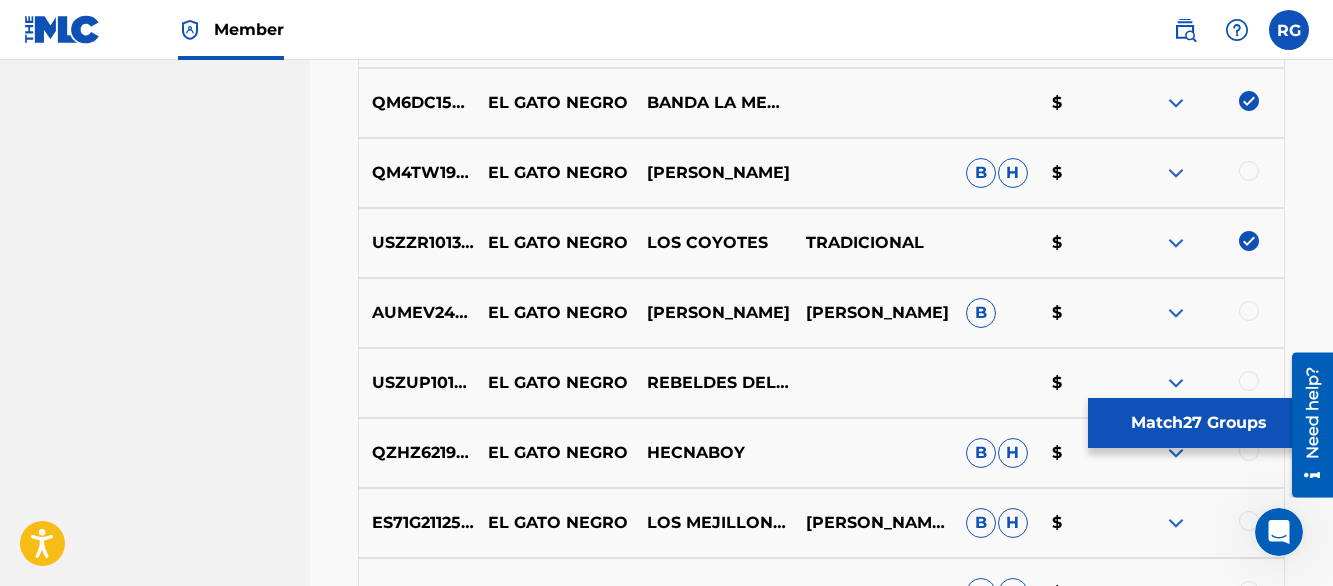click on "Matching Tool The Matching Tool allows Members to match  sound recordings  to works within their catalog. This ensures you'll collect the royalties you're owed for your work(s). The first step is to locate recordings not yet matched to your works by entering criteria in the search fields below. Search results are sorted by relevance and will be grouped together based on similar data. In the next step, you can locate the specific work in your catalog that you want to match. SearchWithCriteriadd4396aa-43bc-46c4-81df-c591015893f1 Recording Title el gato negro SearchWithCriteriaa5a9caed-9835-4d43-b40e-1f50b269d604 Recording ISRC Add Criteria Filter Estimated Value All $$$$$ $$$$ $$$ $$ $ Source All Blanket License Historical Unmatched Remove Filters Apply Filters Filters ( 0 ) Search Showing 1 - 200 of 200+ results ISRC Recording Title Recording Artist Writer(s) Source ? Estimated Value ? 27  Selected DEWM41648076 EL GATO NEGRO.3 - EL GATO NEGRO EDGAR ALLAN POE B H $ DEWM41648077 EL GATO NEGRO.4 - EL GATO NEGRO" at bounding box center (821, 3054) 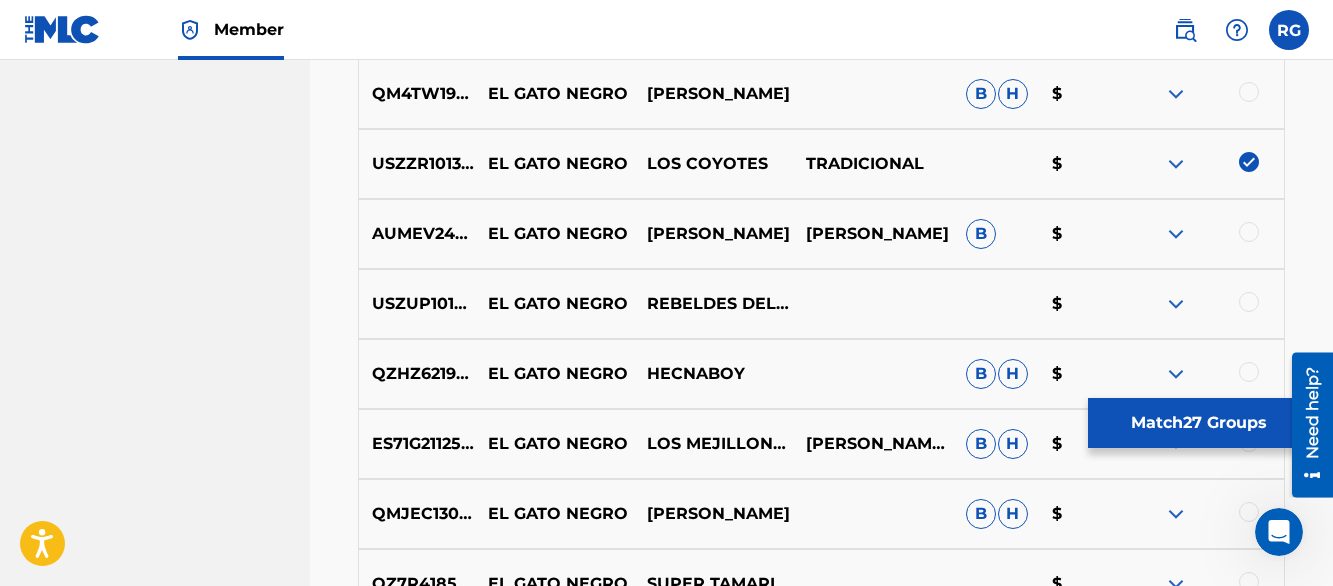 scroll, scrollTop: 4590, scrollLeft: 0, axis: vertical 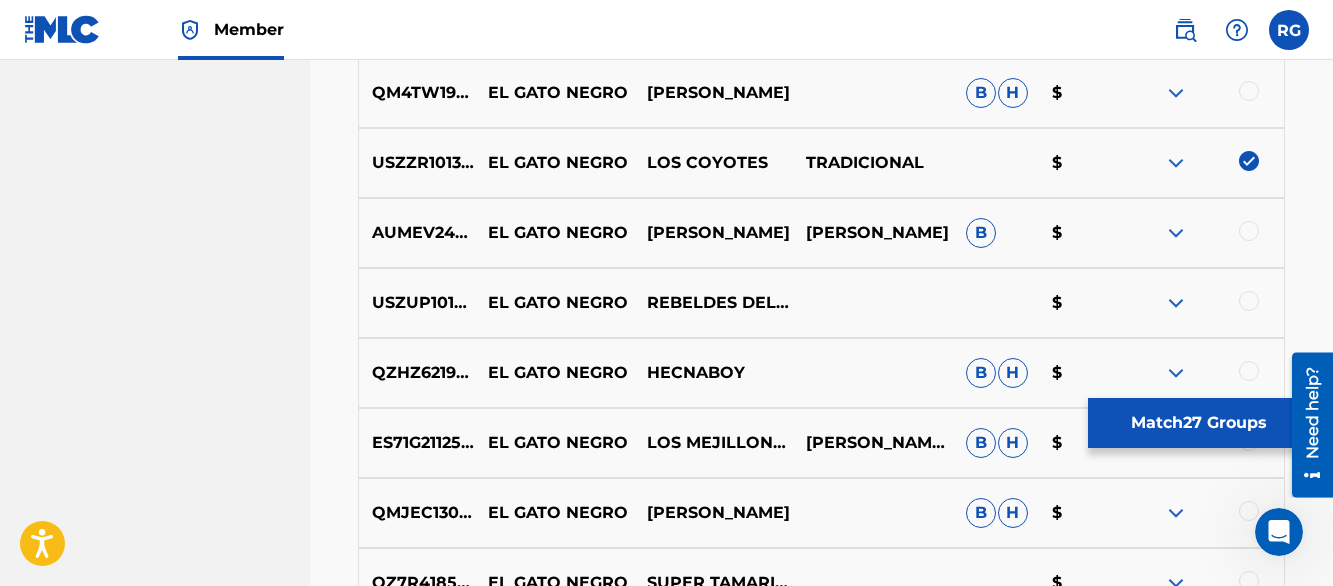 click at bounding box center [1176, 93] 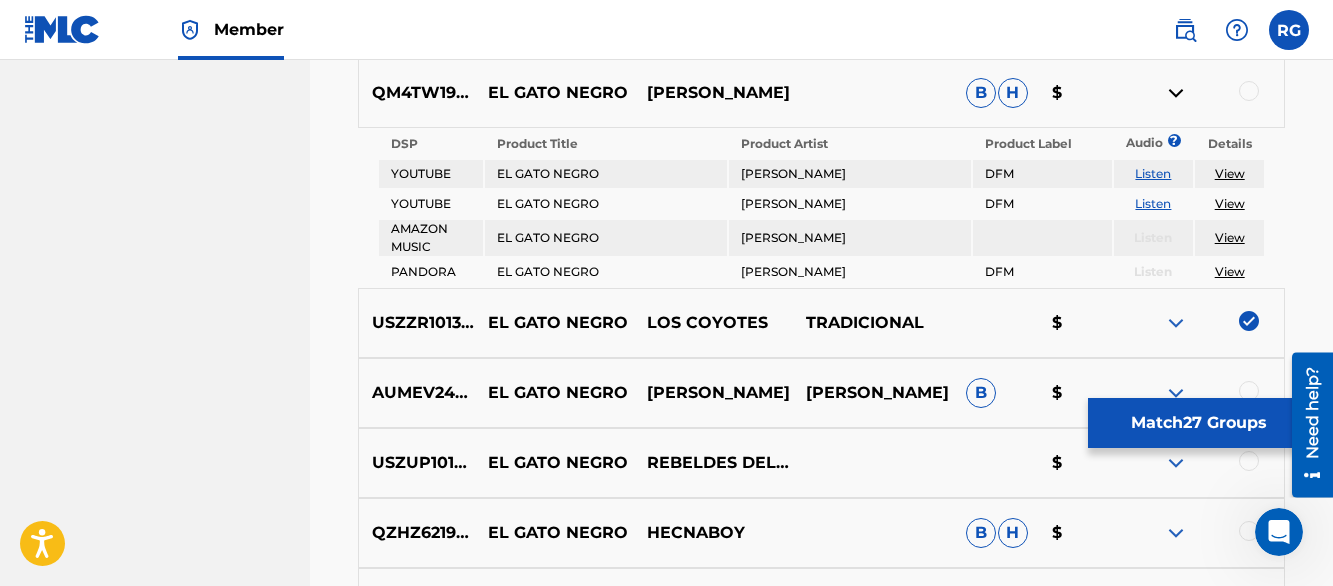click on "Listen" at bounding box center [1153, 173] 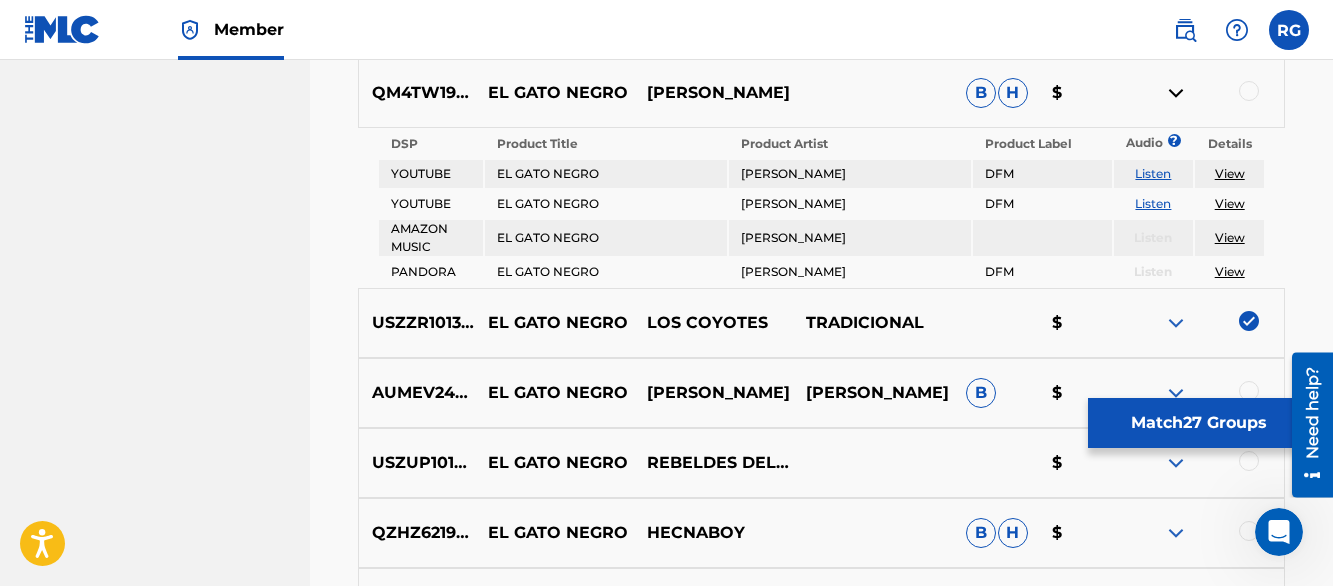 click at bounding box center [1176, 93] 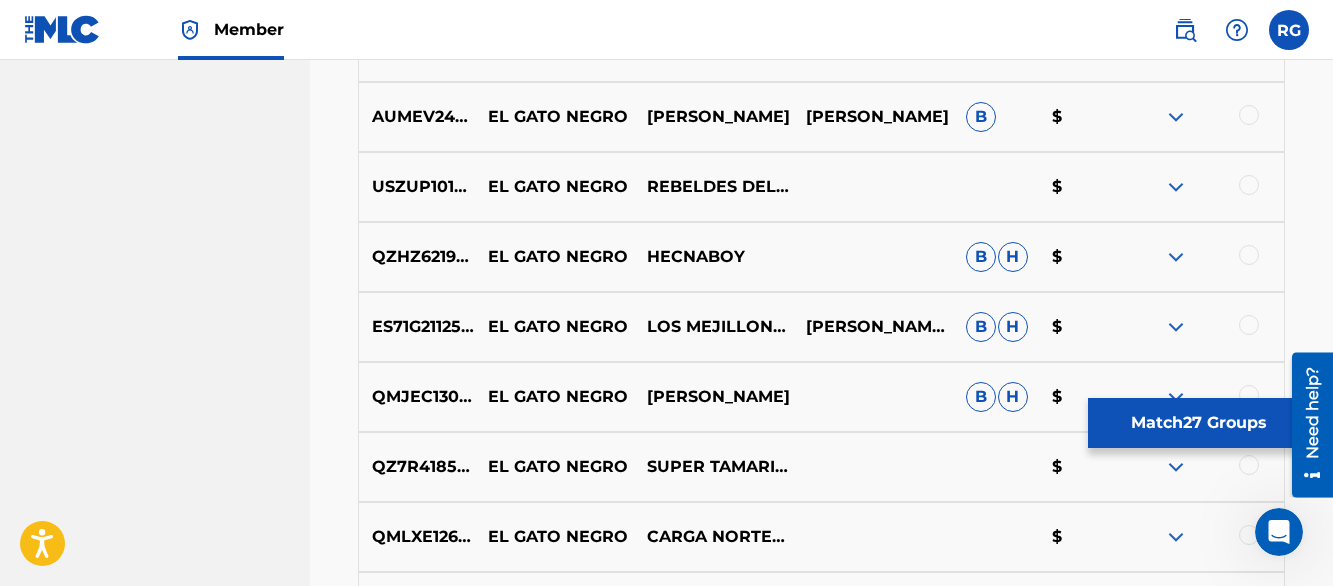 scroll, scrollTop: 4710, scrollLeft: 0, axis: vertical 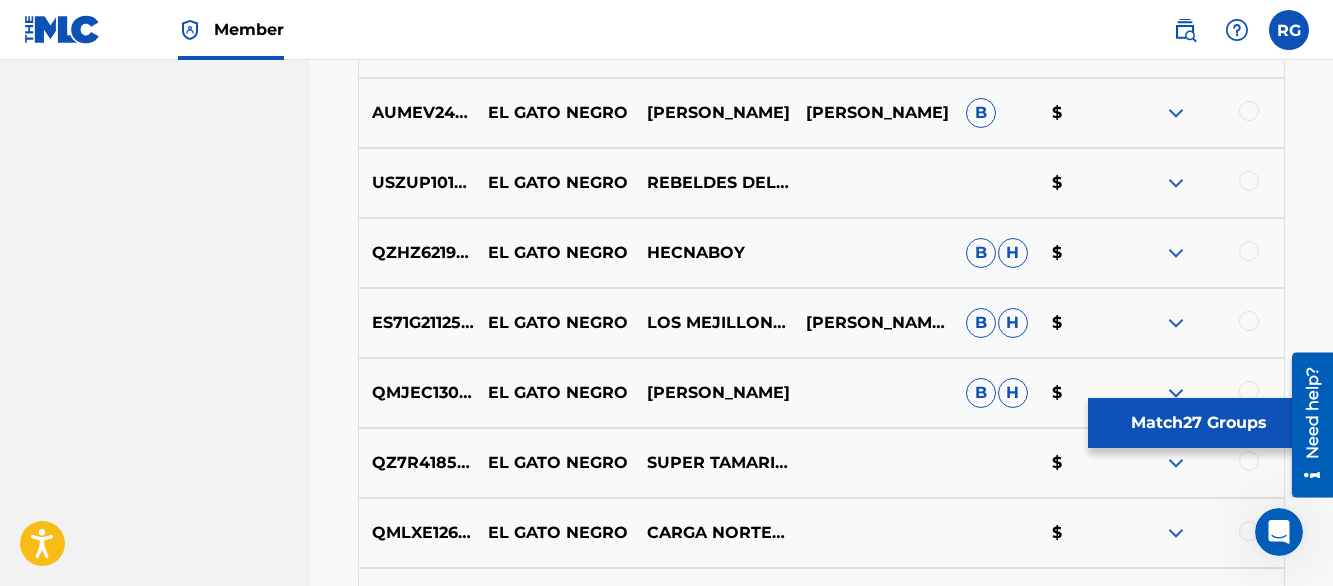 click at bounding box center (1176, 113) 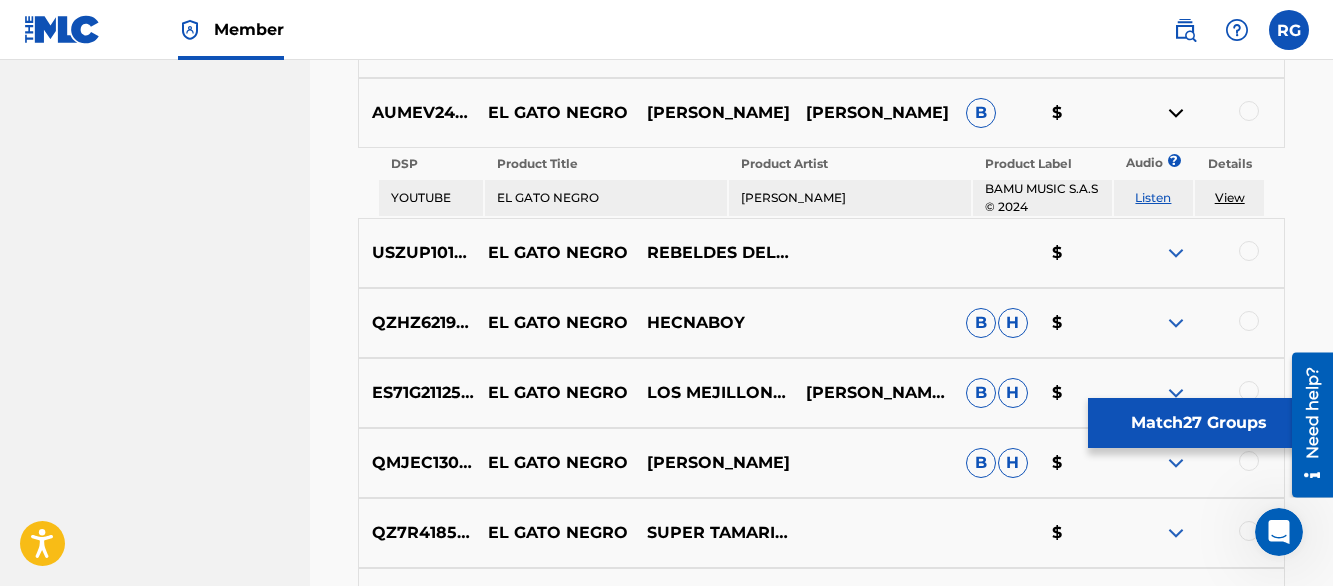 click on "Listen" at bounding box center (1153, 197) 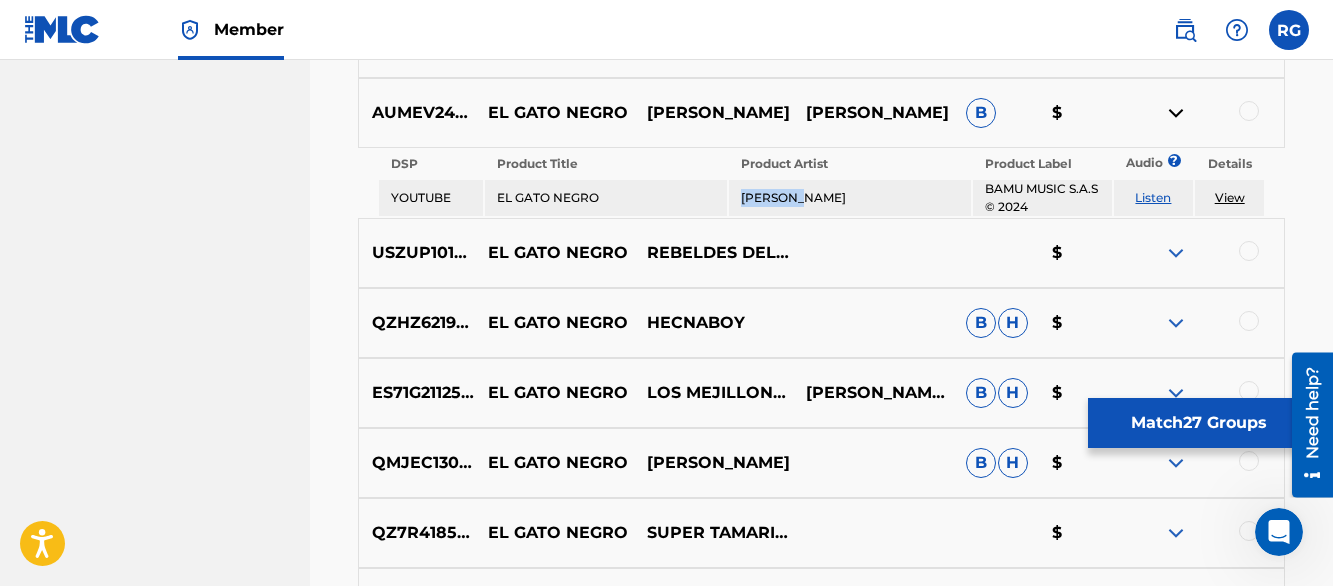 drag, startPoint x: 814, startPoint y: 200, endPoint x: 745, endPoint y: 197, distance: 69.065186 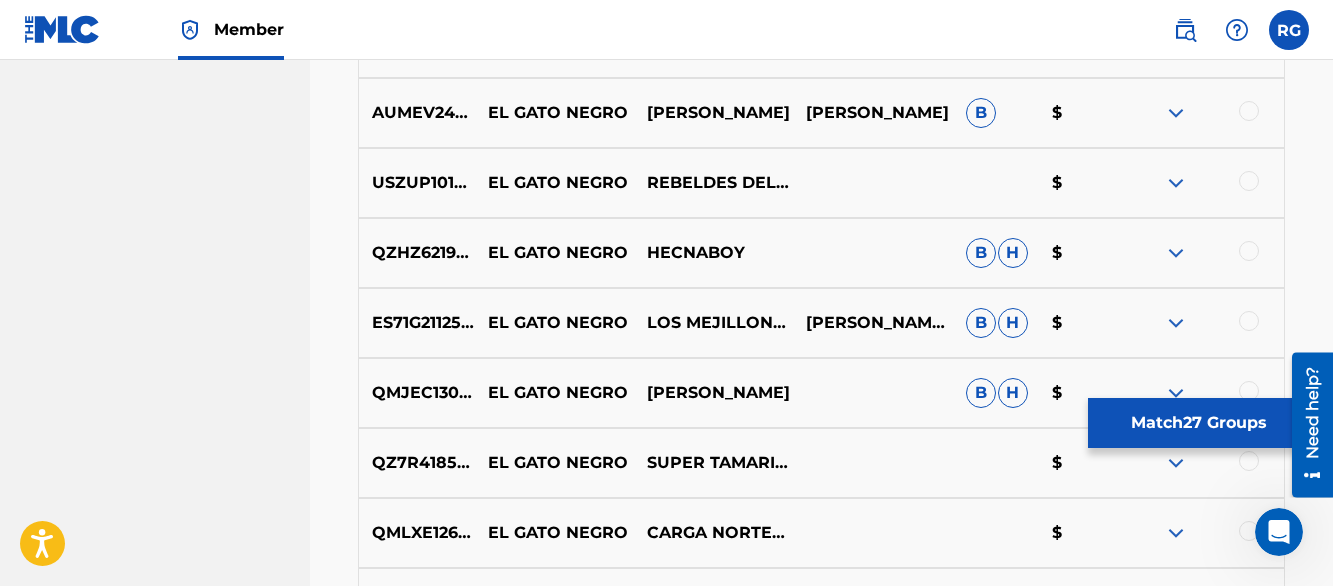 click at bounding box center [1176, 183] 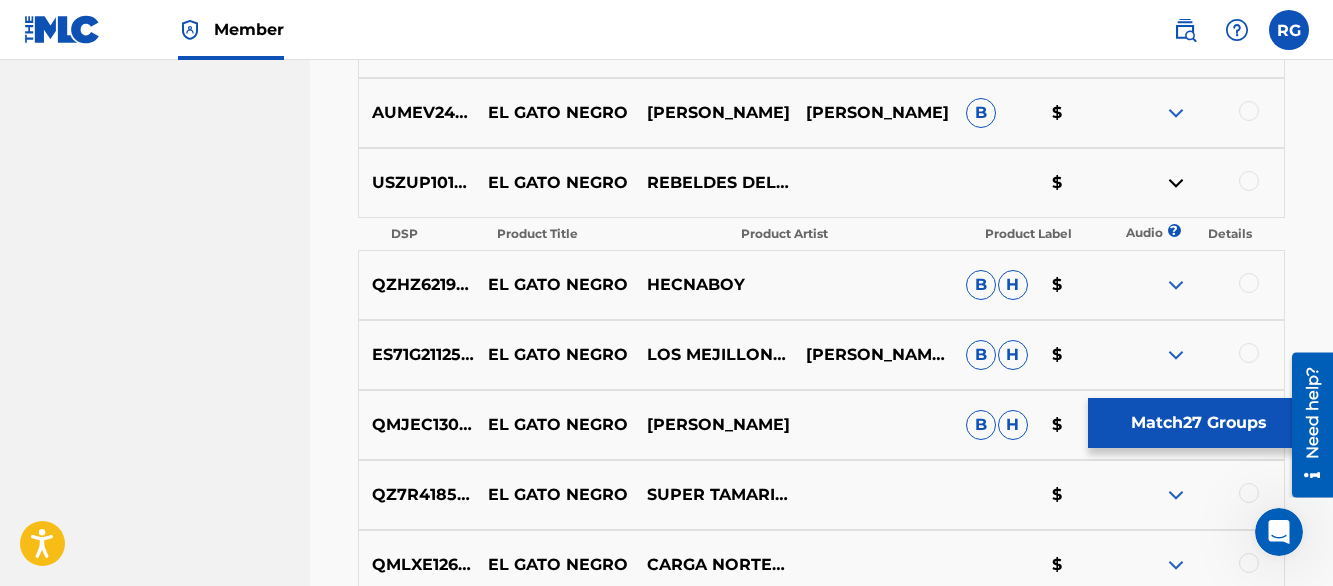 click at bounding box center (1176, 183) 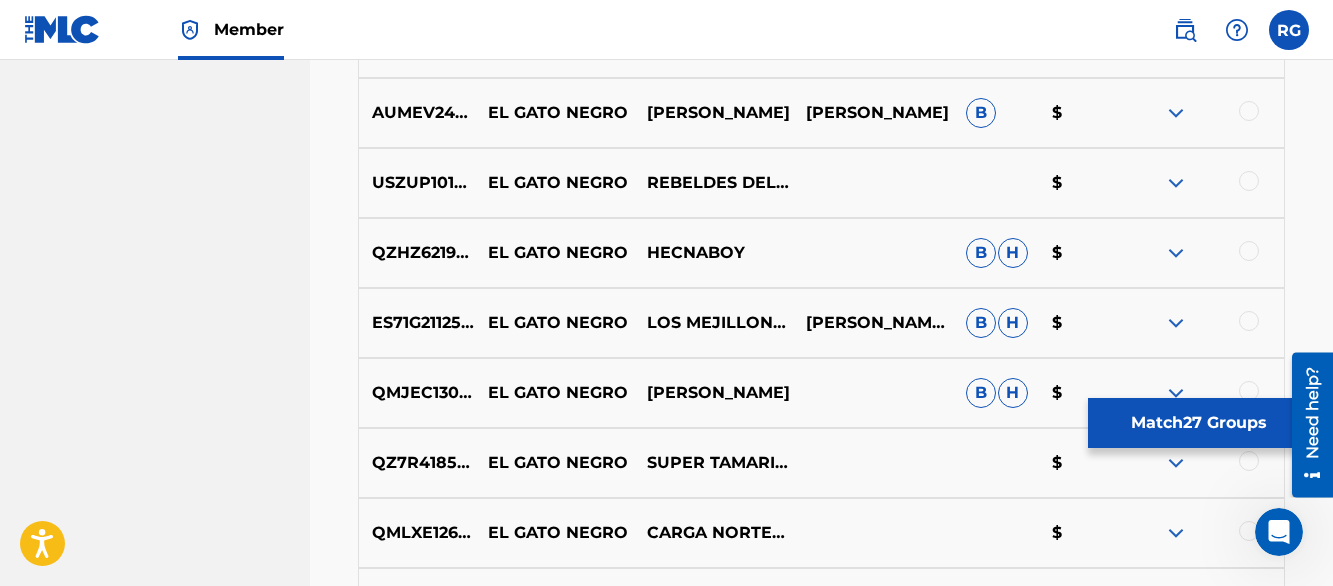 click at bounding box center [1176, 253] 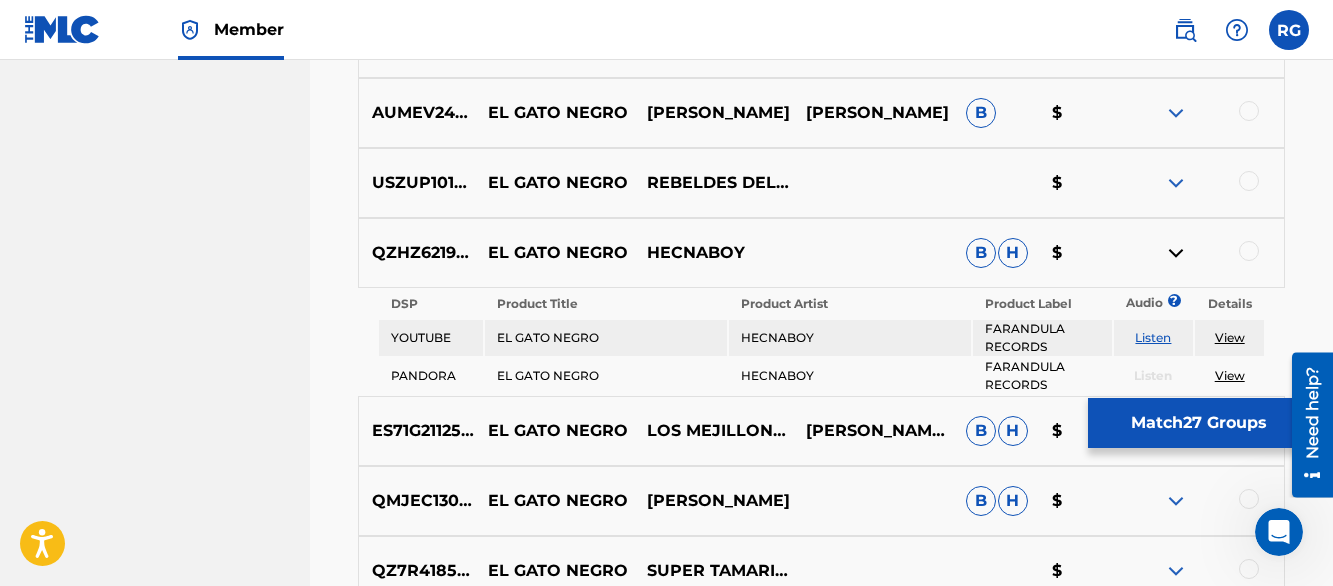 click on "Matching Tool The Matching Tool allows Members to match  sound recordings  to works within their catalog. This ensures you'll collect the royalties you're owed for your work(s). The first step is to locate recordings not yet matched to your works by entering criteria in the search fields below. Search results are sorted by relevance and will be grouped together based on similar data. In the next step, you can locate the specific work in your catalog that you want to match. SearchWithCriteriadd4396aa-43bc-46c4-81df-c591015893f1 Recording Title el gato negro SearchWithCriteriaa5a9caed-9835-4d43-b40e-1f50b269d604 Recording ISRC Add Criteria Filter Estimated Value All $$$$$ $$$$ $$$ $$ $ Source All Blanket License Historical Unmatched Remove Filters Apply Filters Filters ( 0 ) Search Showing 1 - 200 of 200+ results ISRC Recording Title Recording Artist Writer(s) Source ? Estimated Value ? 27  Selected DEWM41648076 EL GATO NEGRO.3 - EL GATO NEGRO EDGAR ALLAN POE B H $ DEWM41648077 EL GATO NEGRO.4 - EL GATO NEGRO" at bounding box center (821, 2883) 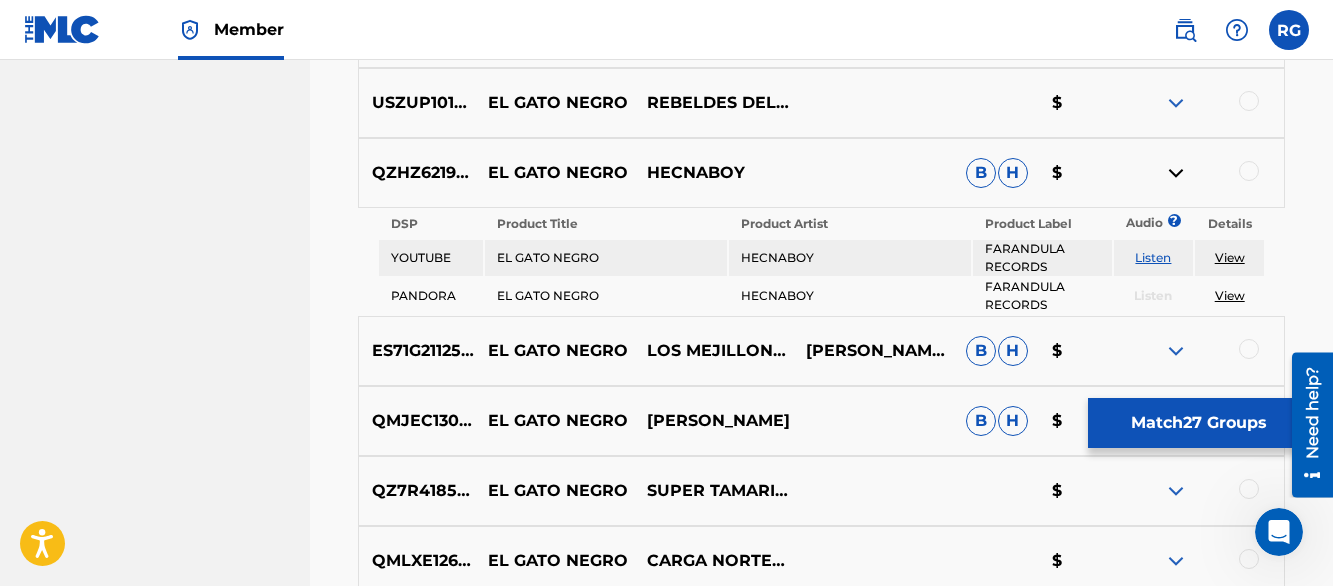 scroll, scrollTop: 4830, scrollLeft: 0, axis: vertical 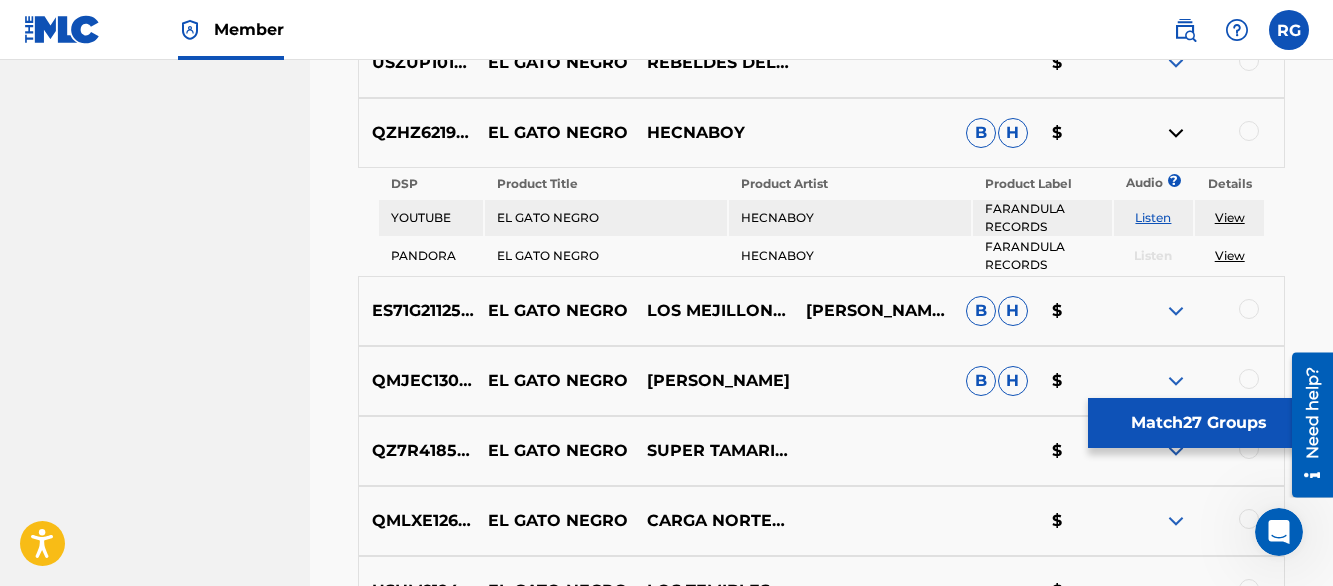 click on "Listen" at bounding box center (1153, 217) 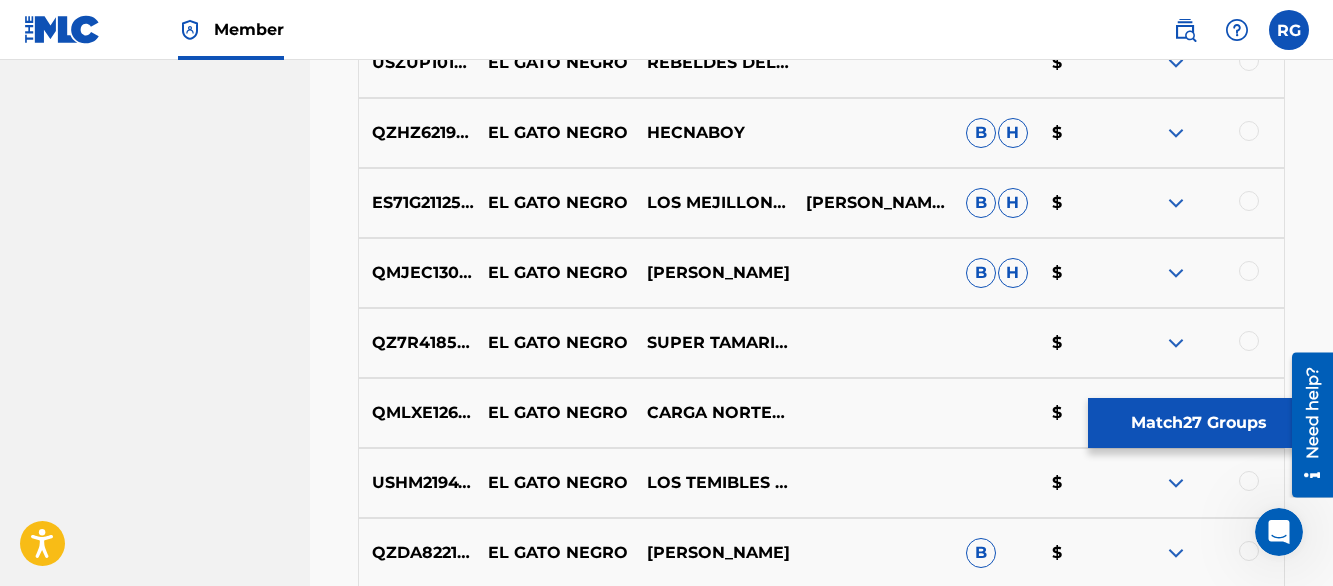 click at bounding box center [1176, 203] 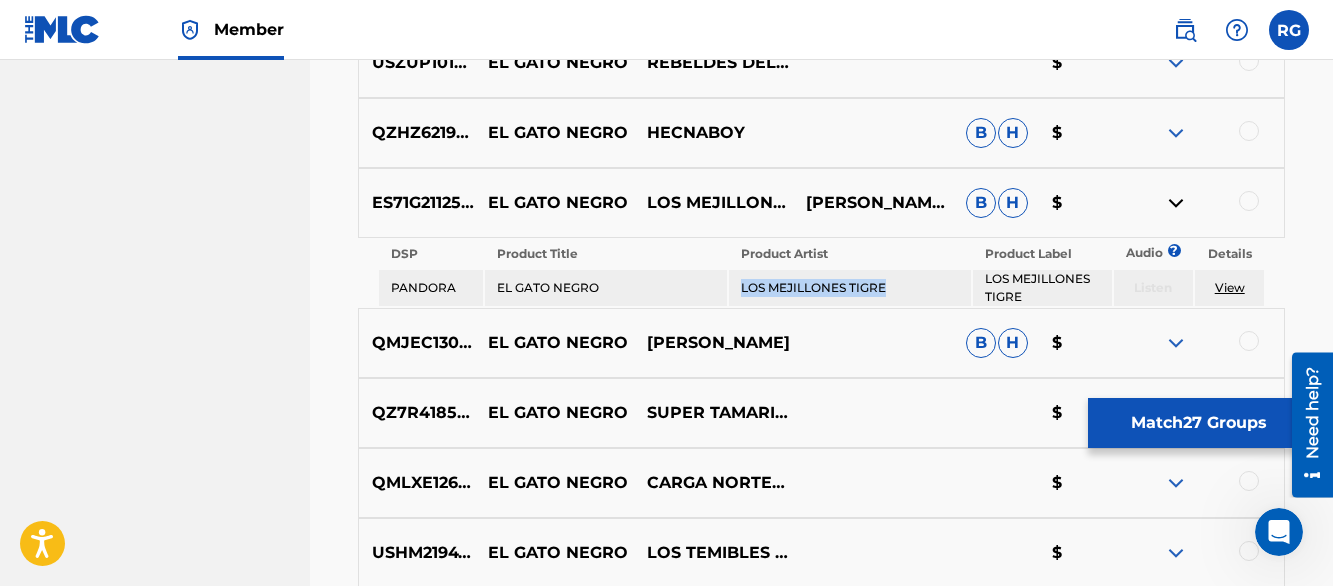 drag, startPoint x: 891, startPoint y: 291, endPoint x: 738, endPoint y: 296, distance: 153.08168 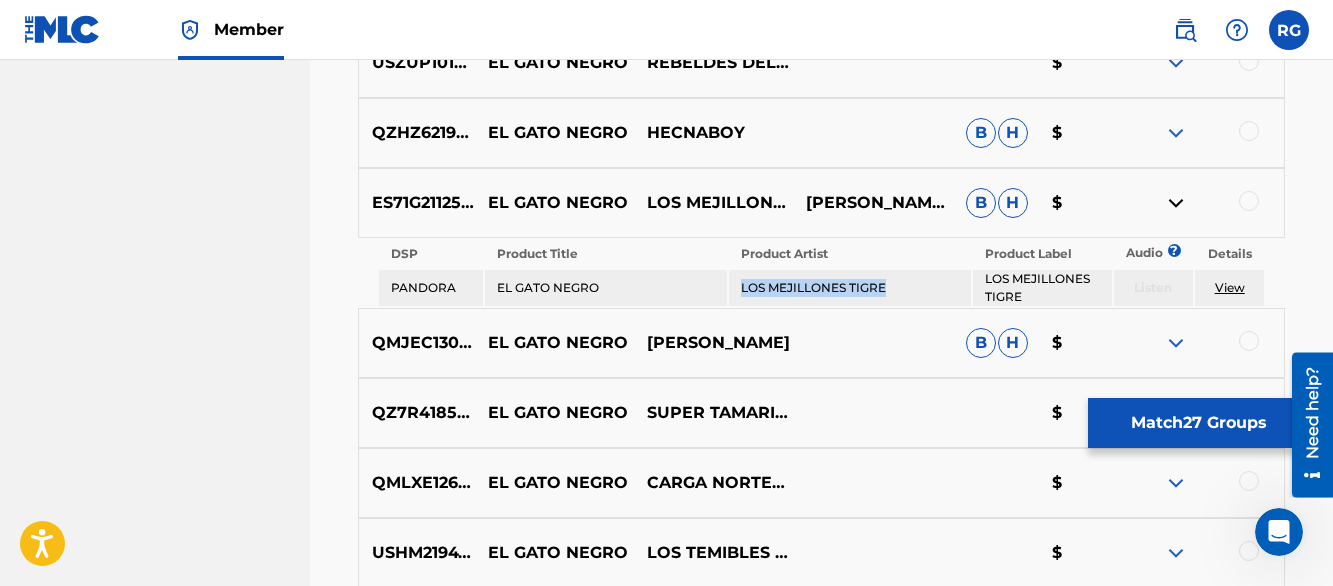 click at bounding box center [1176, 203] 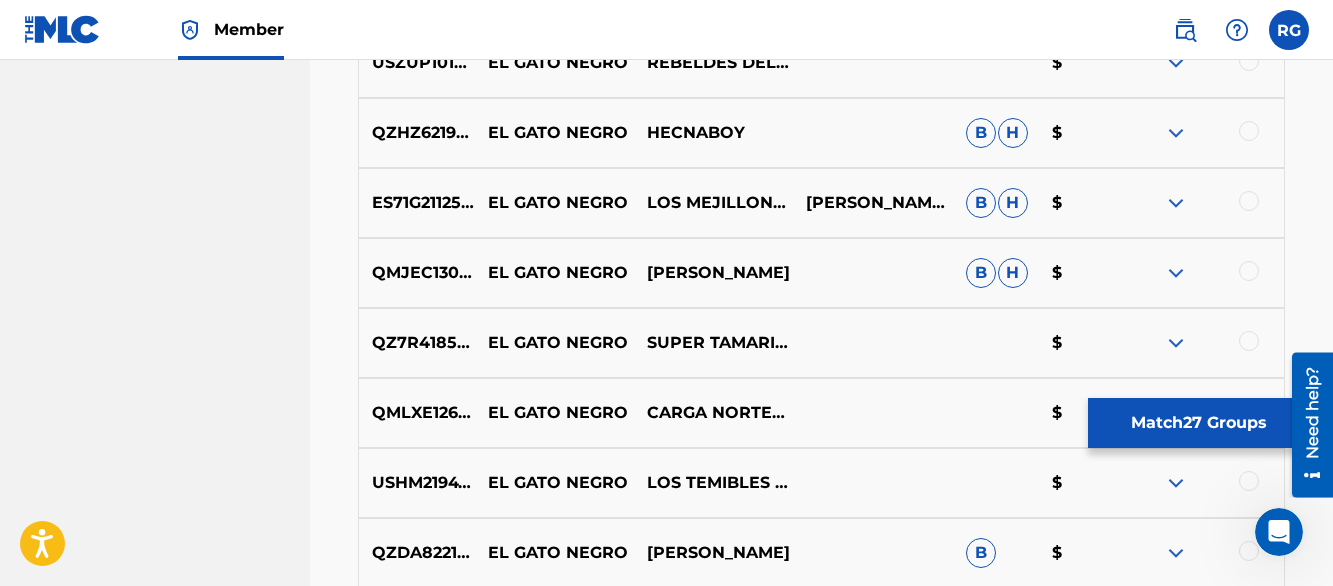 click at bounding box center (1204, 343) 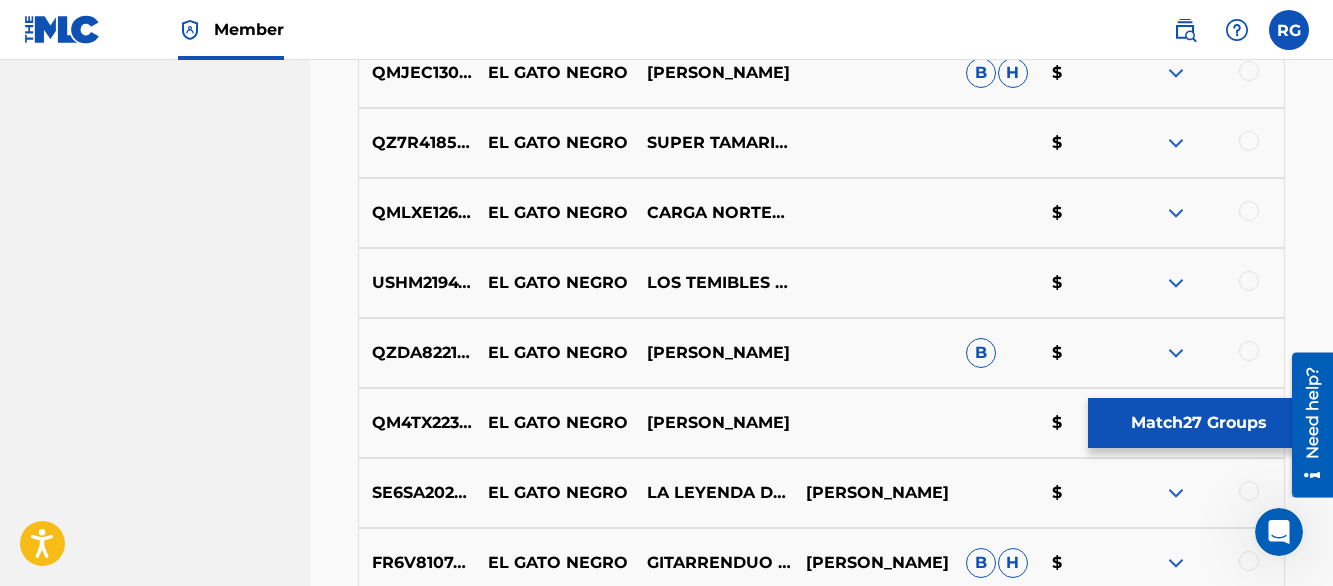 scroll, scrollTop: 5070, scrollLeft: 0, axis: vertical 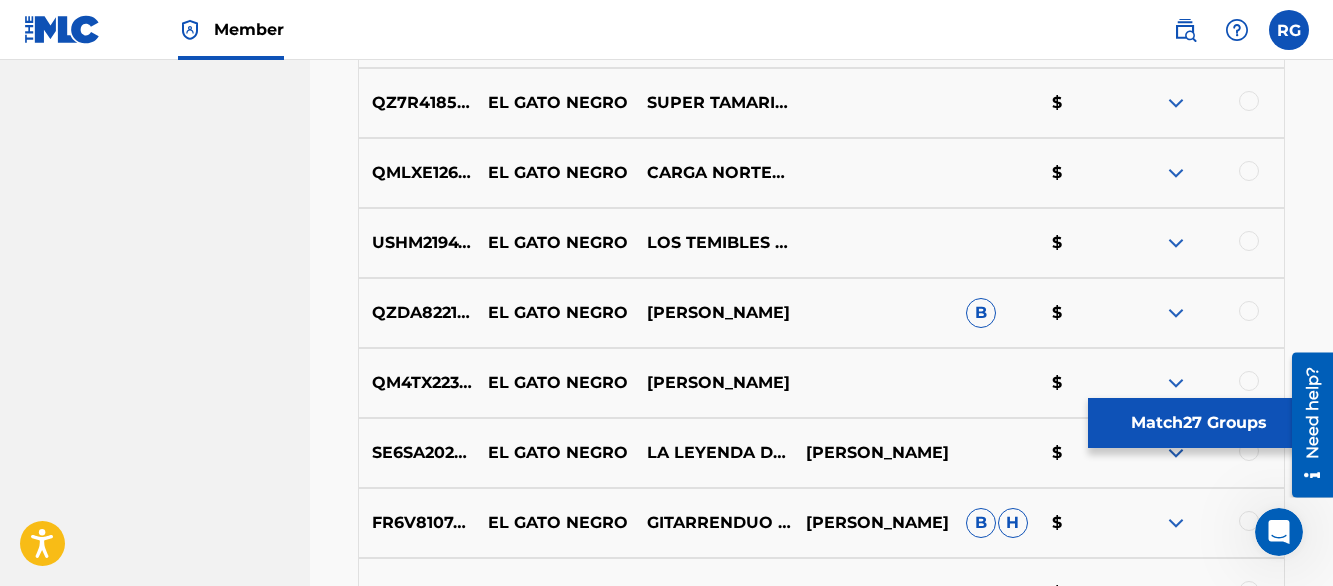 click at bounding box center [1176, 103] 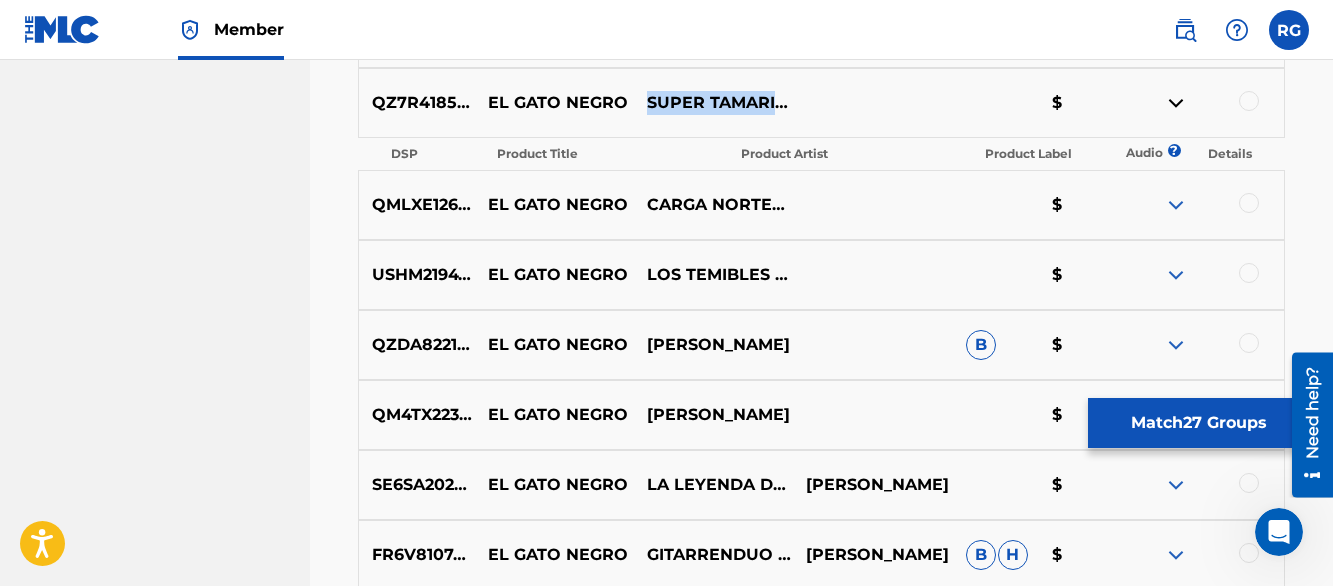 drag, startPoint x: 647, startPoint y: 78, endPoint x: 696, endPoint y: 127, distance: 69.29646 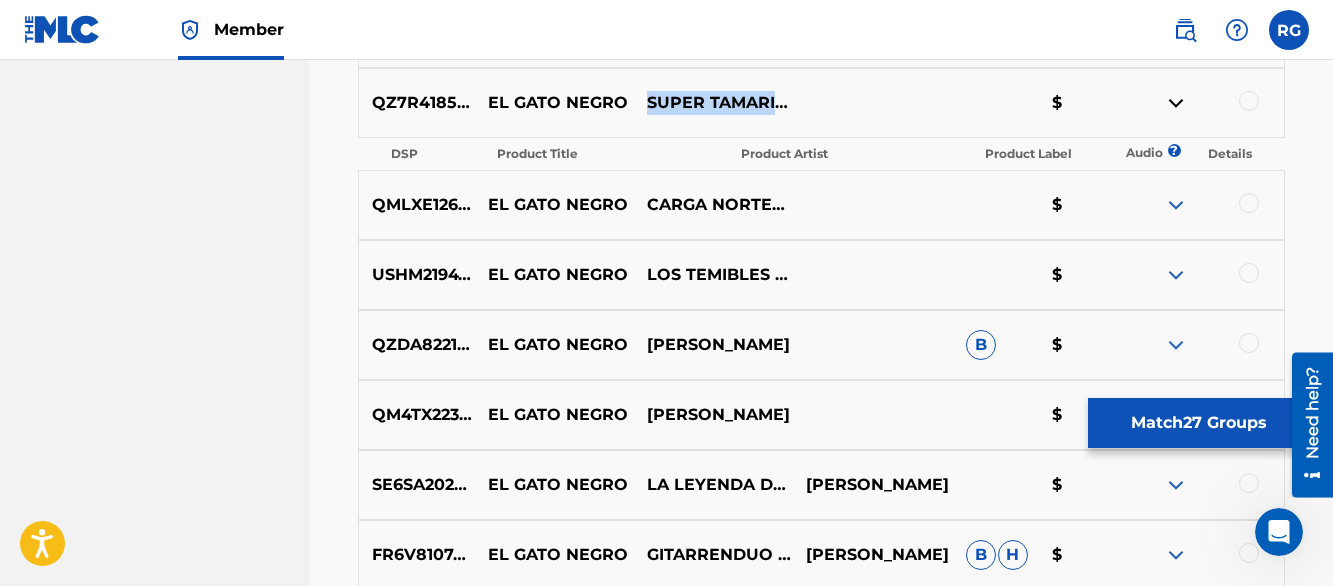 click at bounding box center (1176, 103) 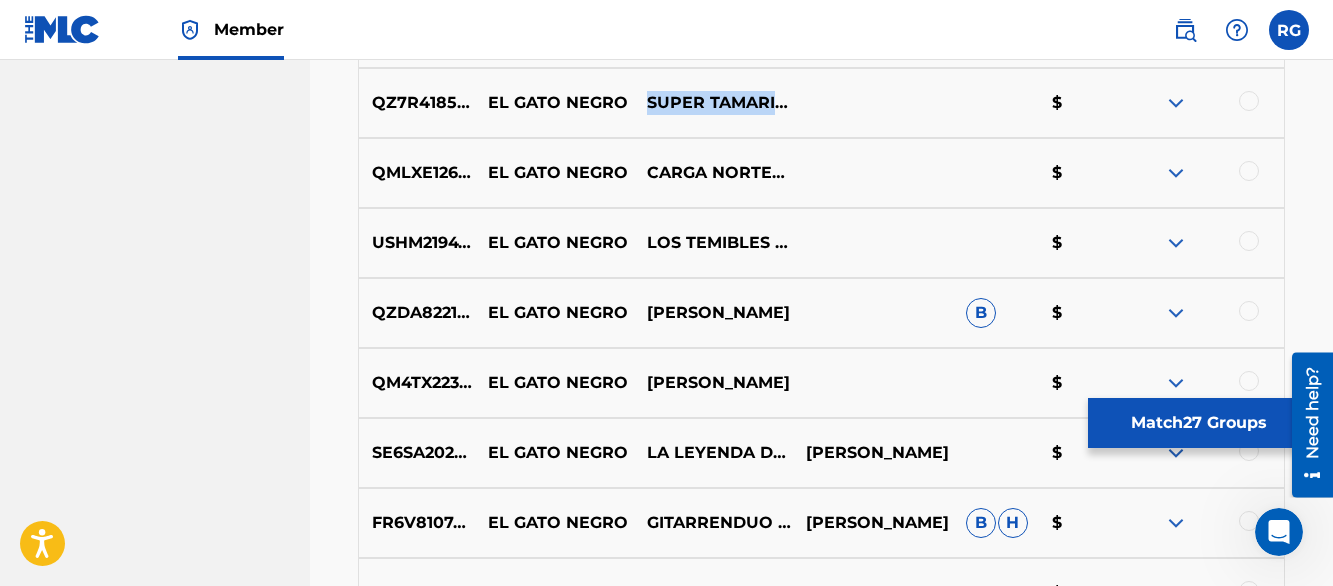 click at bounding box center [1176, 173] 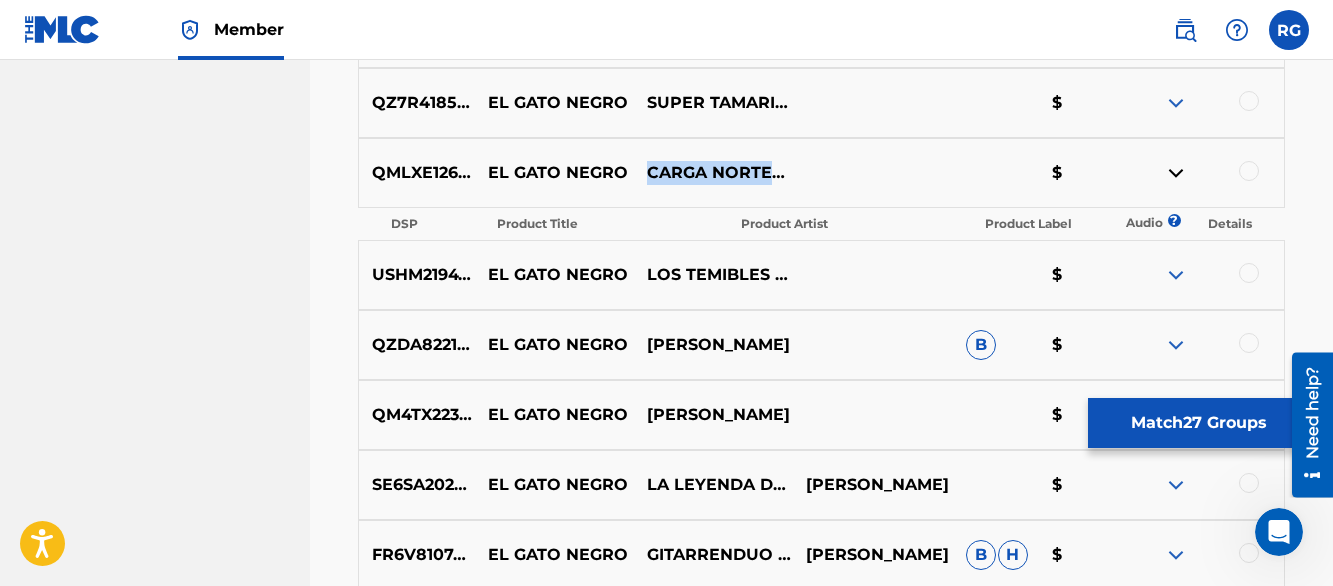 drag, startPoint x: 652, startPoint y: 158, endPoint x: 729, endPoint y: 189, distance: 83.00603 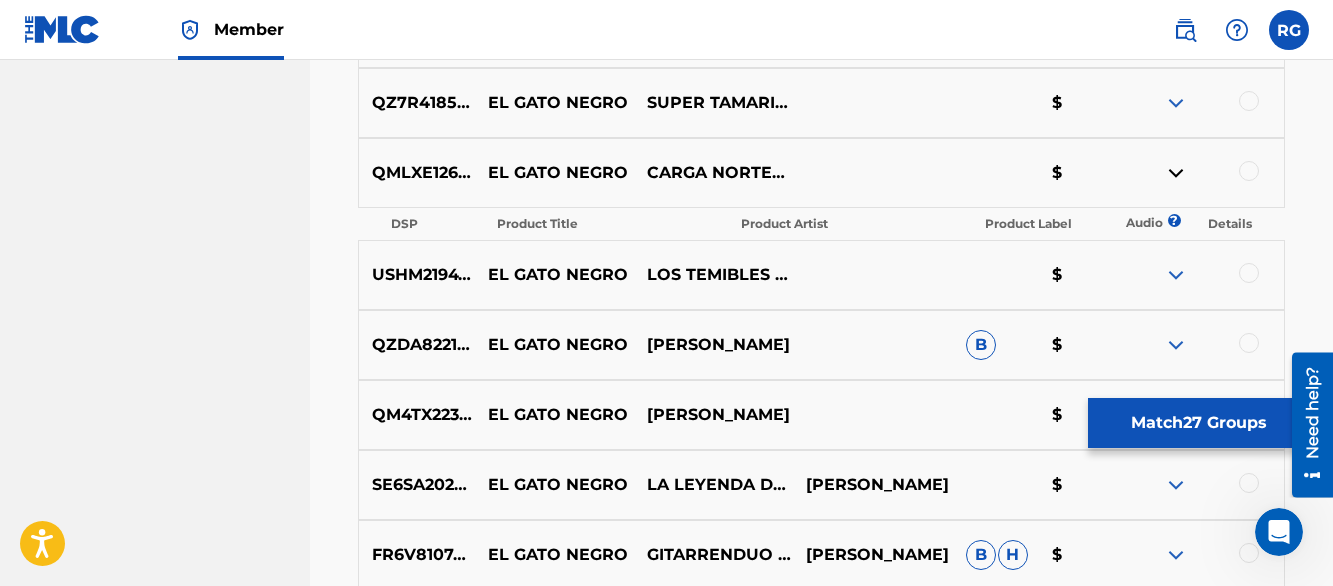 click at bounding box center (1249, 171) 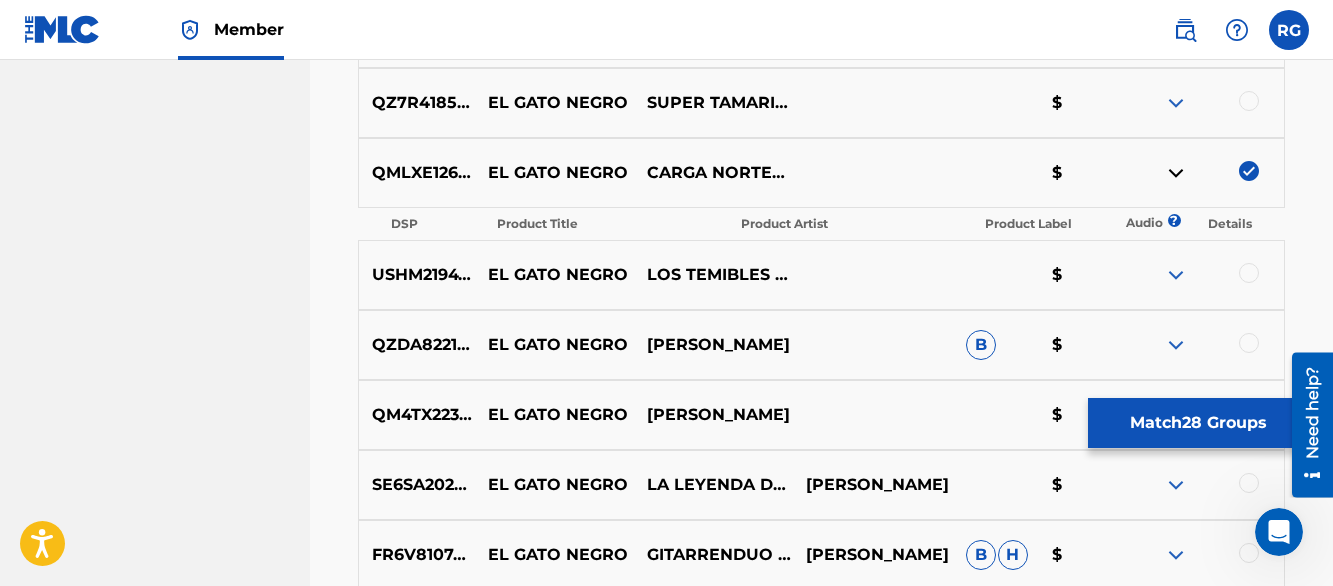 click at bounding box center [1176, 173] 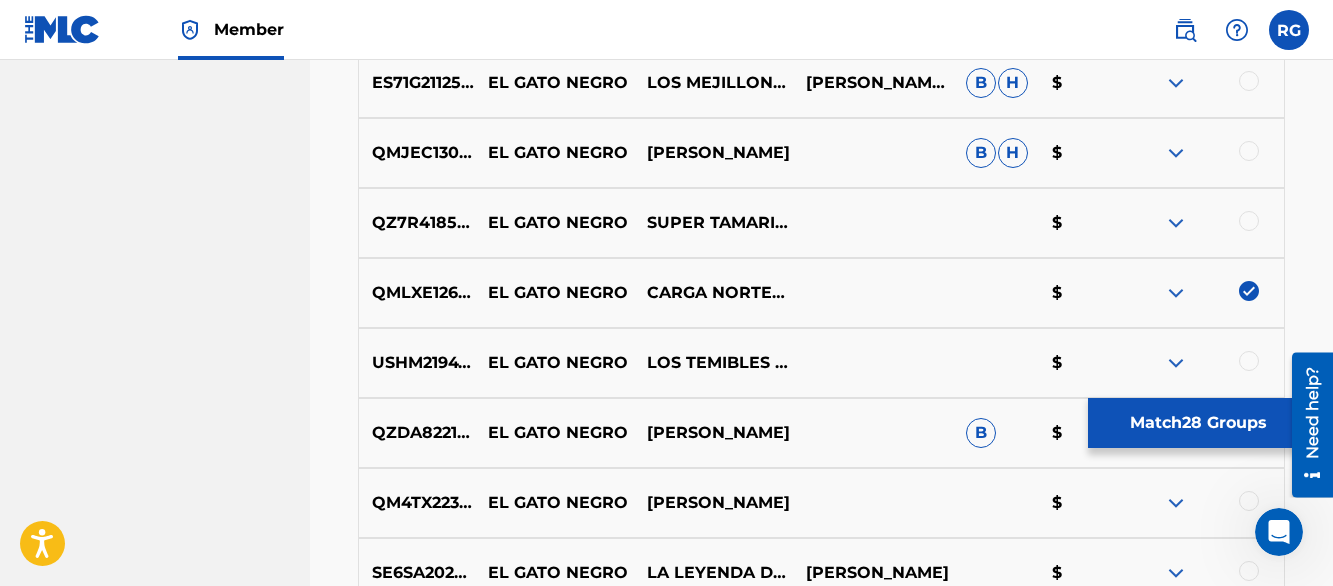 scroll, scrollTop: 13000, scrollLeft: 0, axis: vertical 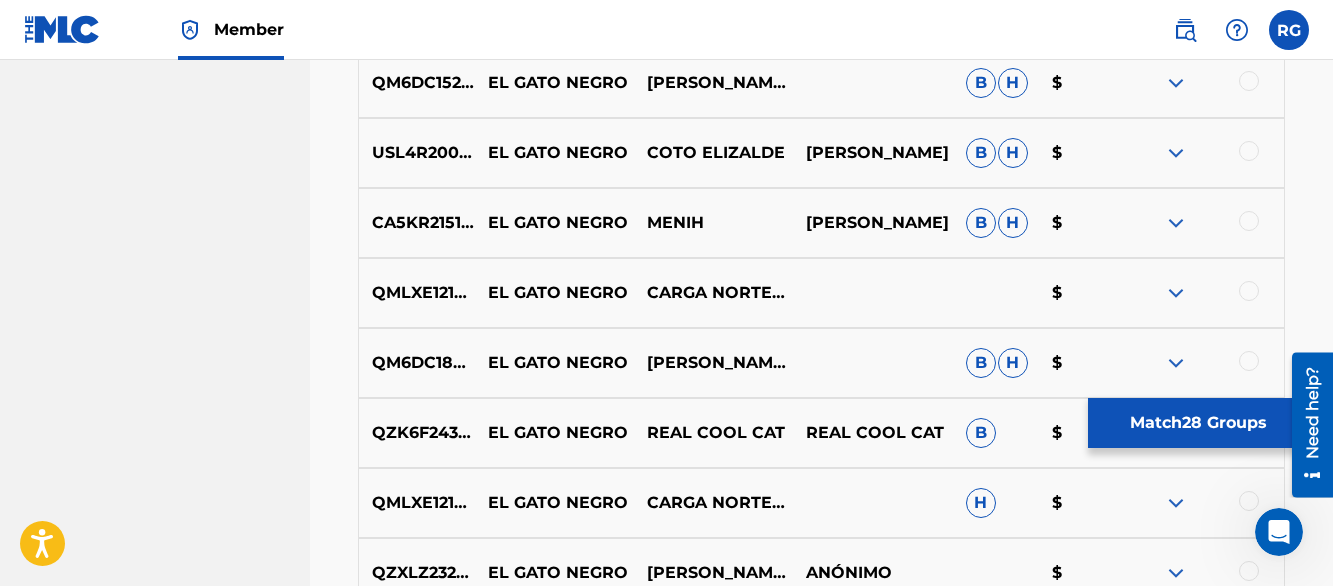 click at bounding box center (1249, 291) 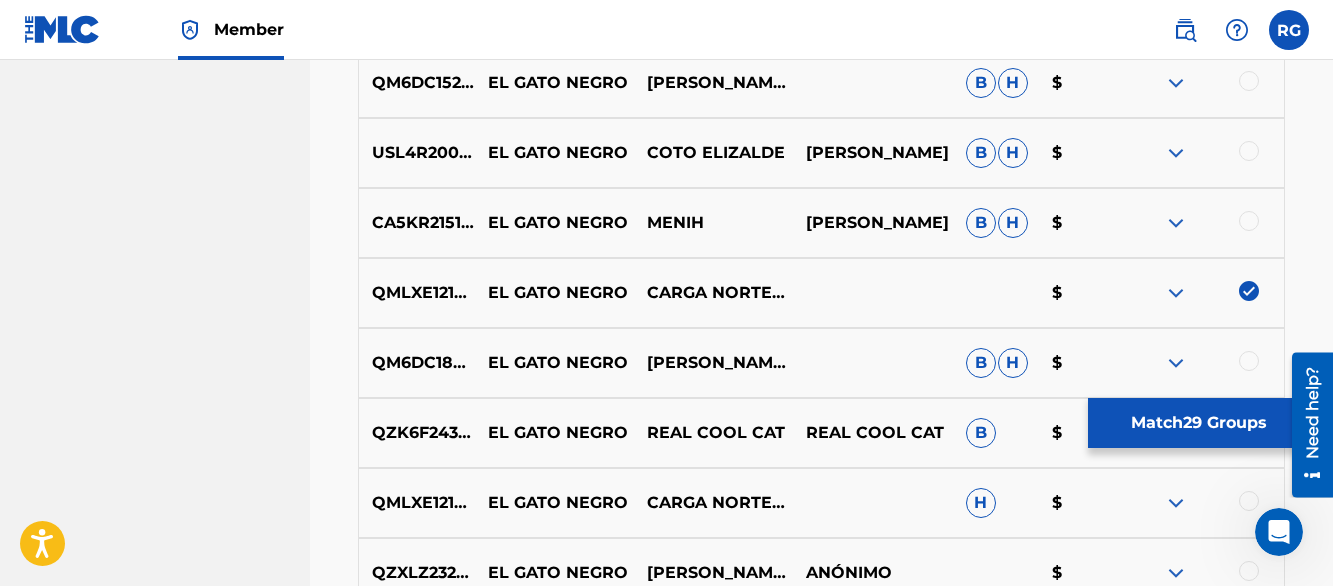 click at bounding box center [1249, 501] 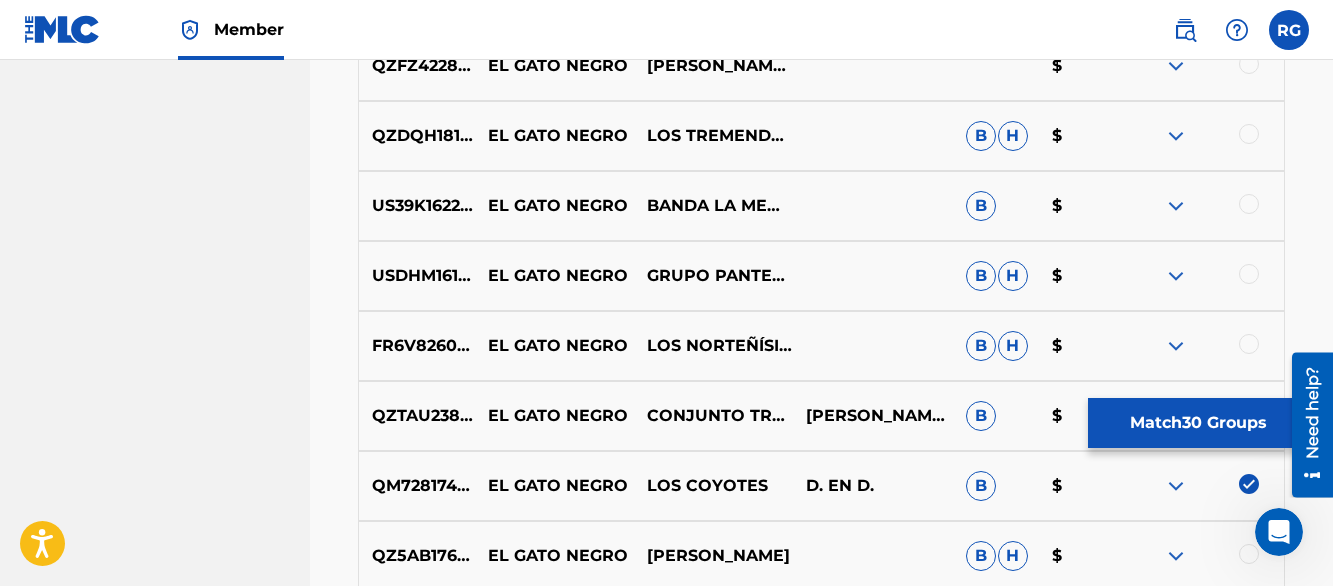 scroll, scrollTop: 6558, scrollLeft: 0, axis: vertical 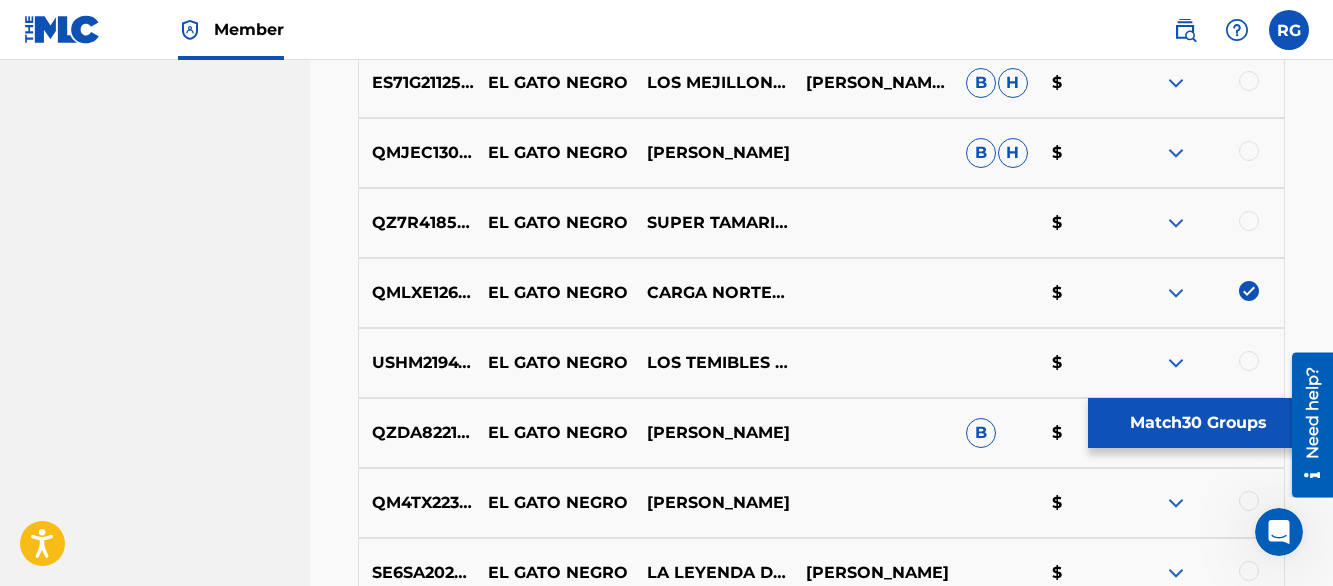 click on "Matching Tool The Matching Tool allows Members to match  sound recordings  to works within their catalog. This ensures you'll collect the royalties you're owed for your work(s). The first step is to locate recordings not yet matched to your works by entering criteria in the search fields below. Search results are sorted by relevance and will be grouped together based on similar data. In the next step, you can locate the specific work in your catalog that you want to match. SearchWithCriteriadd4396aa-43bc-46c4-81df-c591015893f1 Recording Title el gato negro SearchWithCriteriaa5a9caed-9835-4d43-b40e-1f50b269d604 Recording ISRC Add Criteria Filter Estimated Value All $$$$$ $$$$ $$$ $$ $ Source All Blanket License Historical Unmatched Remove Filters Apply Filters Filters ( 0 ) Search Showing 1 - 200 of 200+ results ISRC Recording Title Recording Artist Writer(s) Source ? Estimated Value ? 30  Selected DEWM41648076 EL GATO NEGRO.3 - EL GATO NEGRO EDGAR ALLAN POE B H $ DEWM41648077 EL GATO NEGRO.4 - EL GATO NEGRO" at bounding box center (821, 2614) 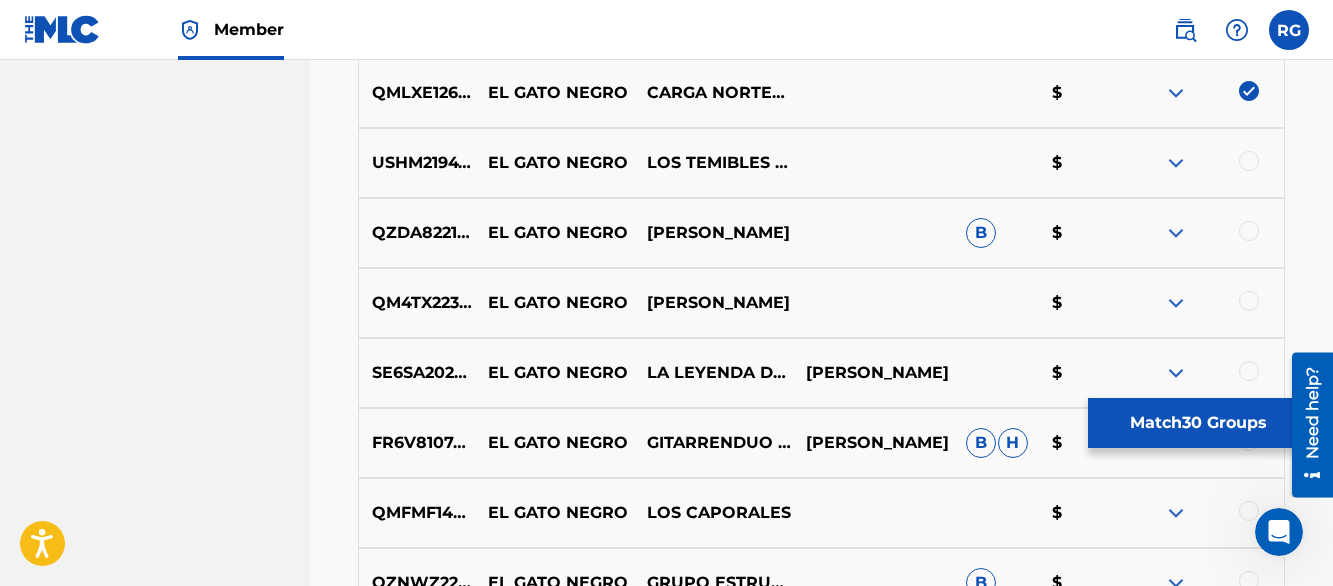 scroll, scrollTop: 5190, scrollLeft: 0, axis: vertical 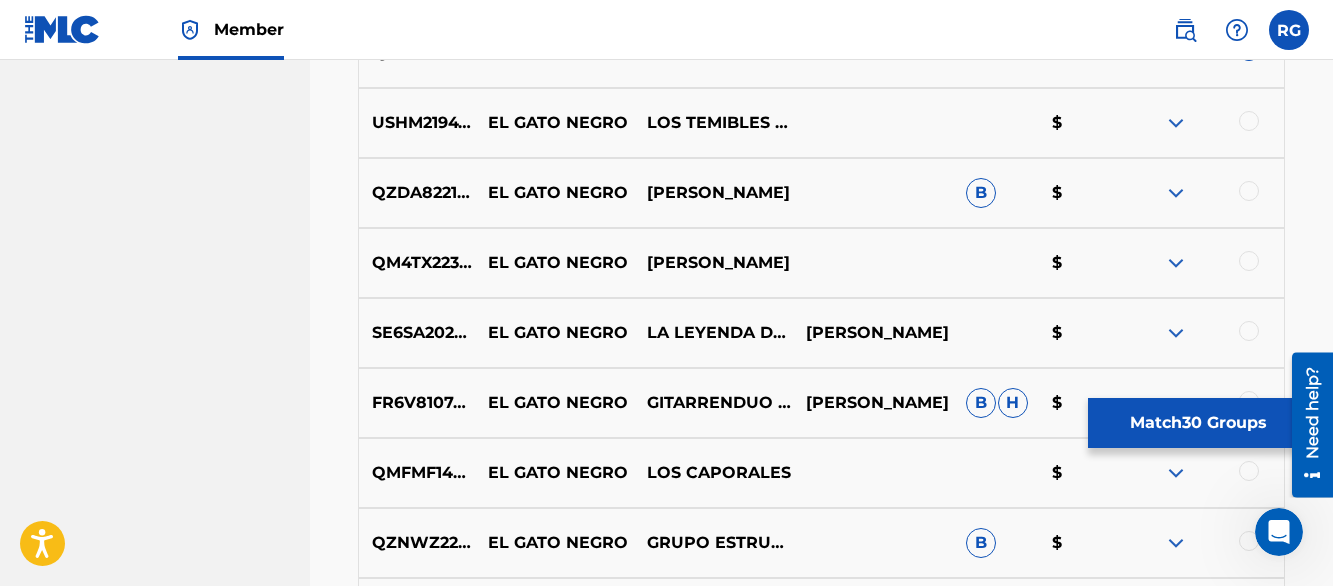 click at bounding box center (1176, 473) 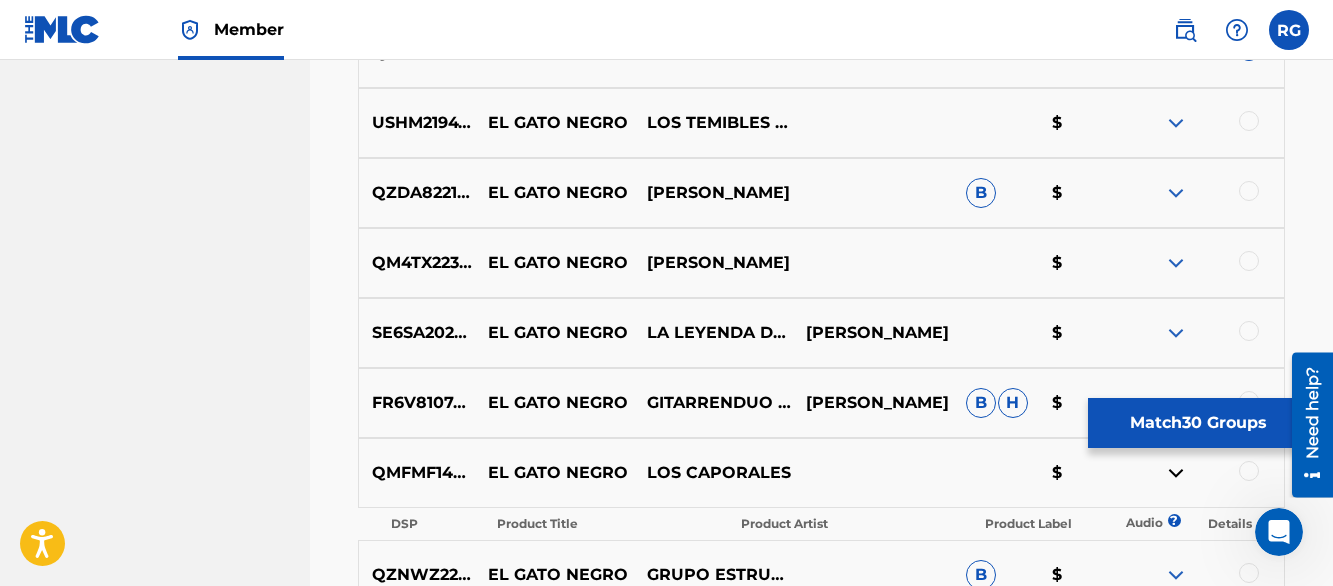 click at bounding box center [1176, 473] 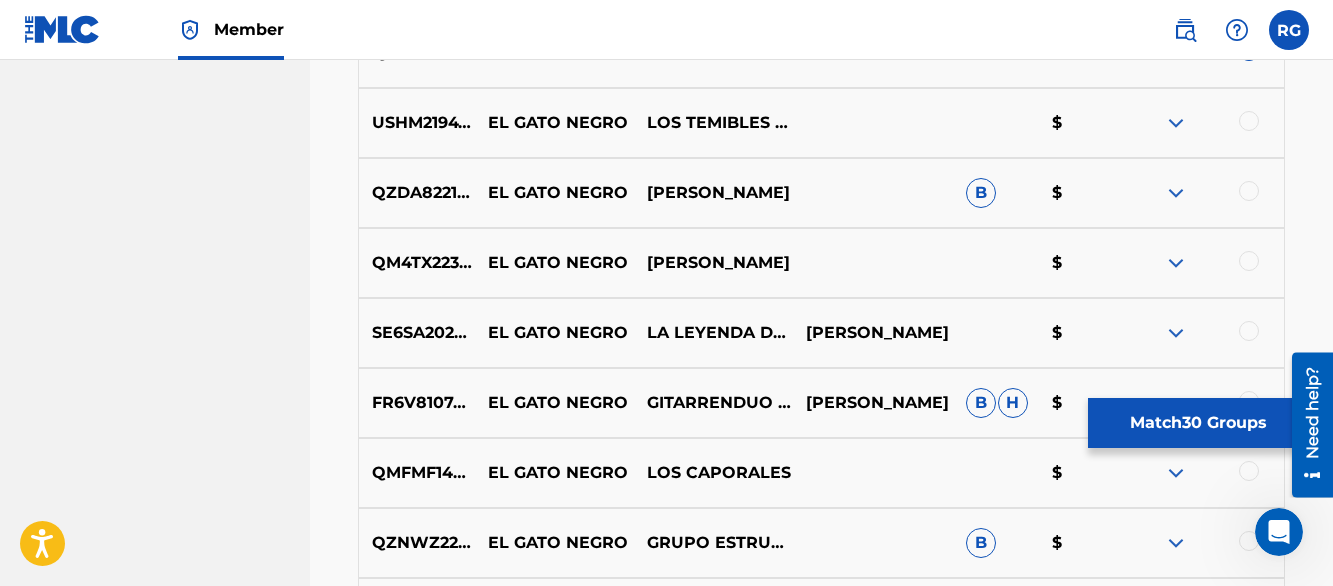click at bounding box center [1176, 123] 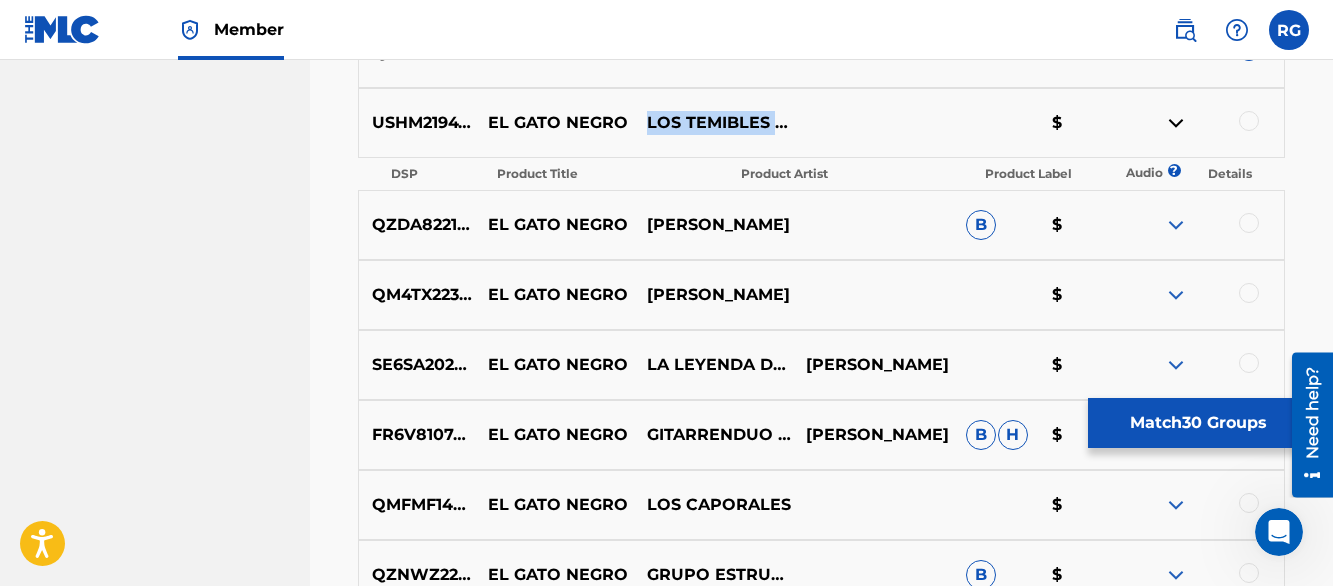 drag, startPoint x: 647, startPoint y: 109, endPoint x: 776, endPoint y: 133, distance: 131.21356 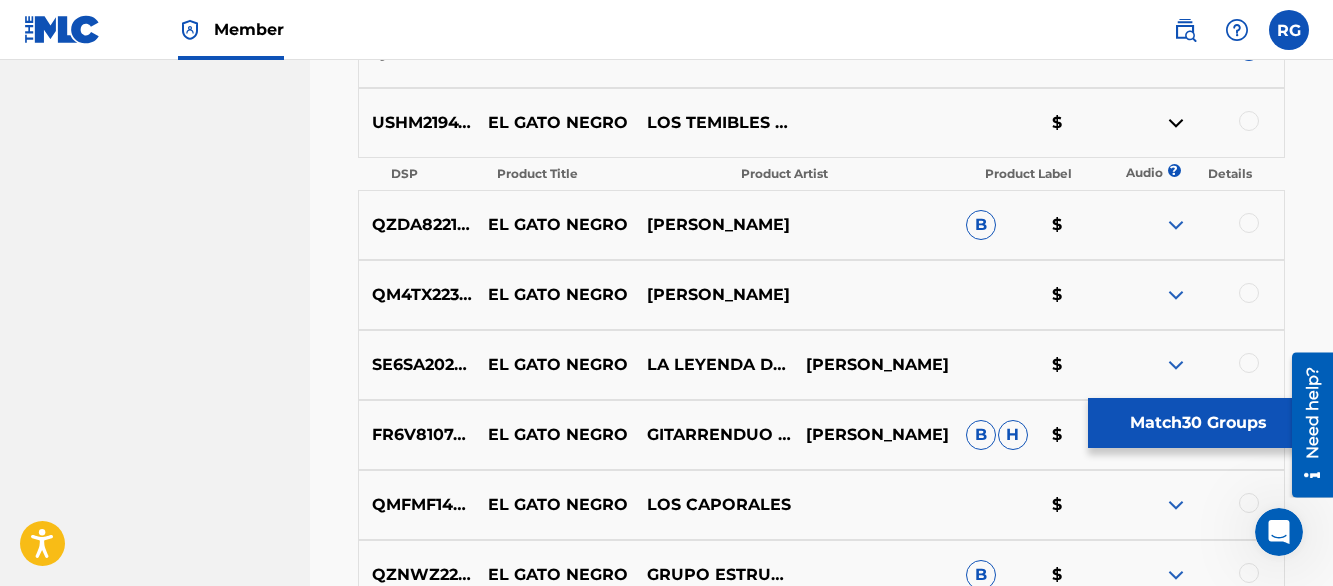 click at bounding box center (1249, 121) 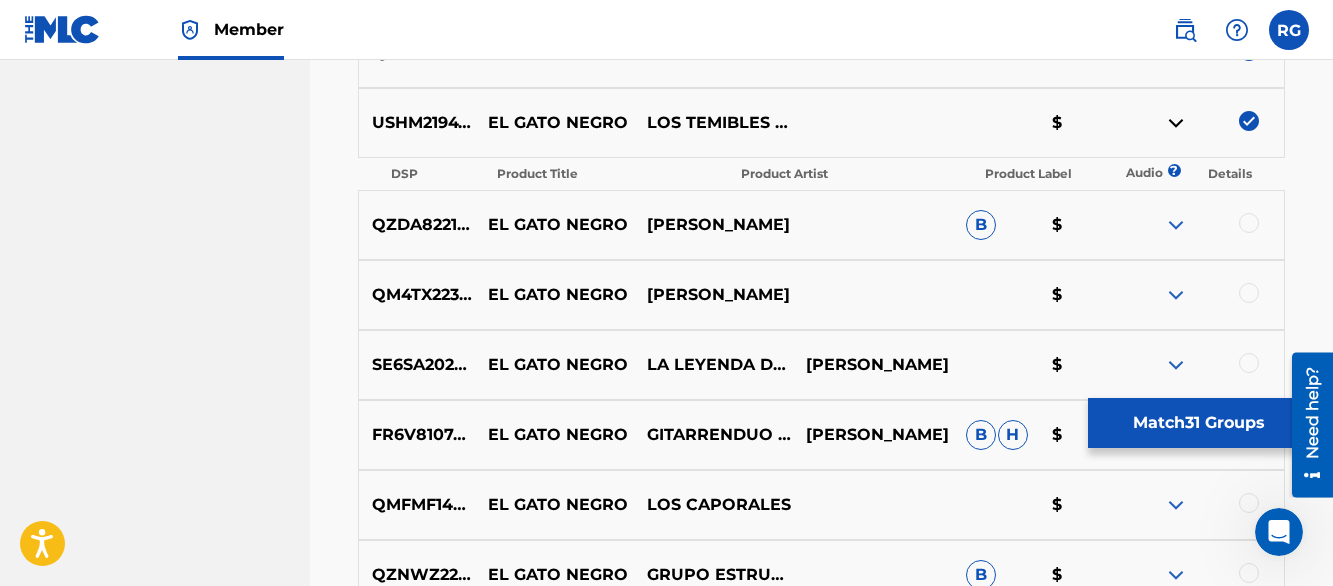 click at bounding box center [1176, 123] 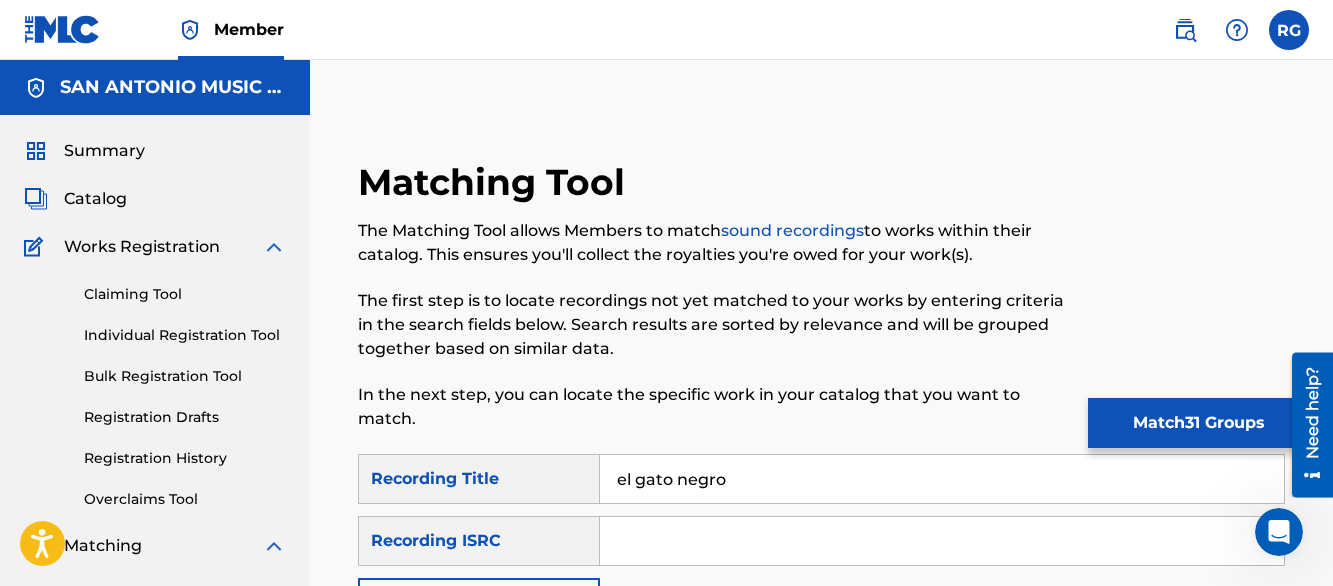 scroll, scrollTop: 5020, scrollLeft: 0, axis: vertical 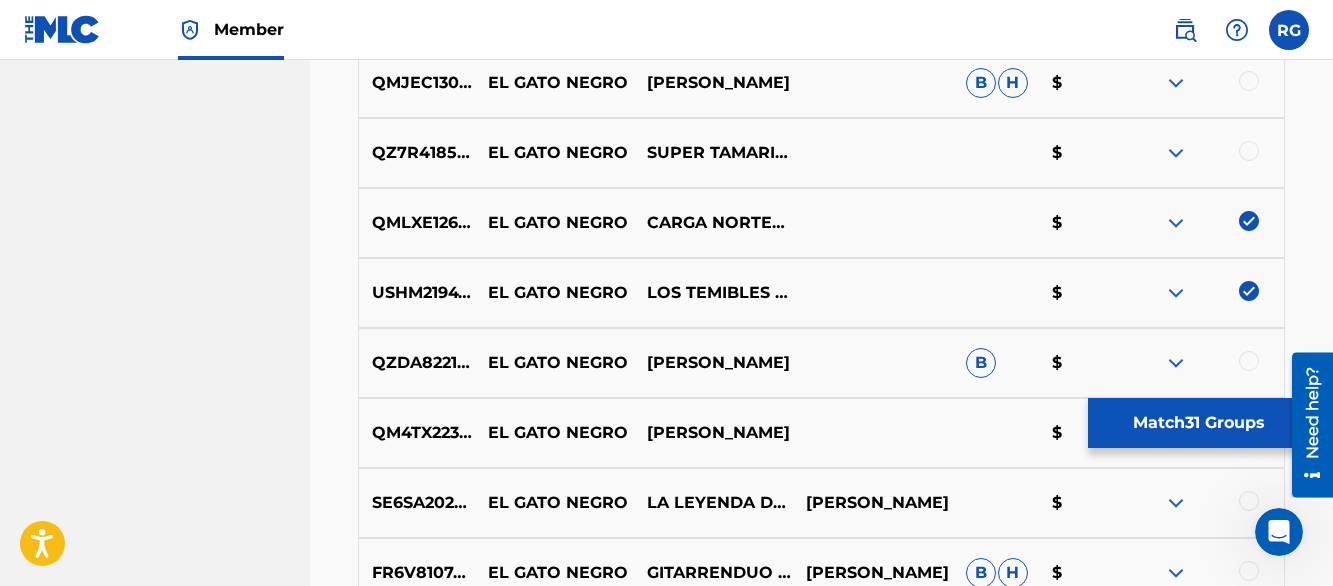 click on "Matching Tool The Matching Tool allows Members to match  sound recordings  to works within their catalog. This ensures you'll collect the royalties you're owed for your work(s). The first step is to locate recordings not yet matched to your works by entering criteria in the search fields below. Search results are sorted by relevance and will be grouped together based on similar data. In the next step, you can locate the specific work in your catalog that you want to match. SearchWithCriteriadd4396aa-43bc-46c4-81df-c591015893f1 Recording Title el gato negro SearchWithCriteriaa5a9caed-9835-4d43-b40e-1f50b269d604 Recording ISRC Add Criteria Filter Estimated Value All $$$$$ $$$$ $$$ $$ $ Source All Blanket License Historical Unmatched Remove Filters Apply Filters Filters ( 0 ) Search Showing 1 - 200 of 200+ results ISRC Recording Title Recording Artist Writer(s) Source ? Estimated Value ? 31  Selected DEWM41648076 EL GATO NEGRO.3 - EL GATO NEGRO EDGAR ALLAN POE B H $ DEWM41648077 EL GATO NEGRO.4 - EL GATO NEGRO" at bounding box center [821, 2519] 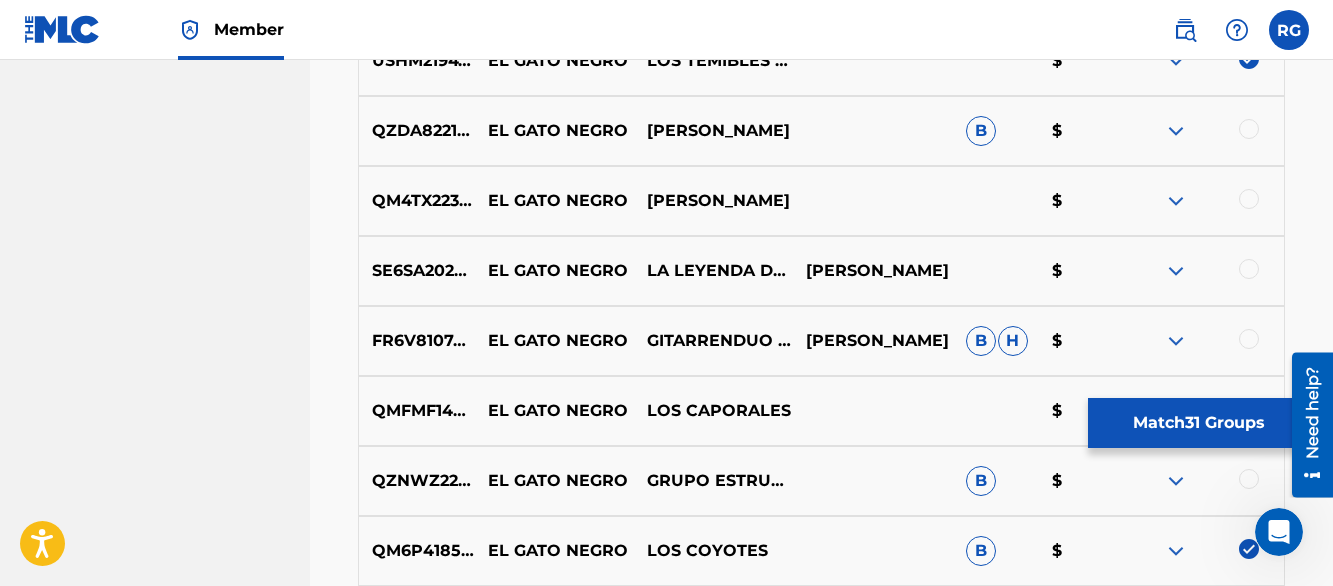 scroll, scrollTop: 5260, scrollLeft: 0, axis: vertical 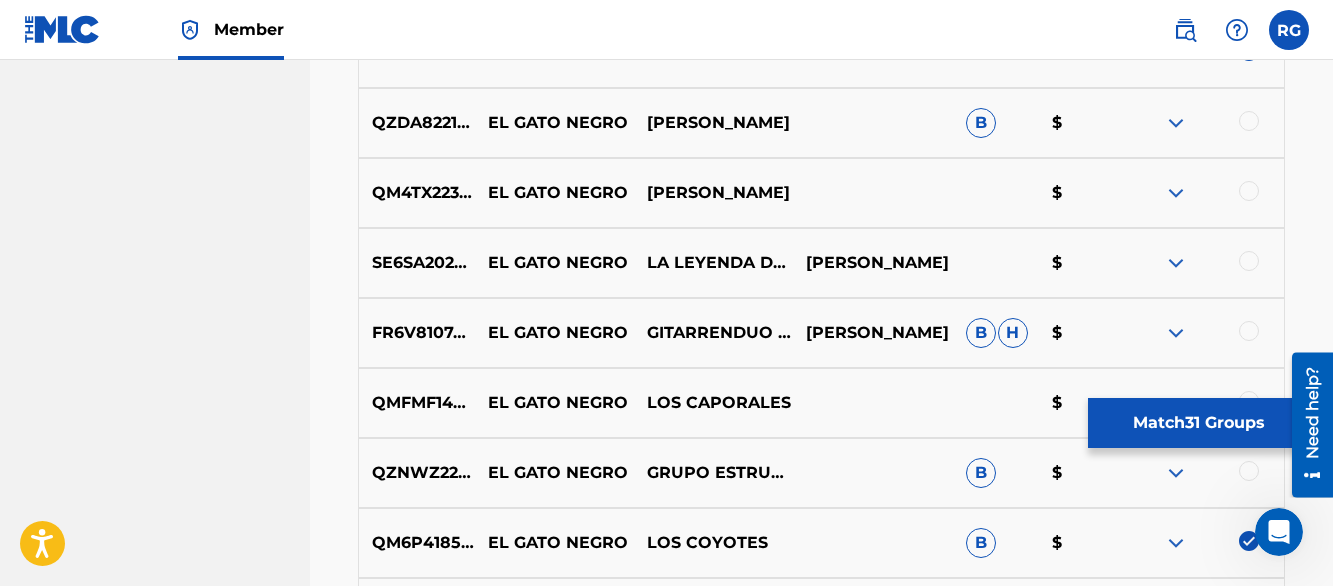 click at bounding box center [1176, 123] 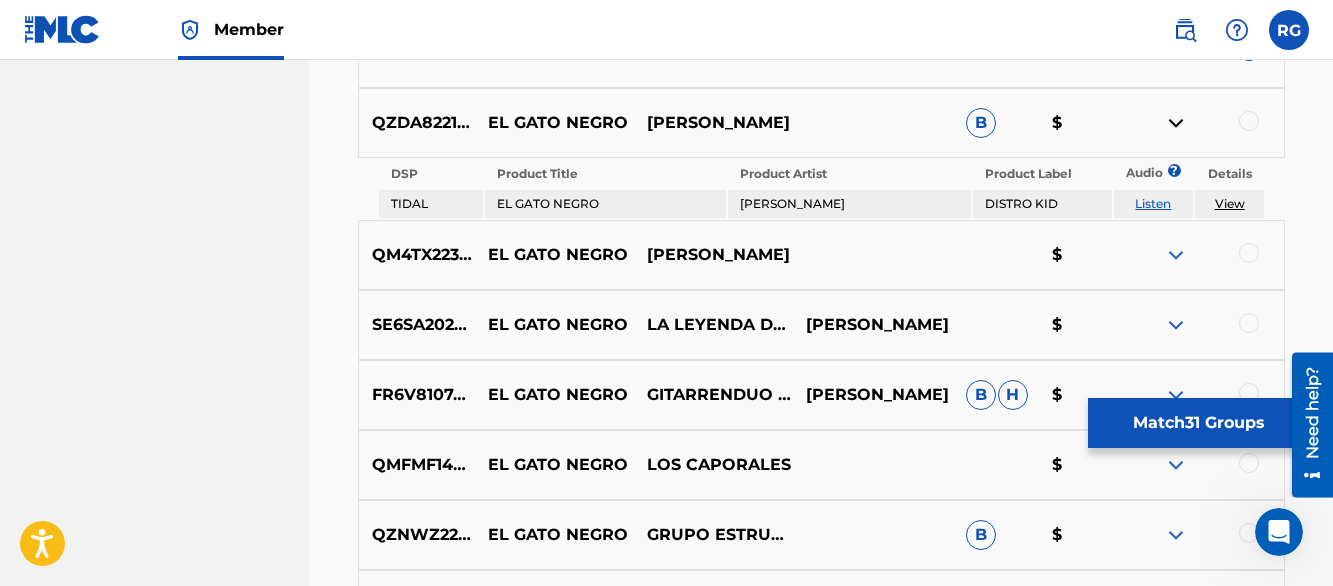 click on "Listen" at bounding box center (1153, 203) 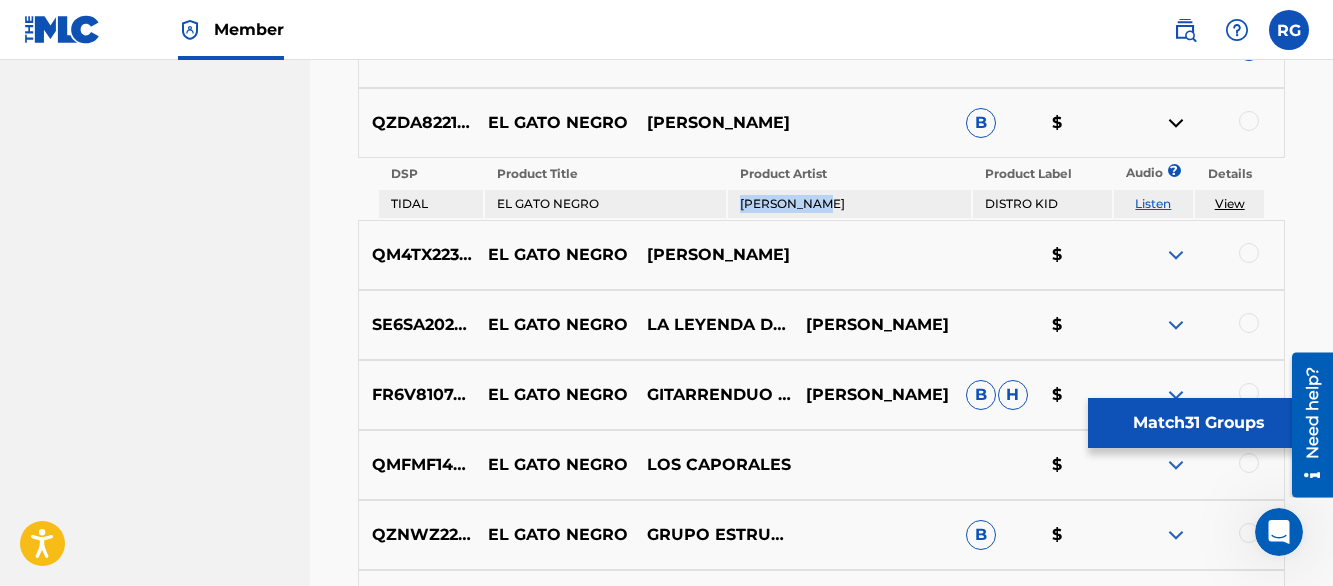 drag, startPoint x: 832, startPoint y: 200, endPoint x: 740, endPoint y: 204, distance: 92.086914 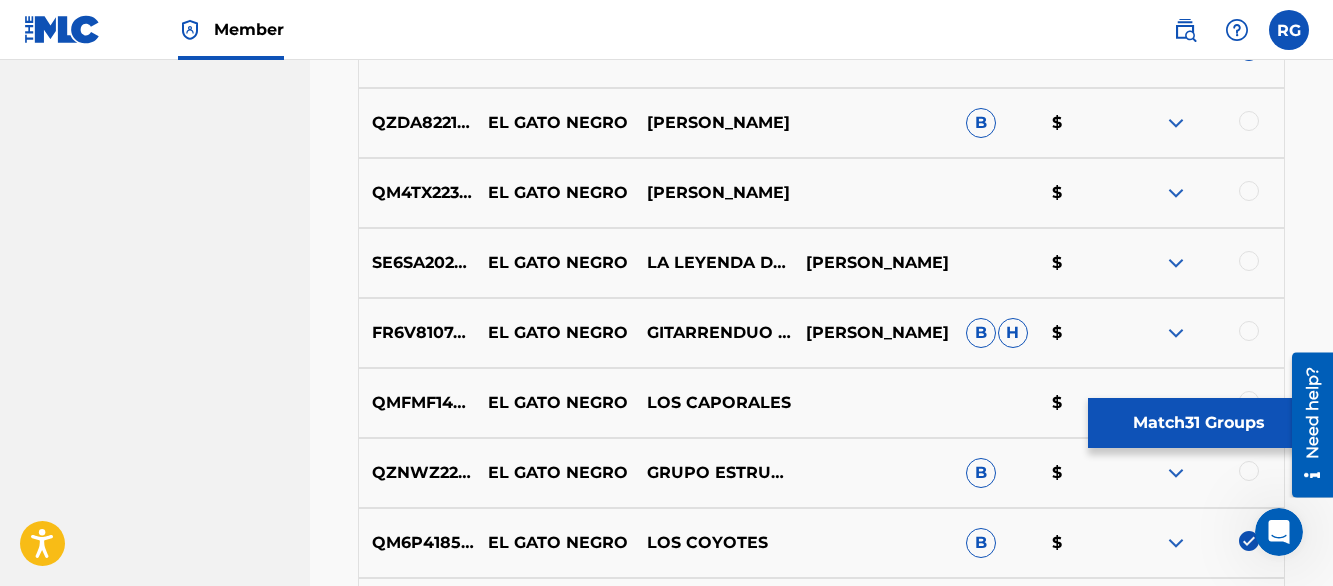 click at bounding box center [1176, 193] 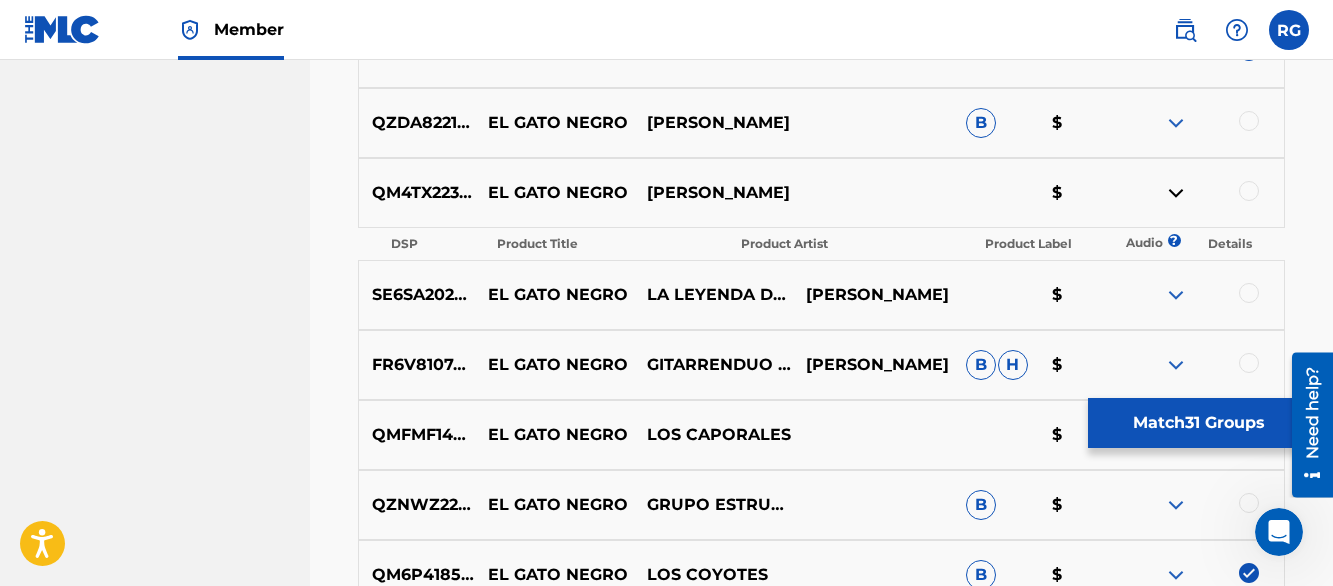 drag, startPoint x: 649, startPoint y: 179, endPoint x: 759, endPoint y: 204, distance: 112.805145 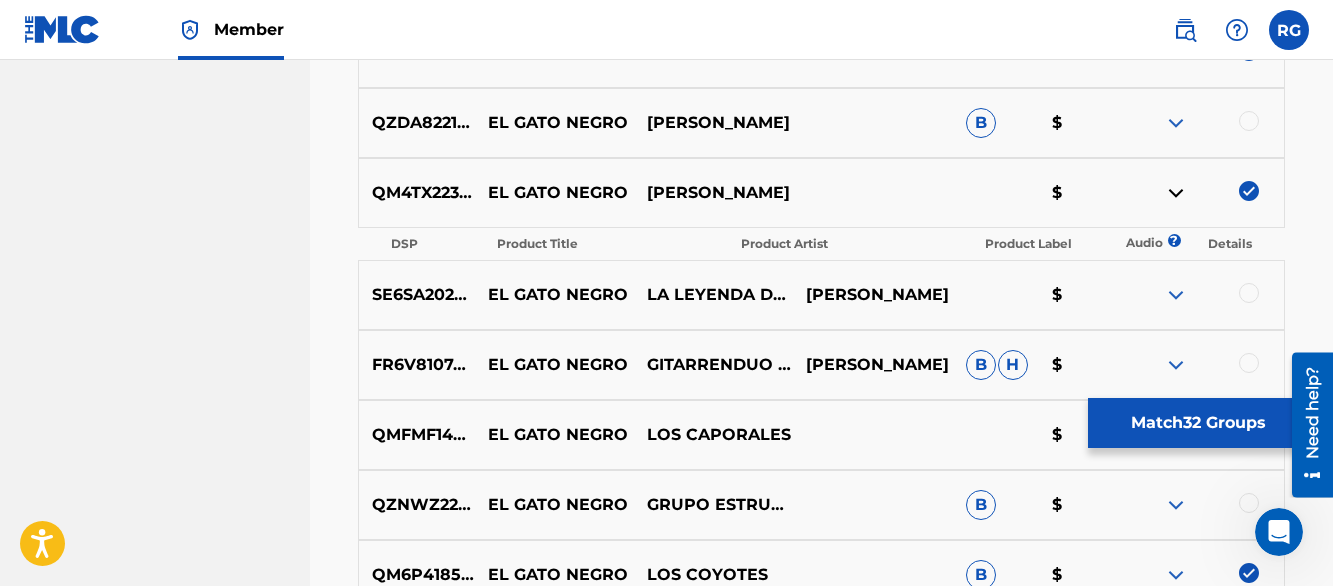 click at bounding box center [1176, 193] 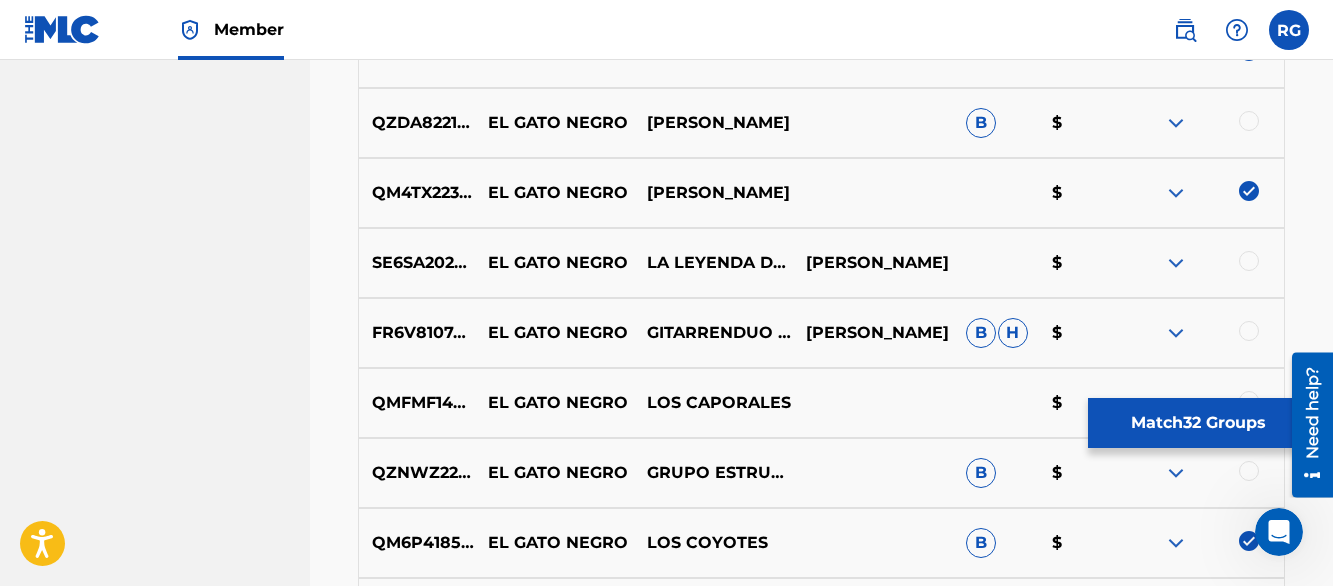 click on "Matching Tool The Matching Tool allows Members to match  sound recordings  to works within their catalog. This ensures you'll collect the royalties you're owed for your work(s). The first step is to locate recordings not yet matched to your works by entering criteria in the search fields below. Search results are sorted by relevance and will be grouped together based on similar data. In the next step, you can locate the specific work in your catalog that you want to match. SearchWithCriteriadd4396aa-43bc-46c4-81df-c591015893f1 Recording Title el gato negro SearchWithCriteriaa5a9caed-9835-4d43-b40e-1f50b269d604 Recording ISRC Add Criteria Filter Estimated Value All $$$$$ $$$$ $$$ $$ $ Source All Blanket License Historical Unmatched Remove Filters Apply Filters Filters ( 0 ) Search Showing 1 - 200 of 200+ results ISRC Recording Title Recording Artist Writer(s) Source ? Estimated Value ? 32  Selected DEWM41648076 EL GATO NEGRO.3 - EL GATO NEGRO EDGAR ALLAN POE B H $ DEWM41648077 EL GATO NEGRO.4 - EL GATO NEGRO" at bounding box center [821, 2304] 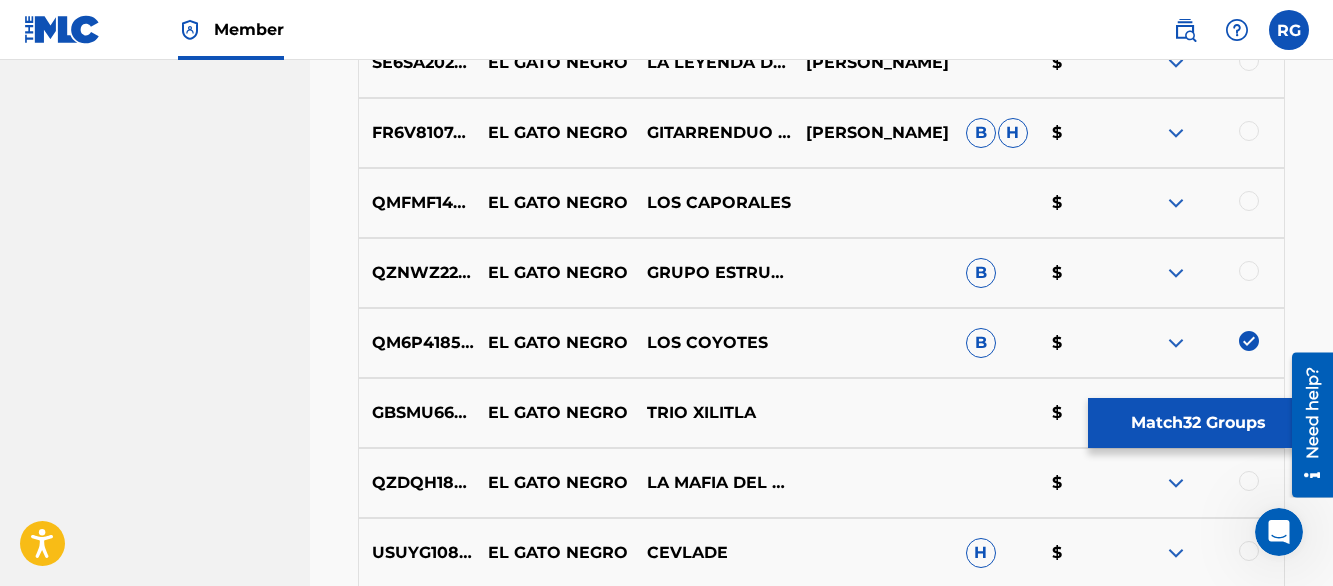 scroll, scrollTop: 5500, scrollLeft: 0, axis: vertical 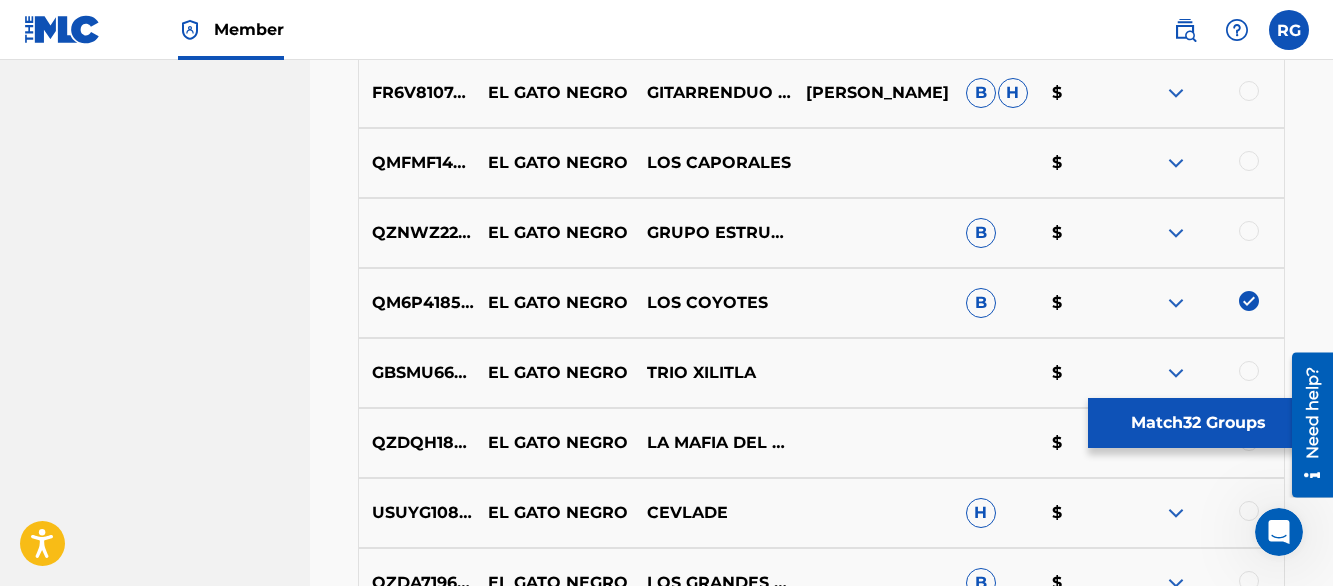 click at bounding box center [1176, 93] 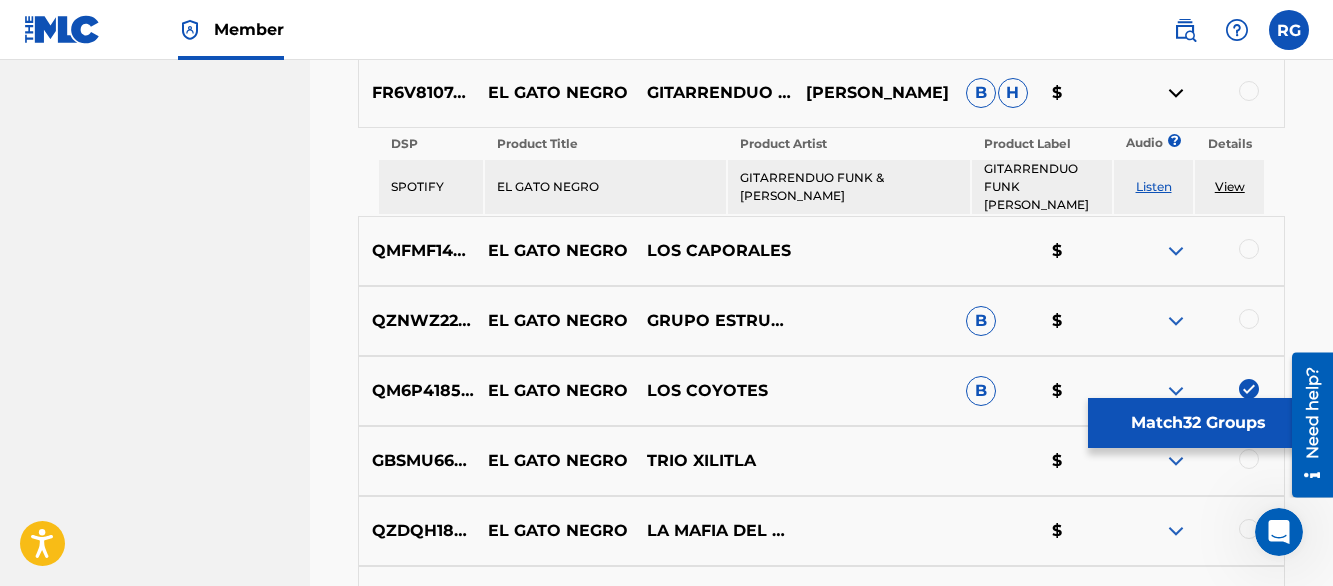 click on "Listen" at bounding box center [1154, 186] 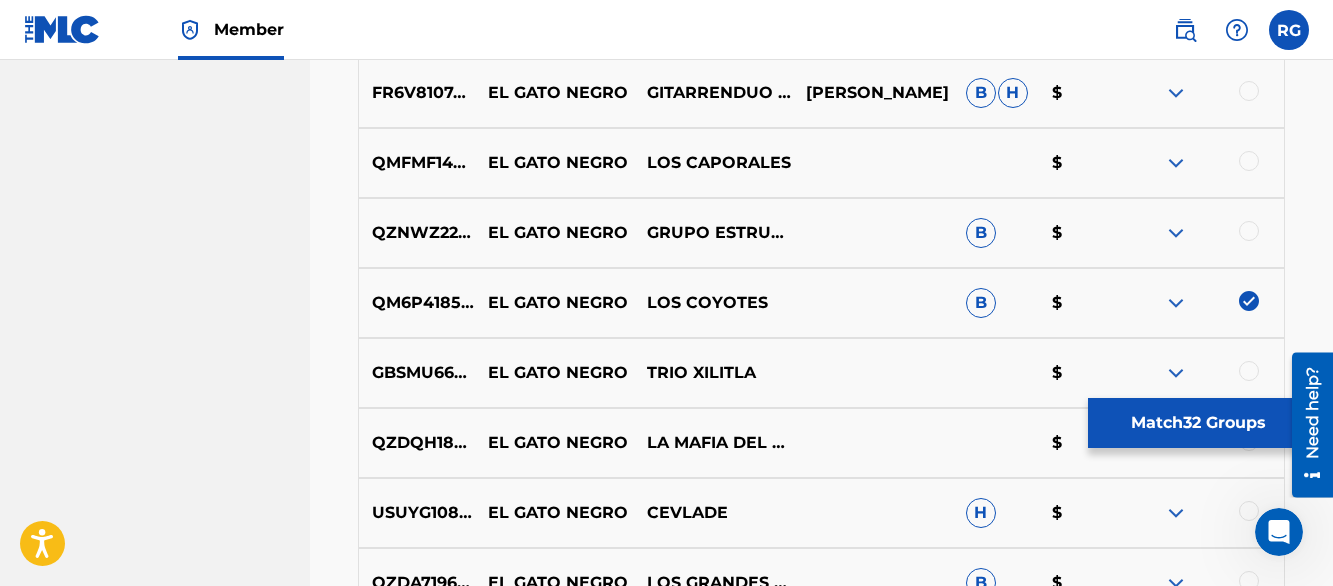 click at bounding box center [1176, 163] 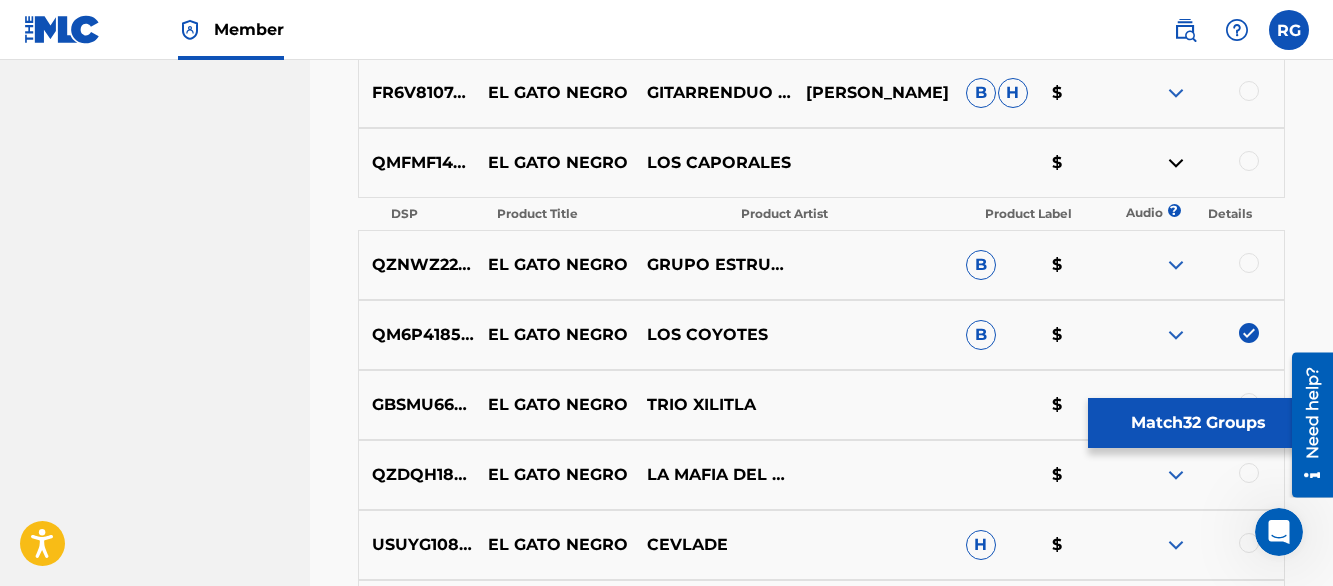 click at bounding box center [1176, 163] 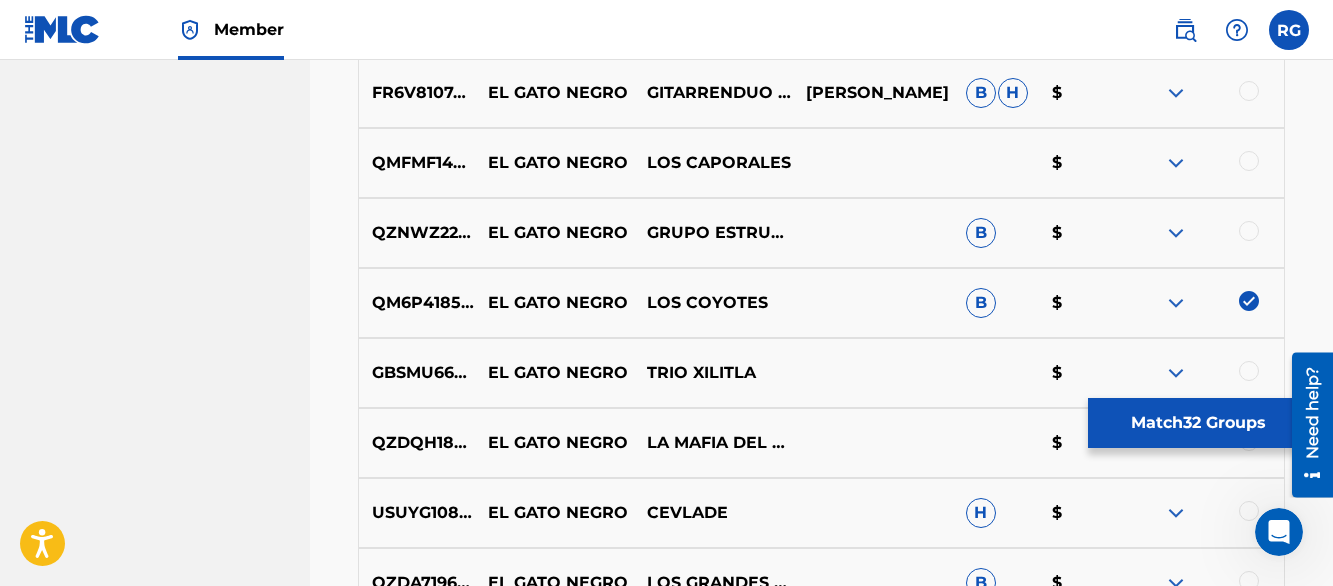 click at bounding box center [1176, 163] 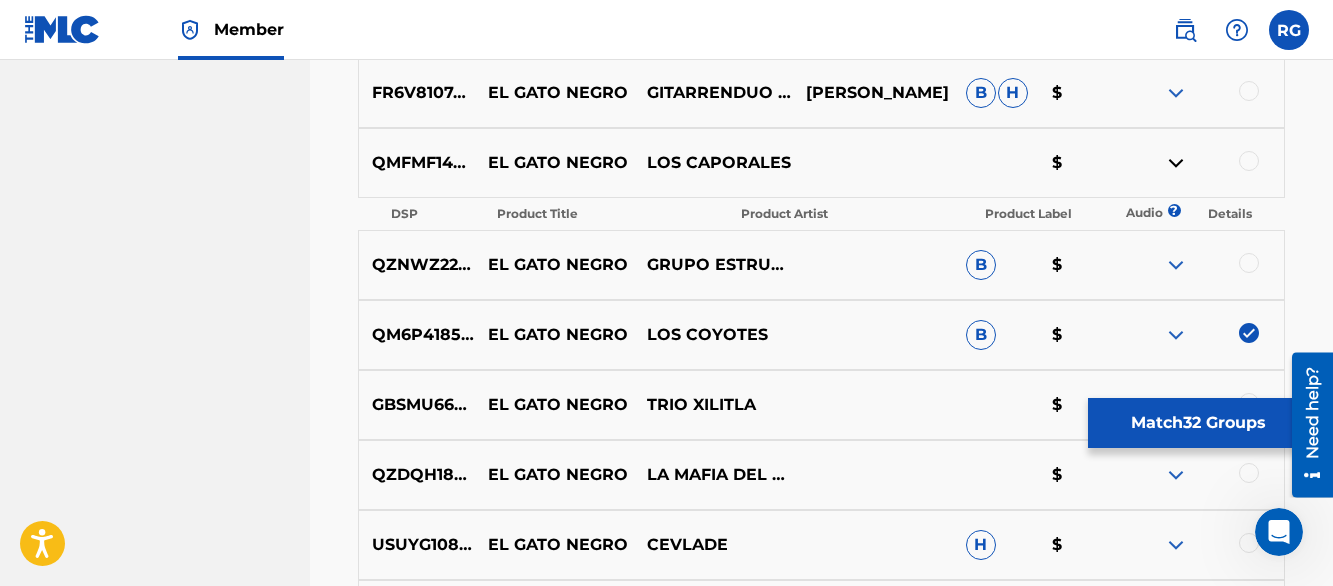 click at bounding box center (1176, 163) 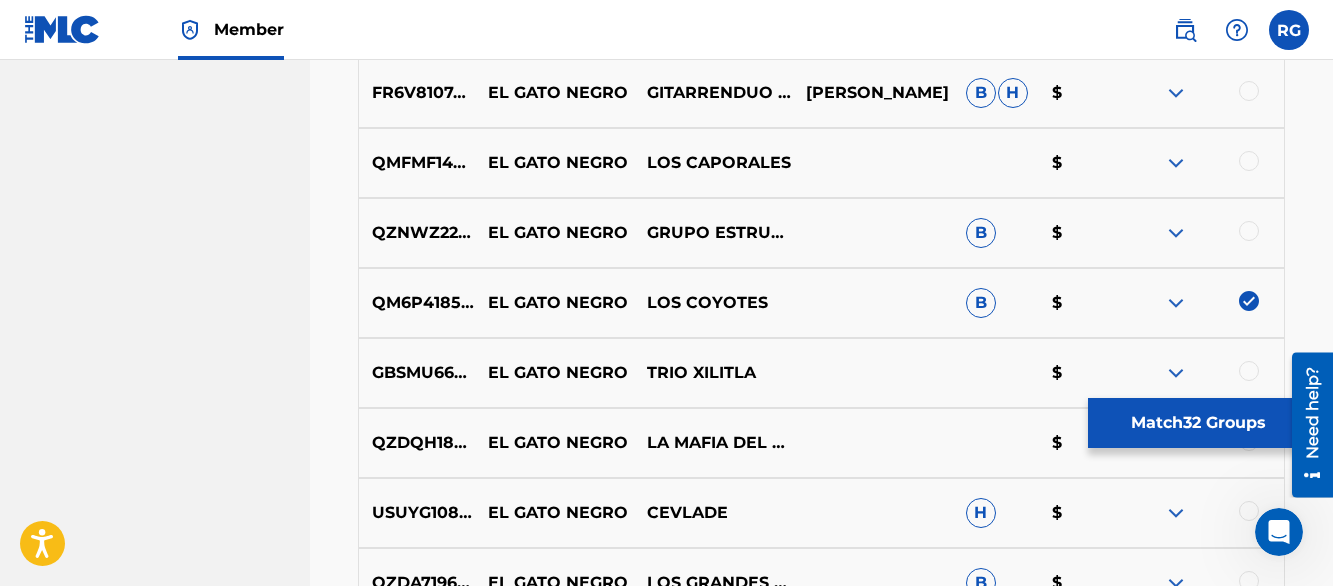 click at bounding box center (1249, 161) 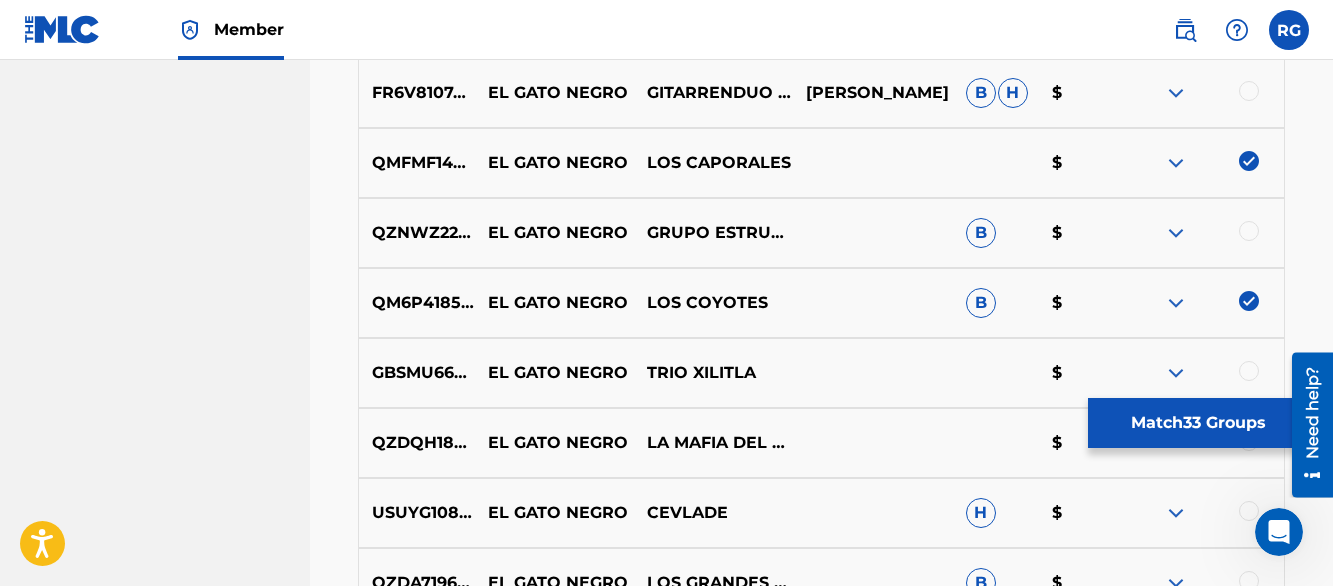 click at bounding box center [1176, 233] 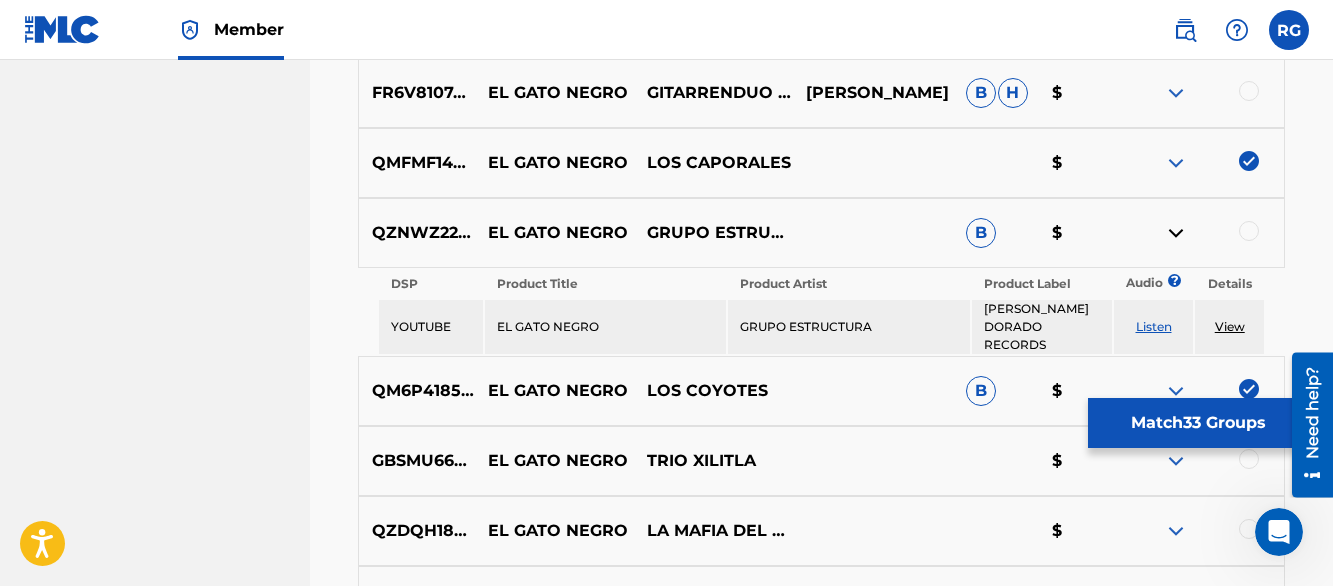 click on "Listen" at bounding box center (1154, 326) 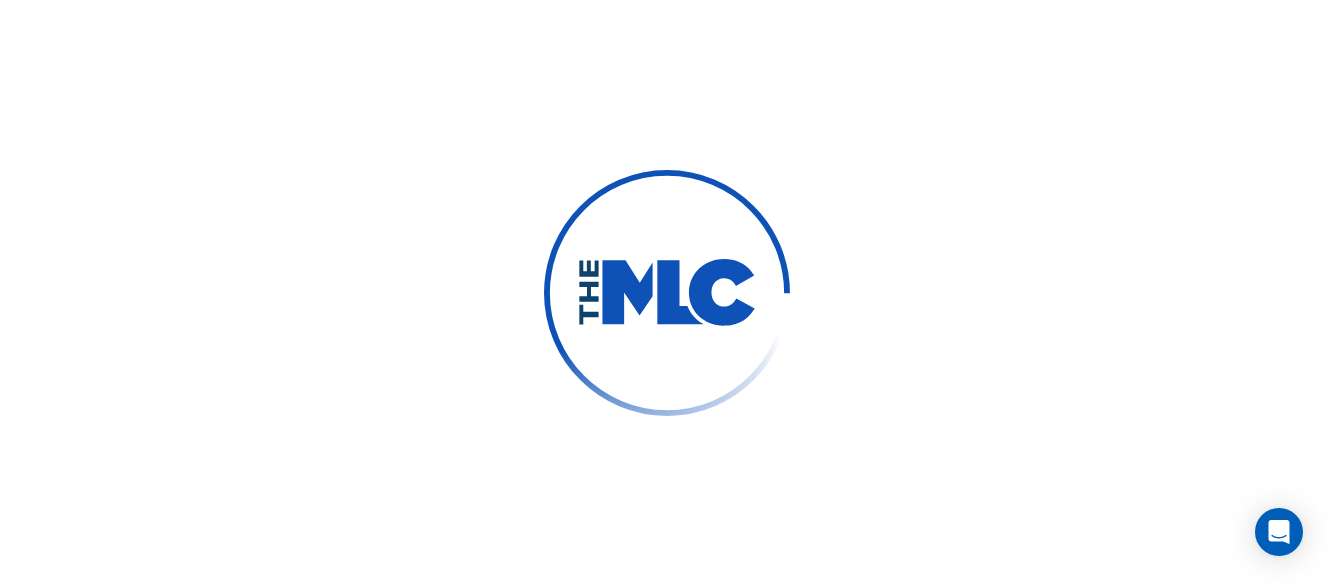 scroll, scrollTop: 0, scrollLeft: 0, axis: both 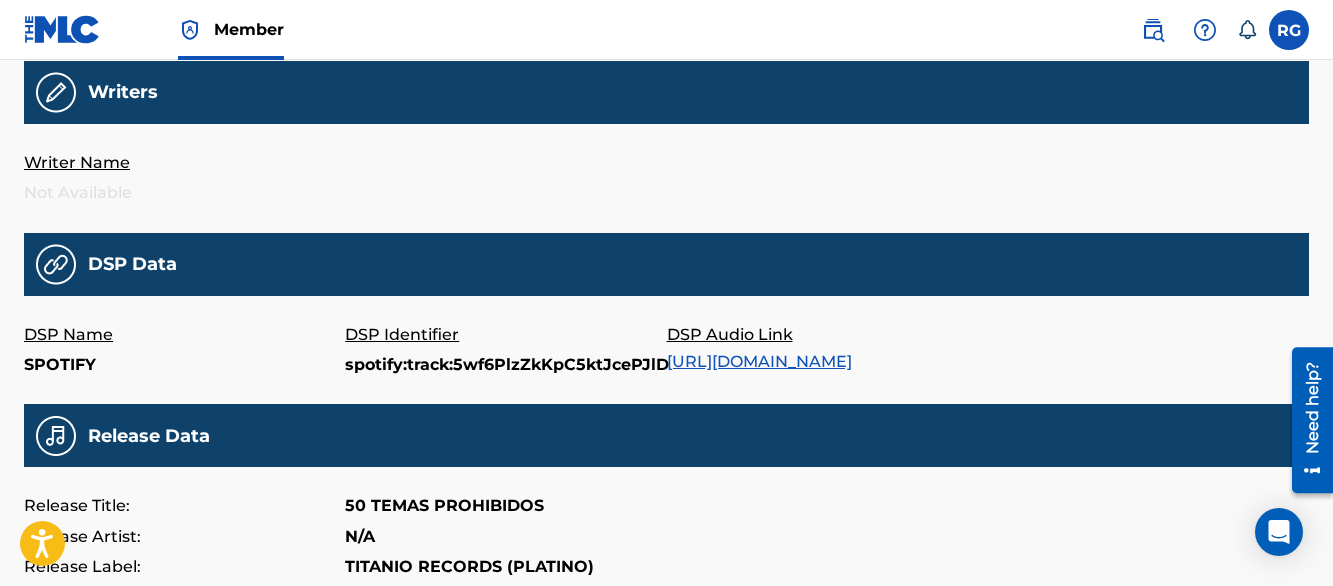 click on "[URL][DOMAIN_NAME]" at bounding box center [759, 361] 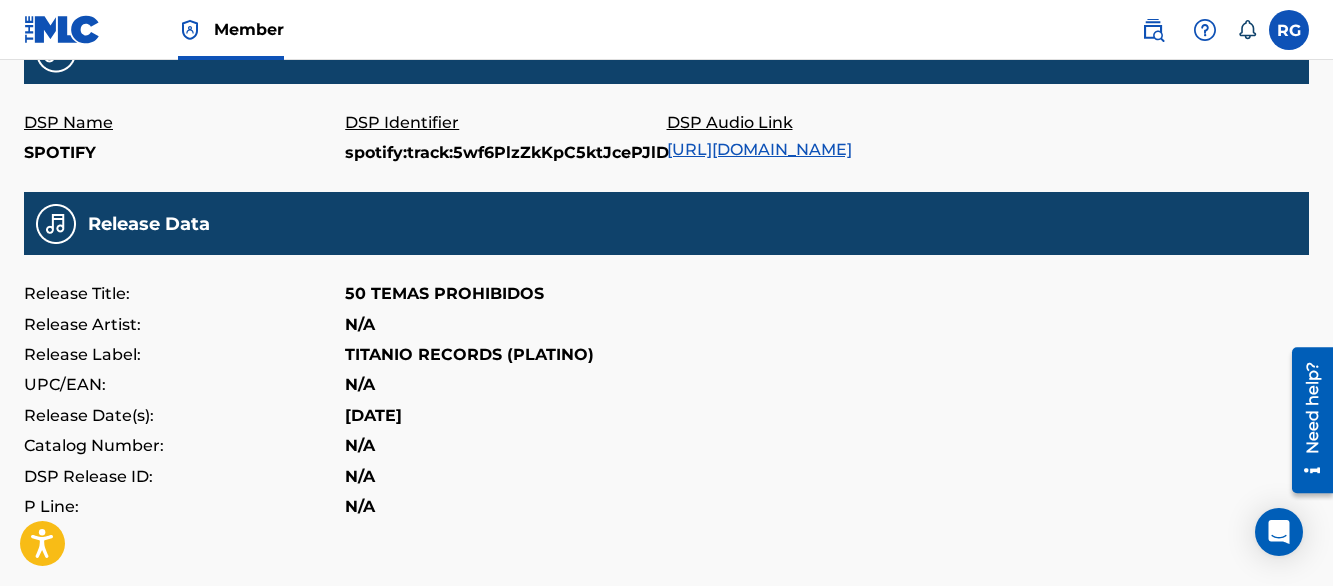 scroll, scrollTop: 824, scrollLeft: 0, axis: vertical 